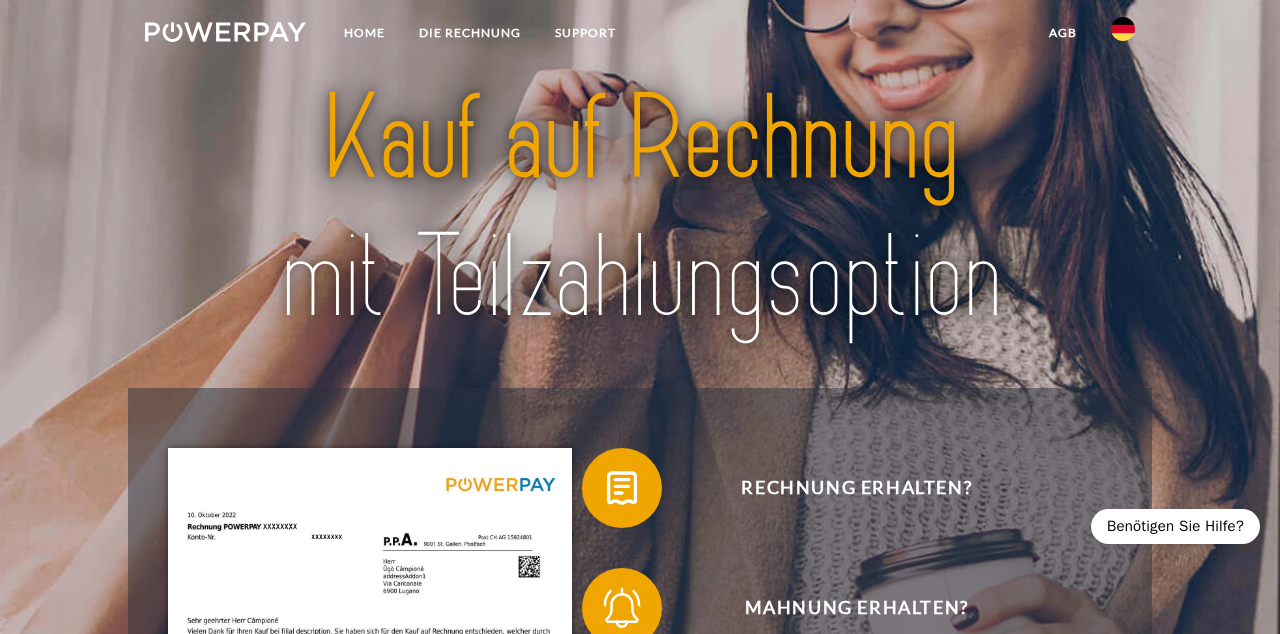 scroll, scrollTop: 0, scrollLeft: 0, axis: both 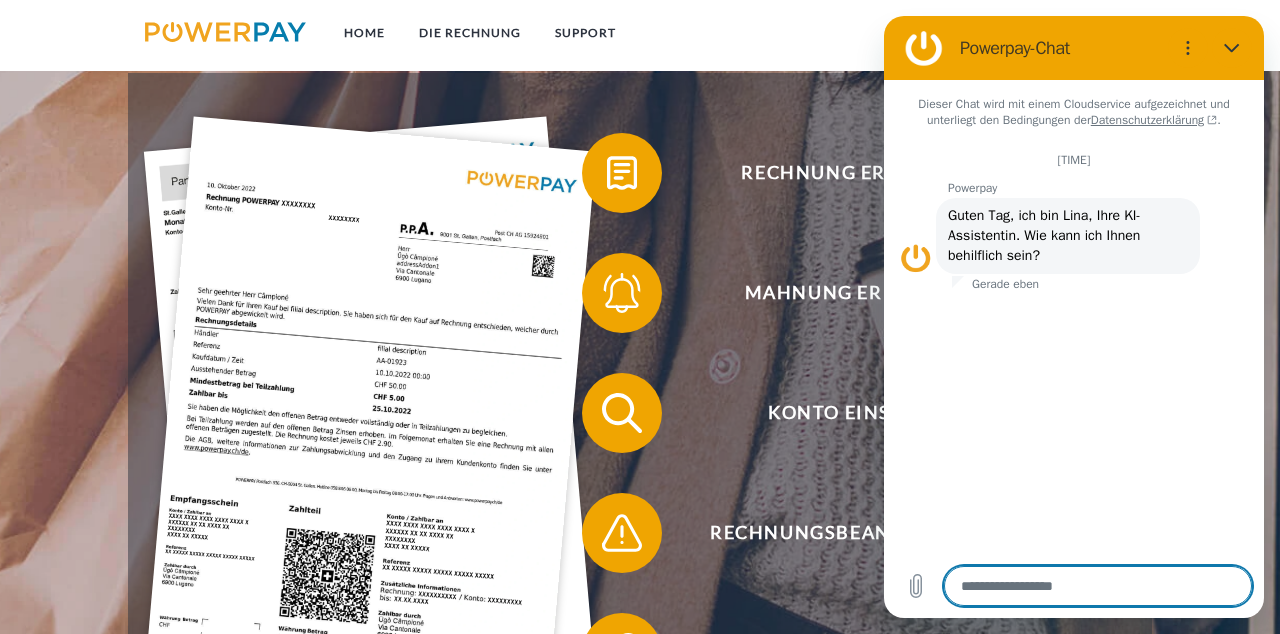 click on "Home" at bounding box center [364, 33] 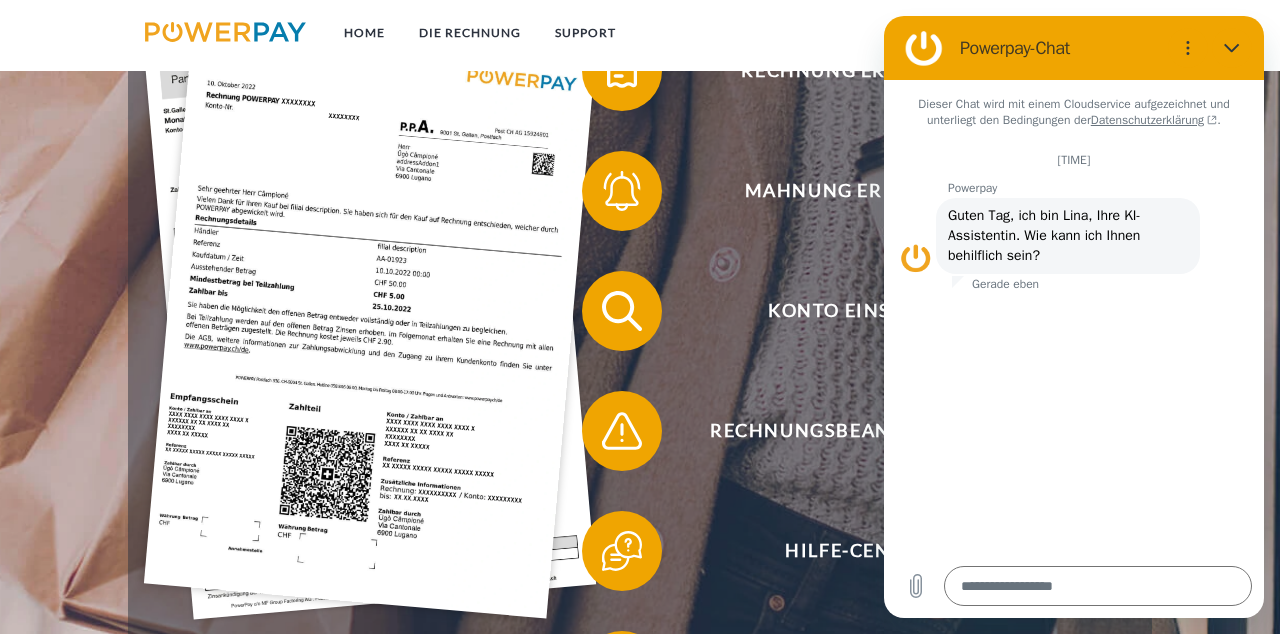 scroll, scrollTop: 410, scrollLeft: 0, axis: vertical 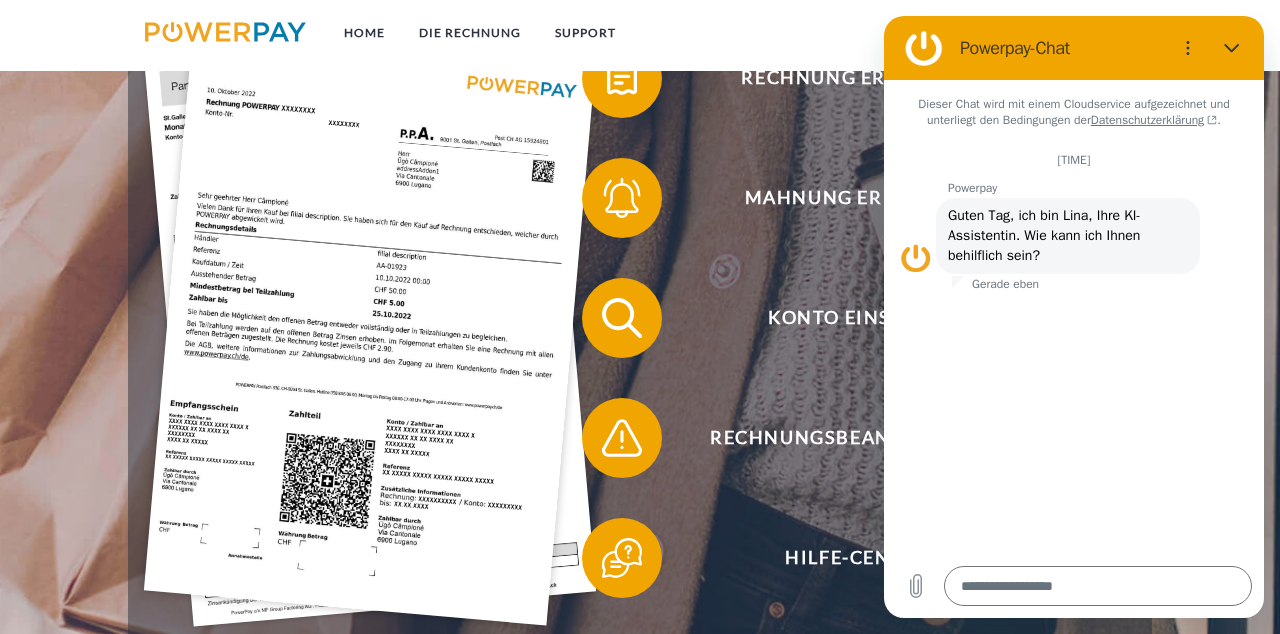 click at bounding box center [1098, 586] 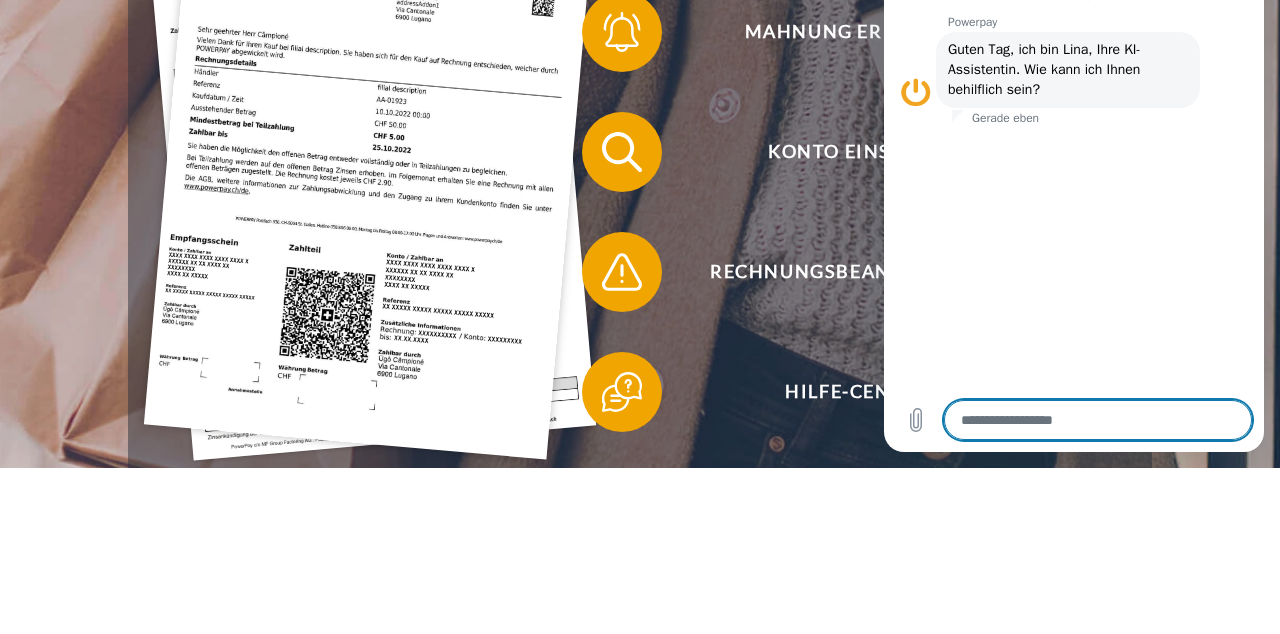 scroll, scrollTop: 543, scrollLeft: 0, axis: vertical 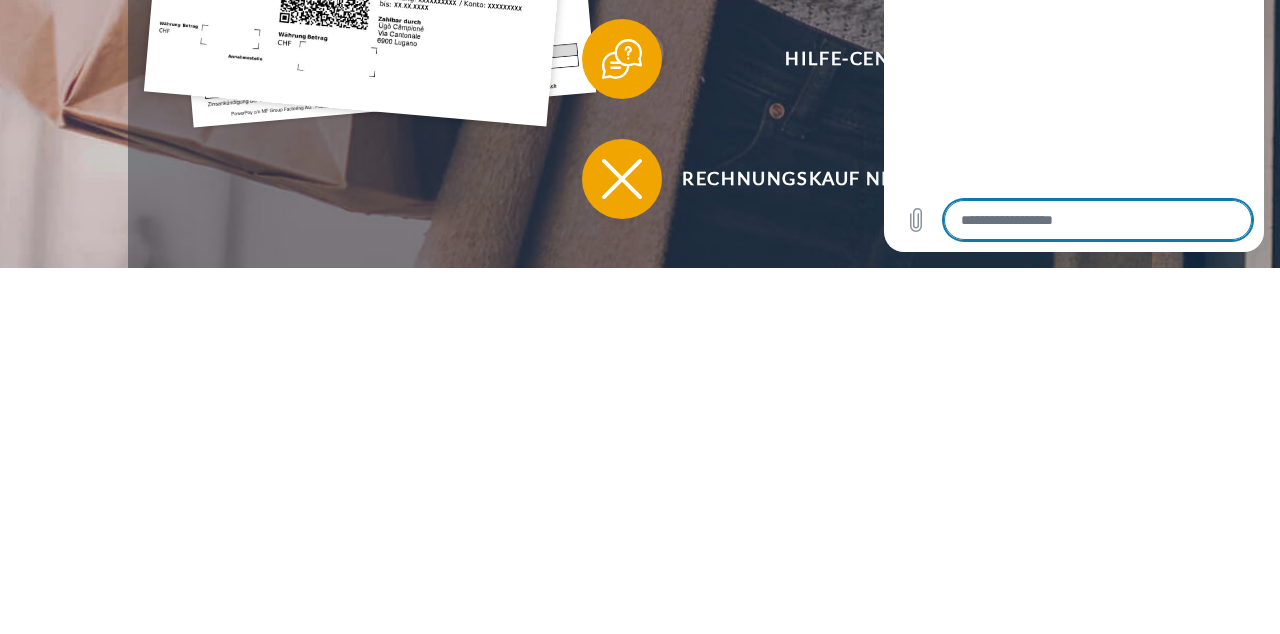 type on "*" 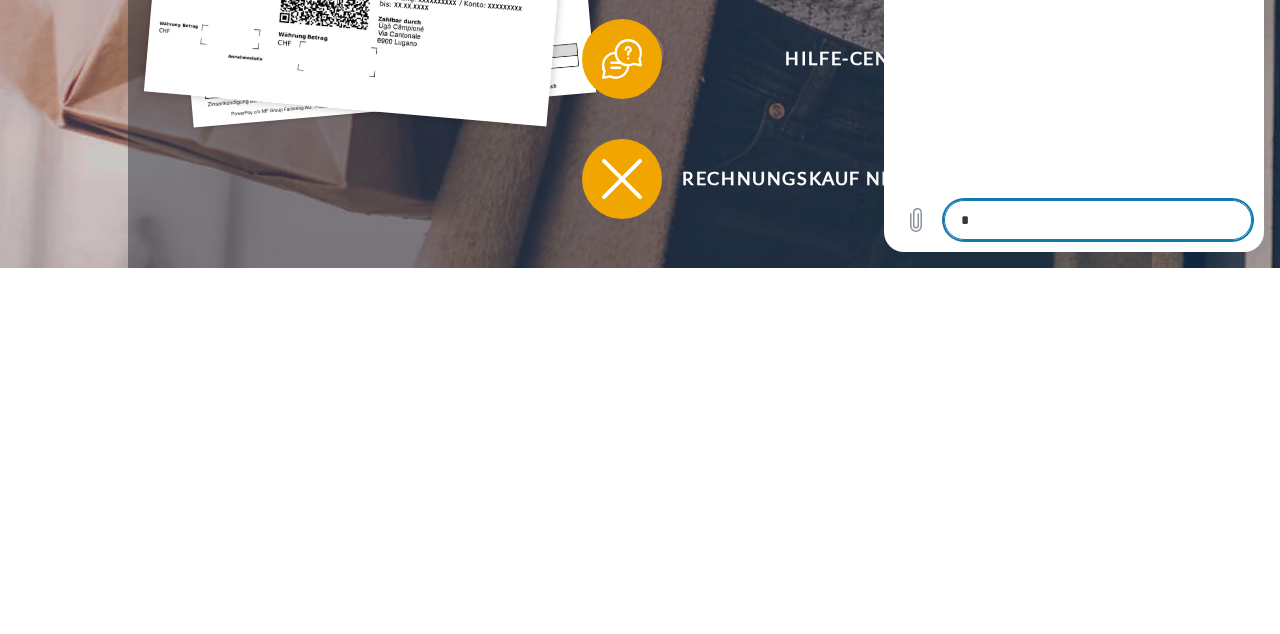 type on "*" 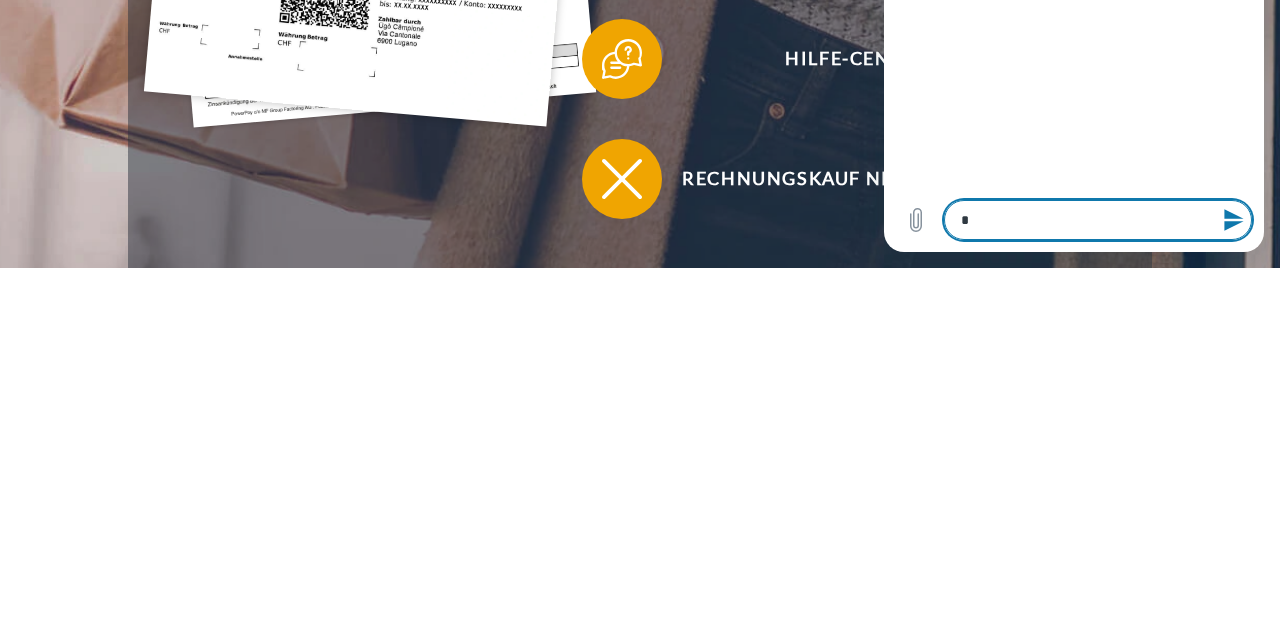 type on "**" 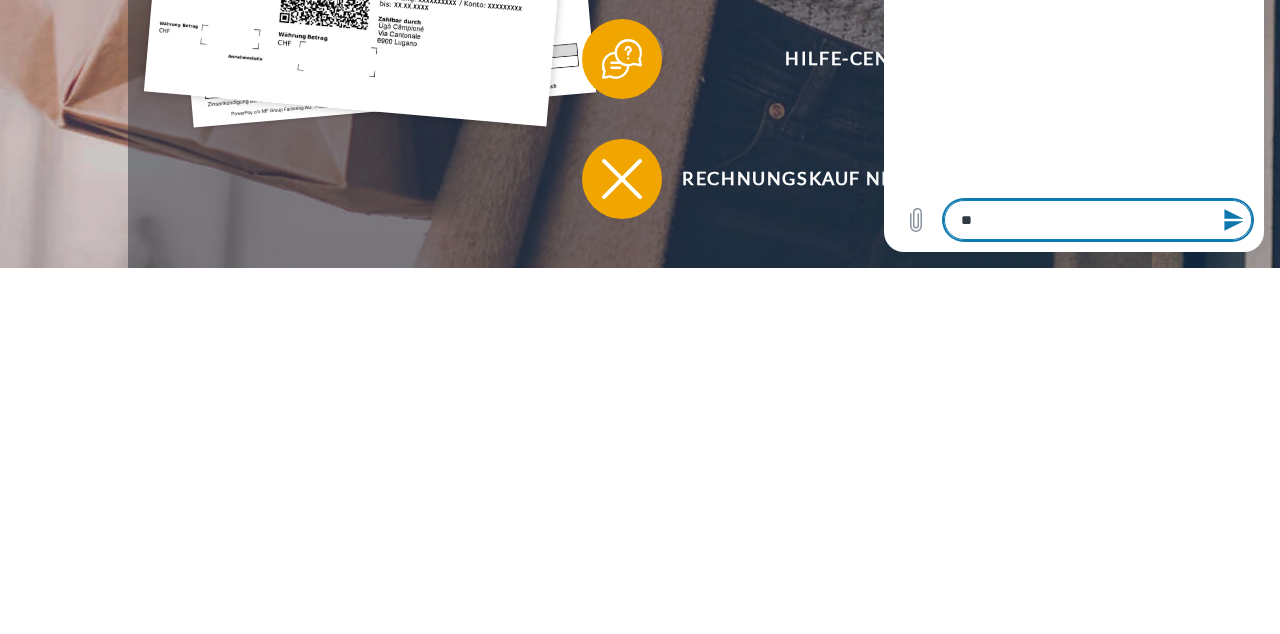type on "*" 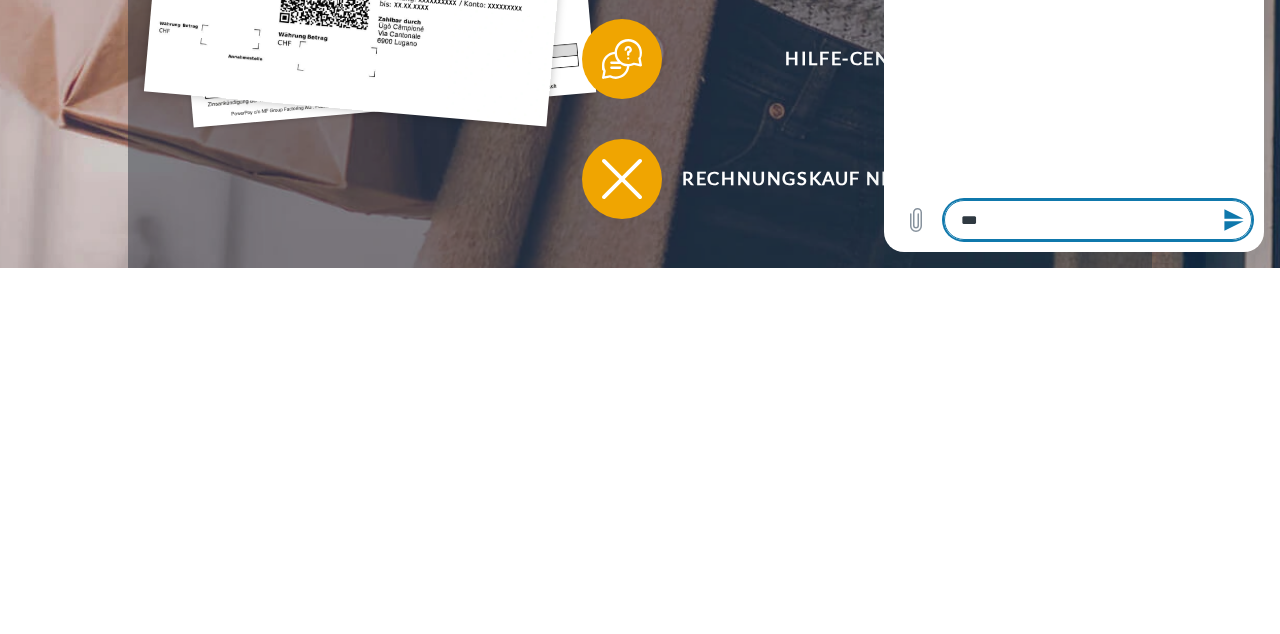 type on "*" 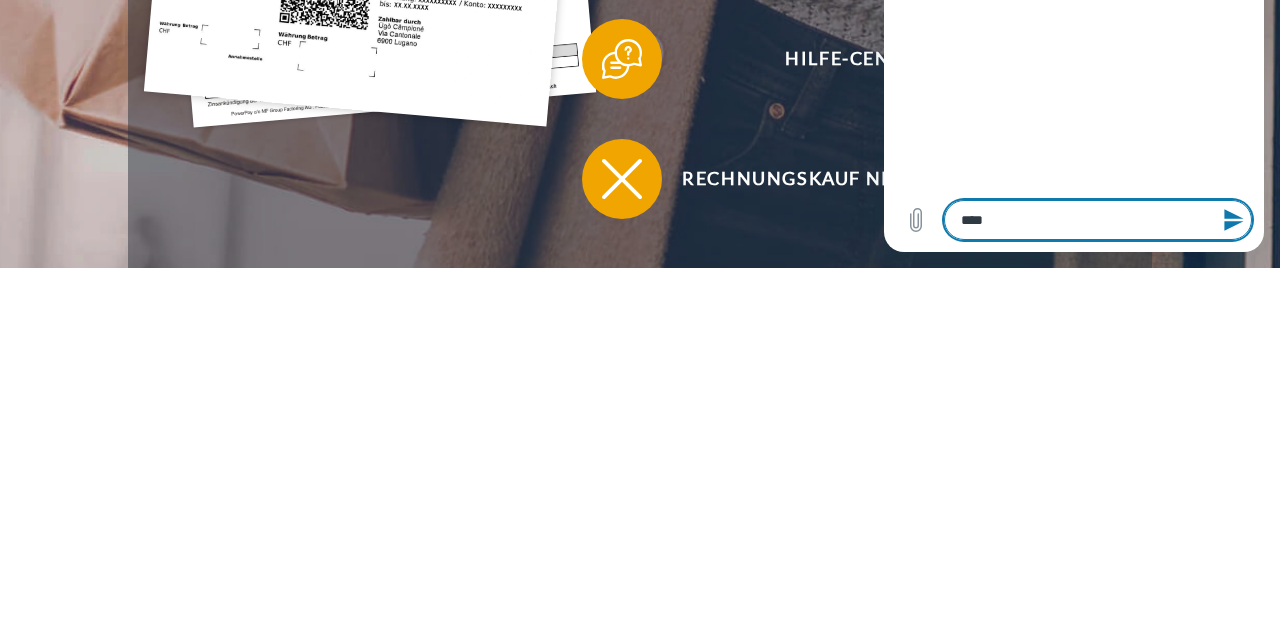 type on "*" 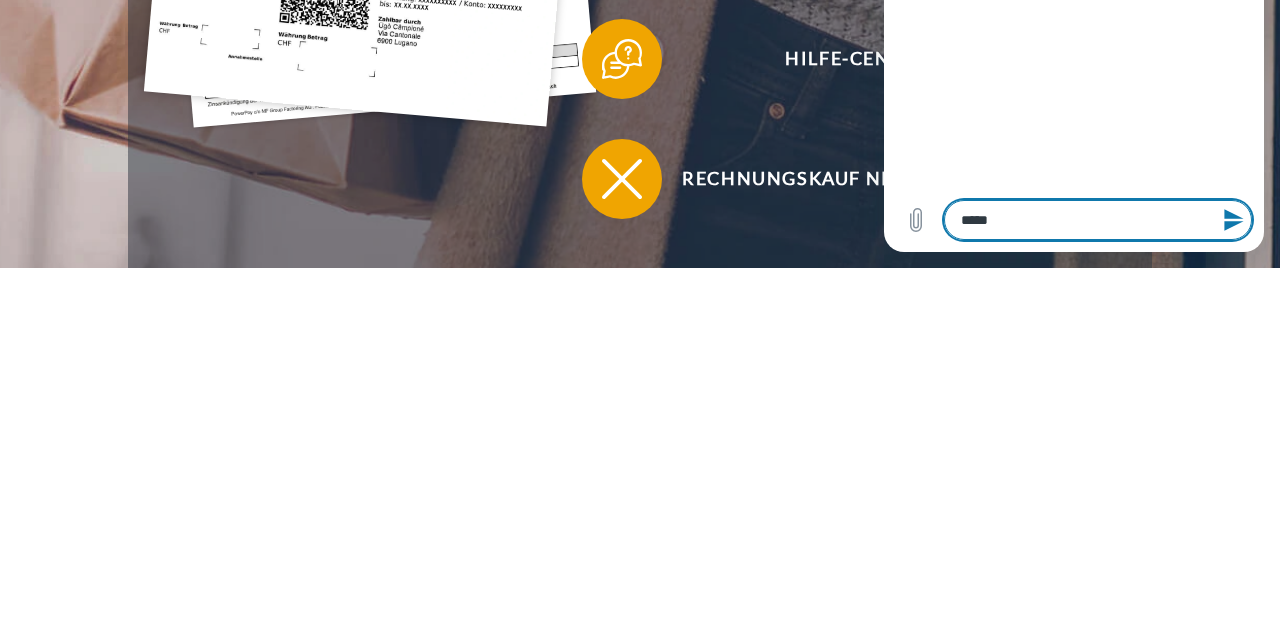 type on "*" 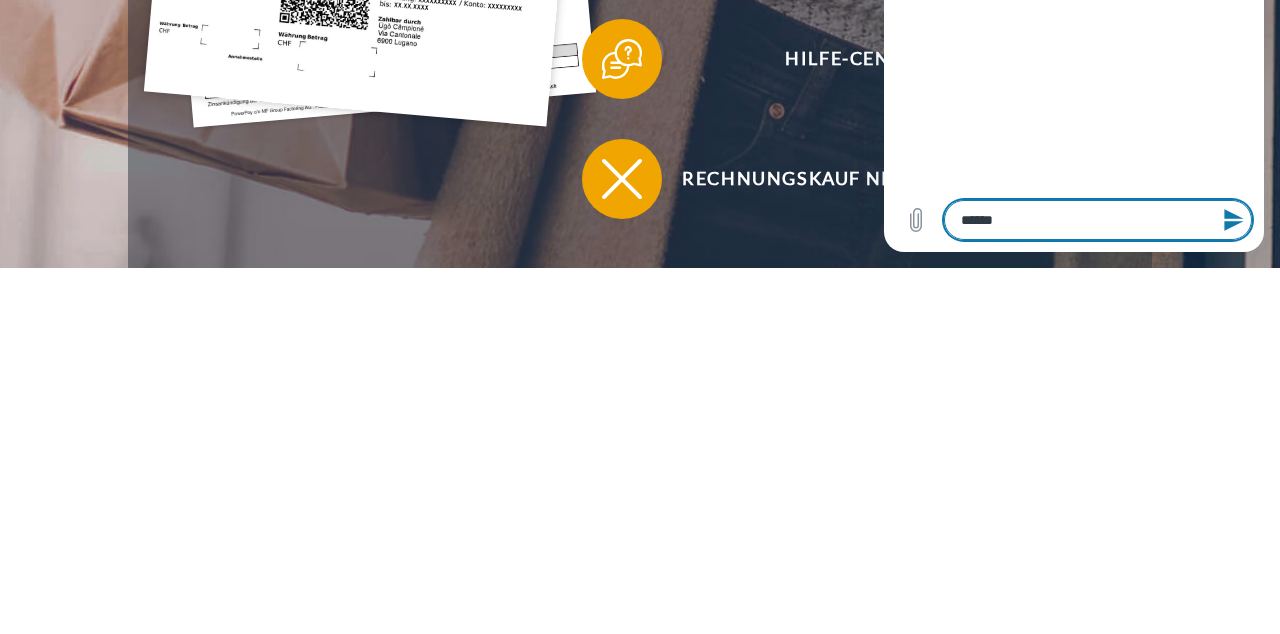 type on "*" 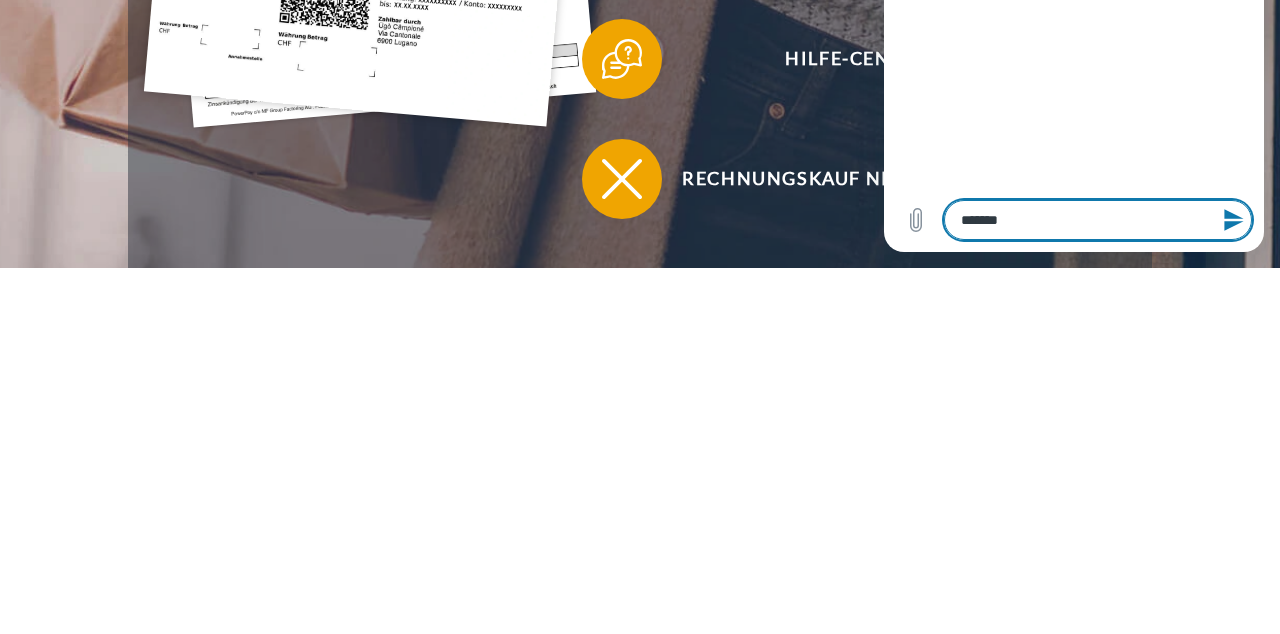 type on "*" 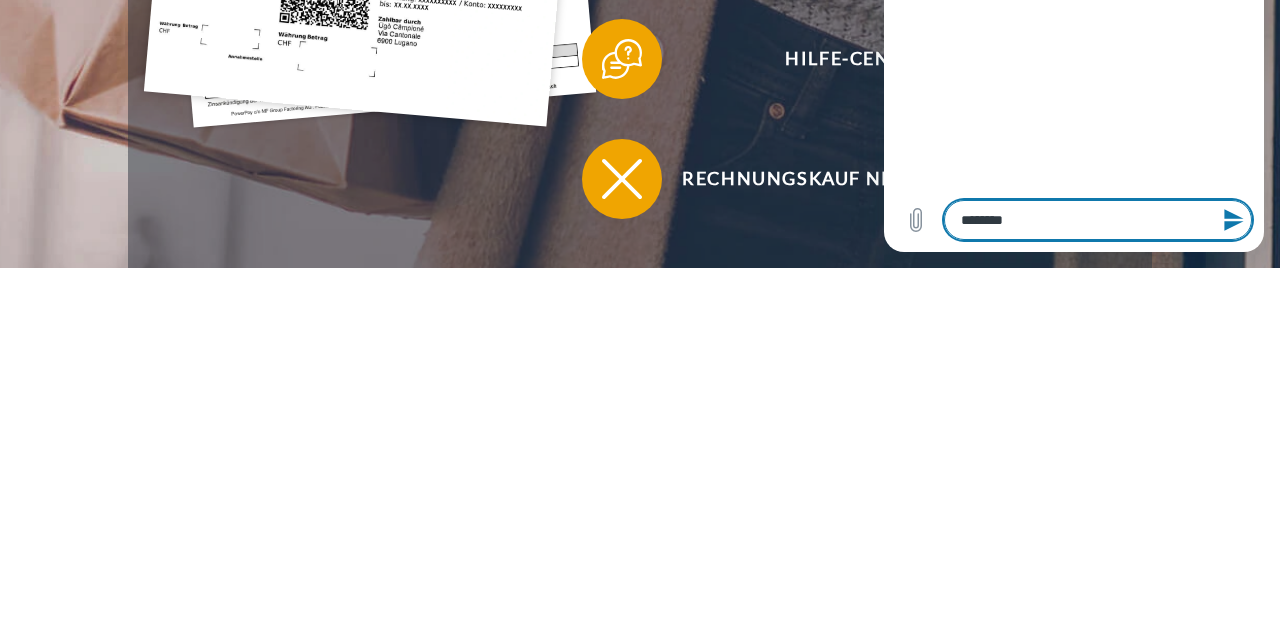 type on "*" 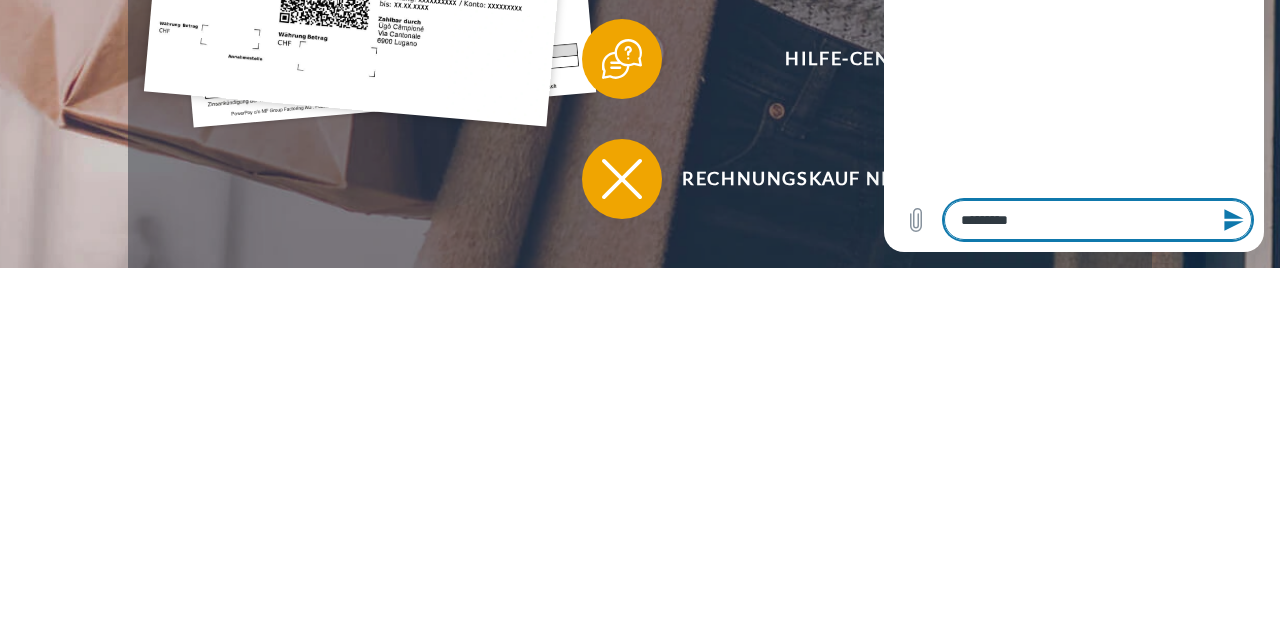 type on "*" 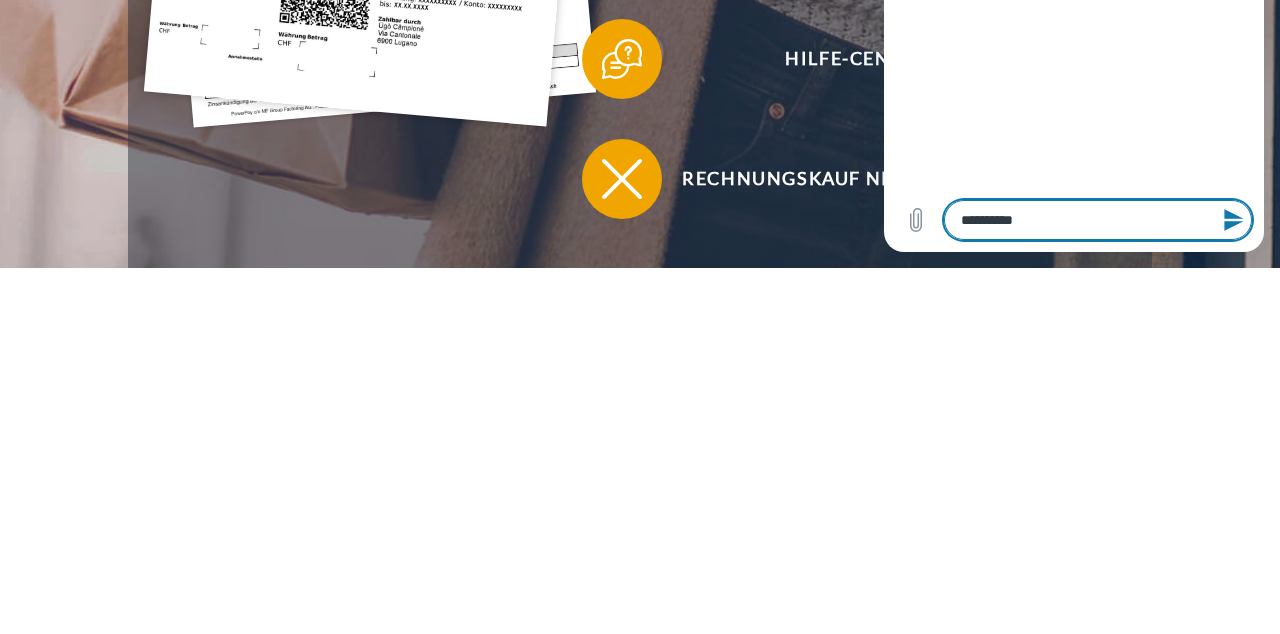 type on "*" 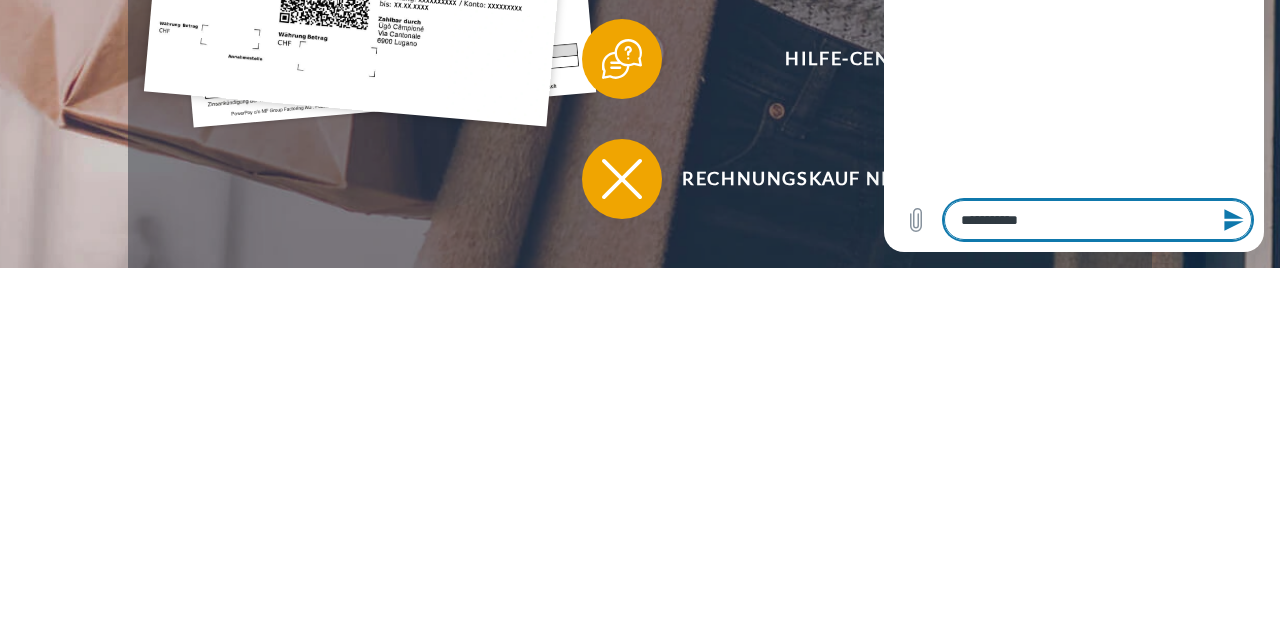 type on "*" 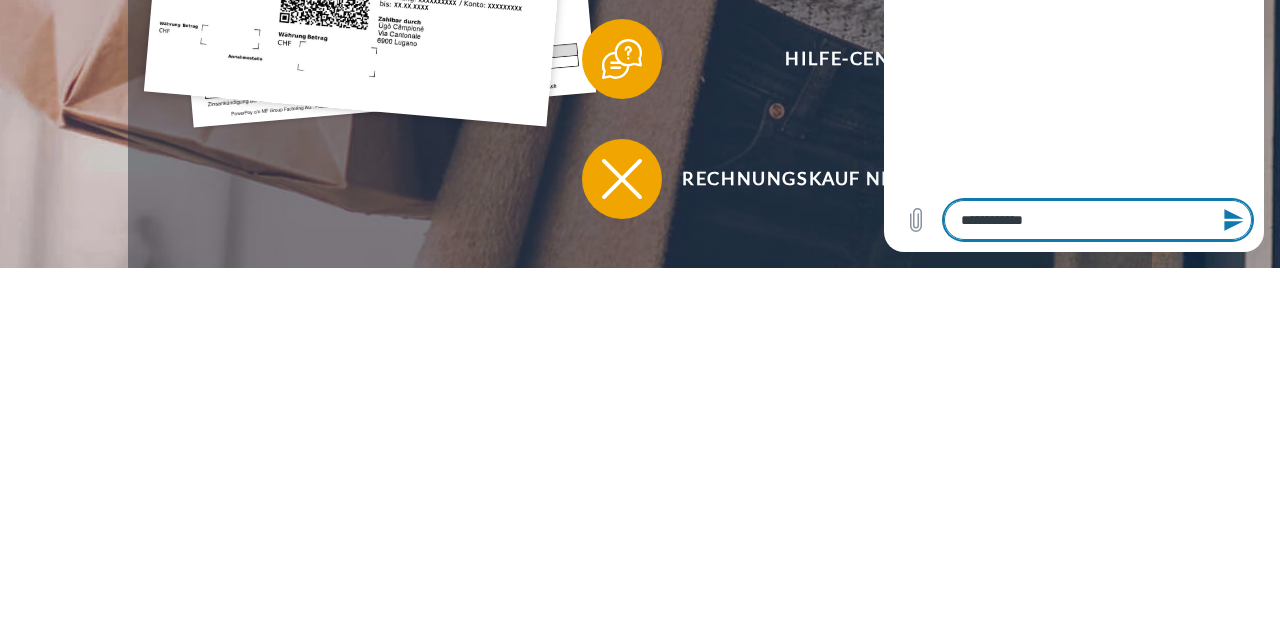 type on "*" 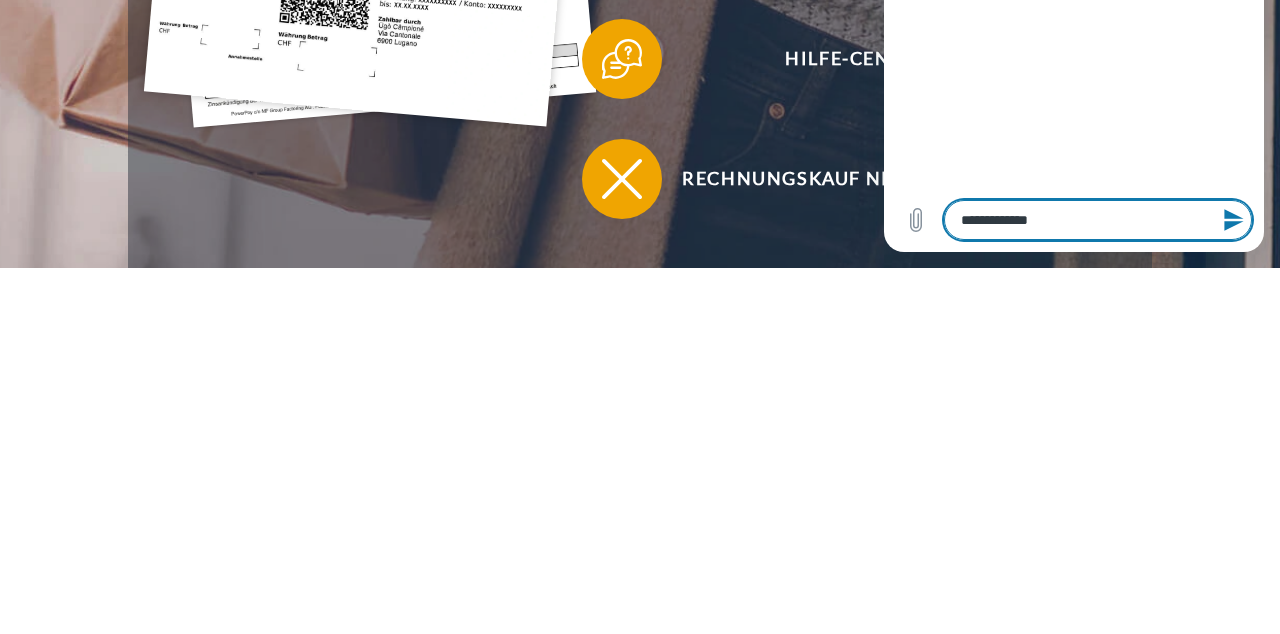 type on "*" 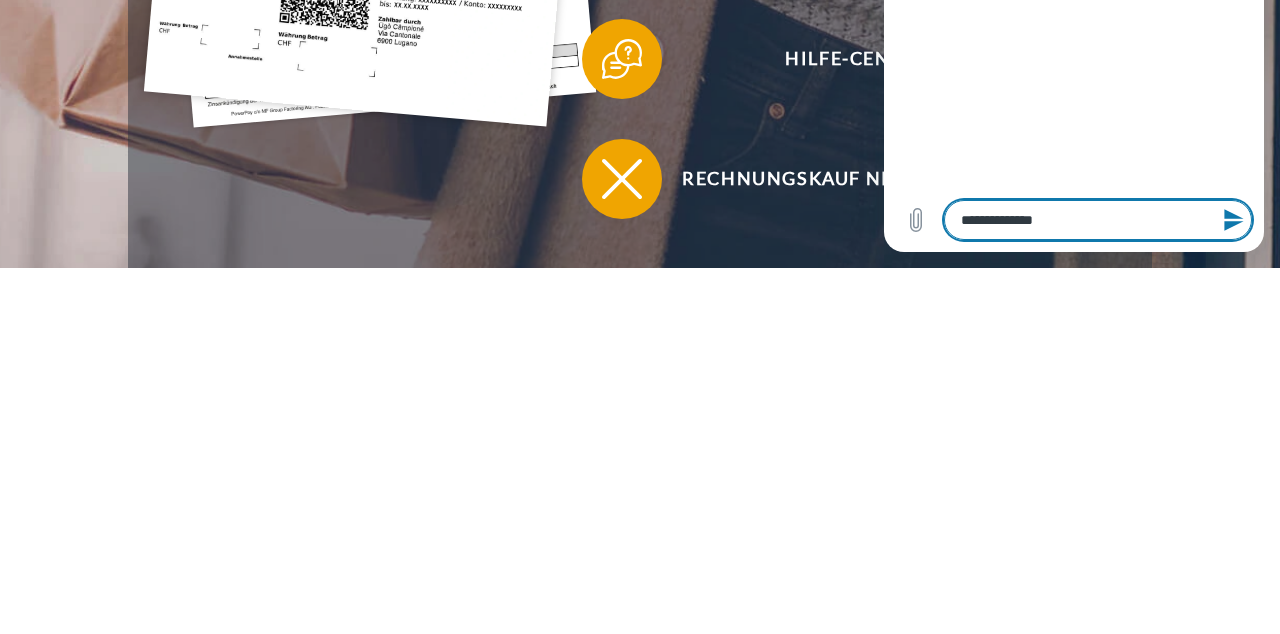 type on "*" 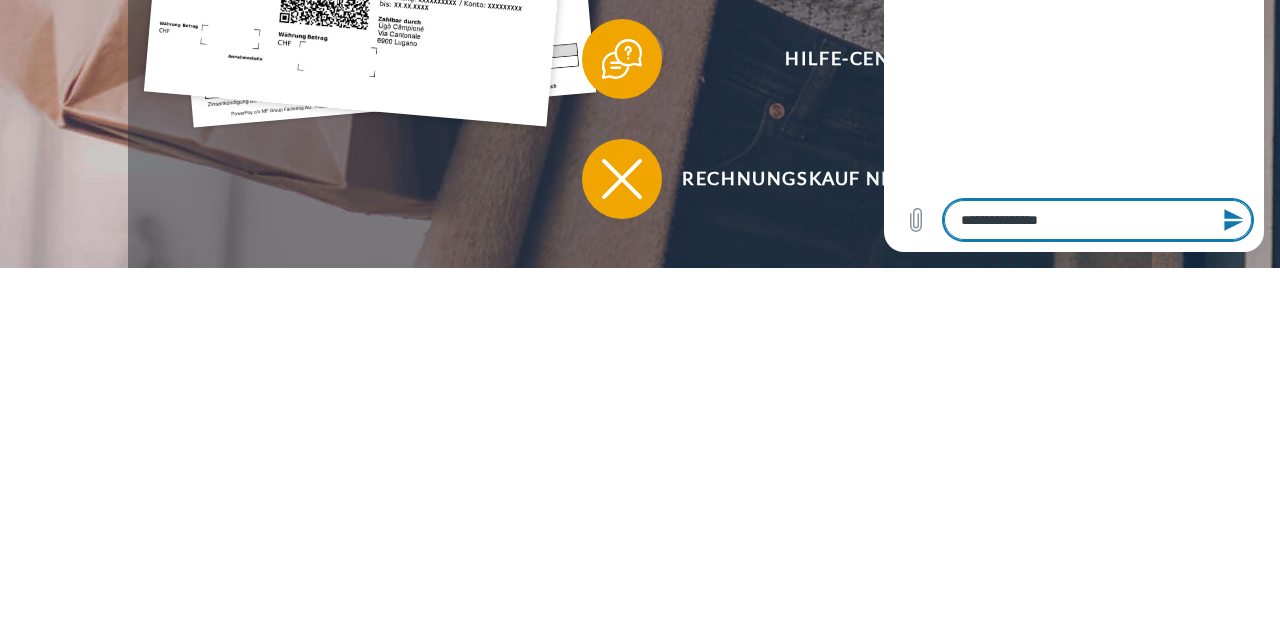 type on "*" 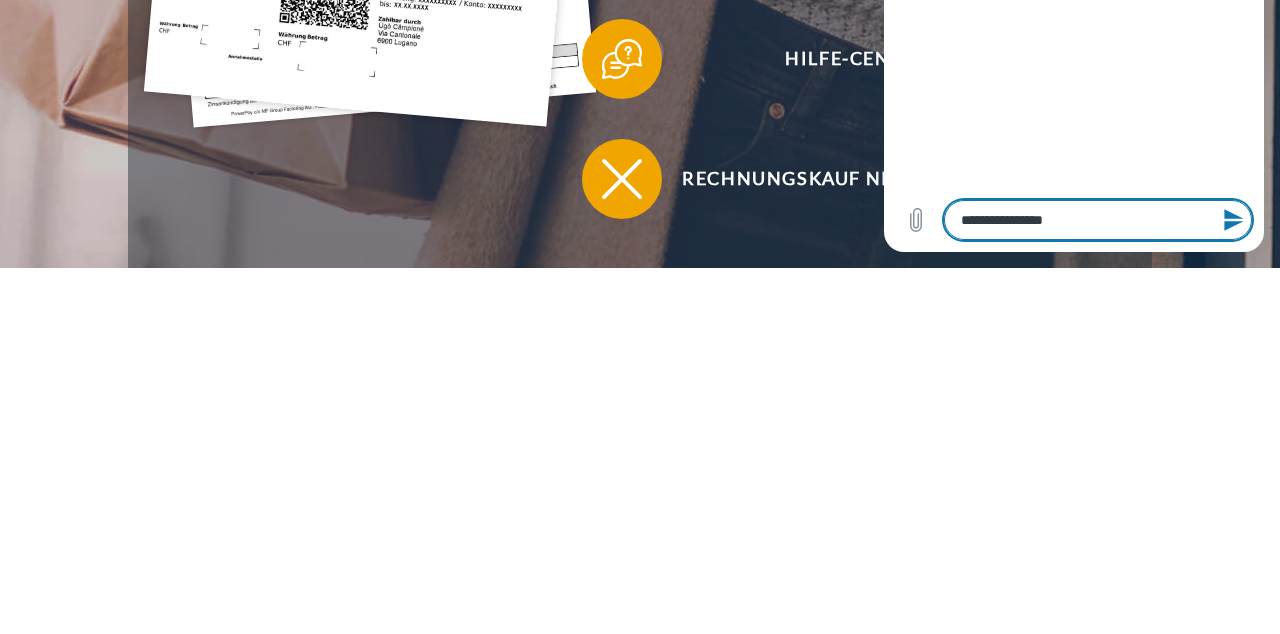 type on "*" 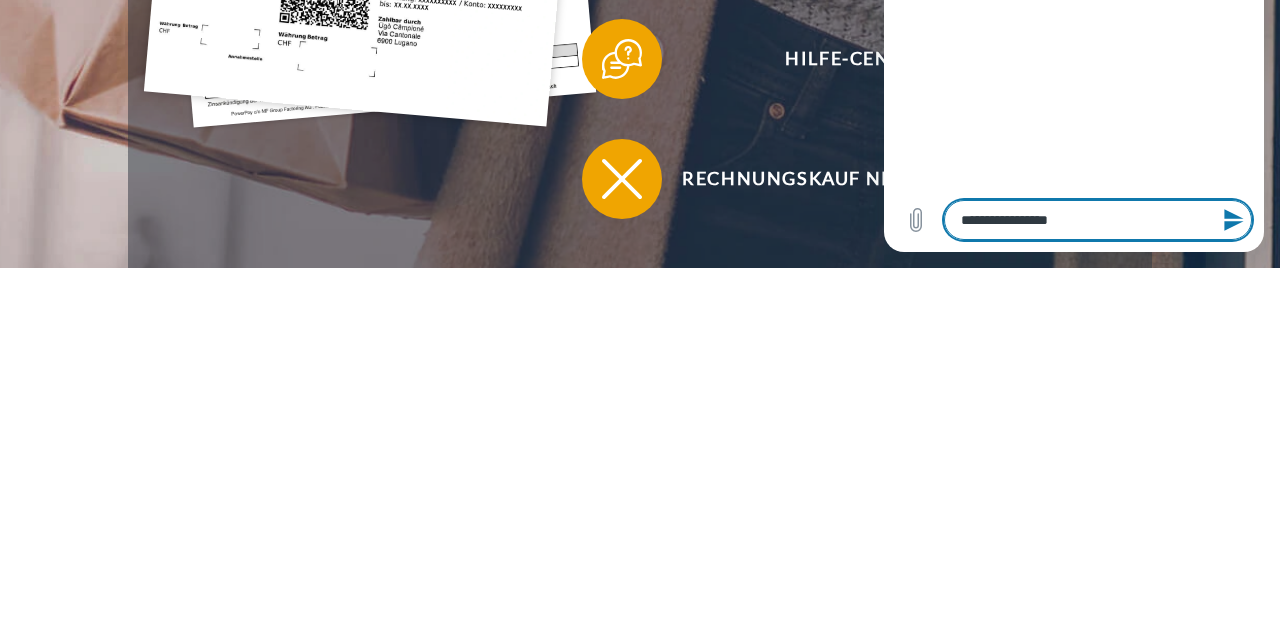 type on "*" 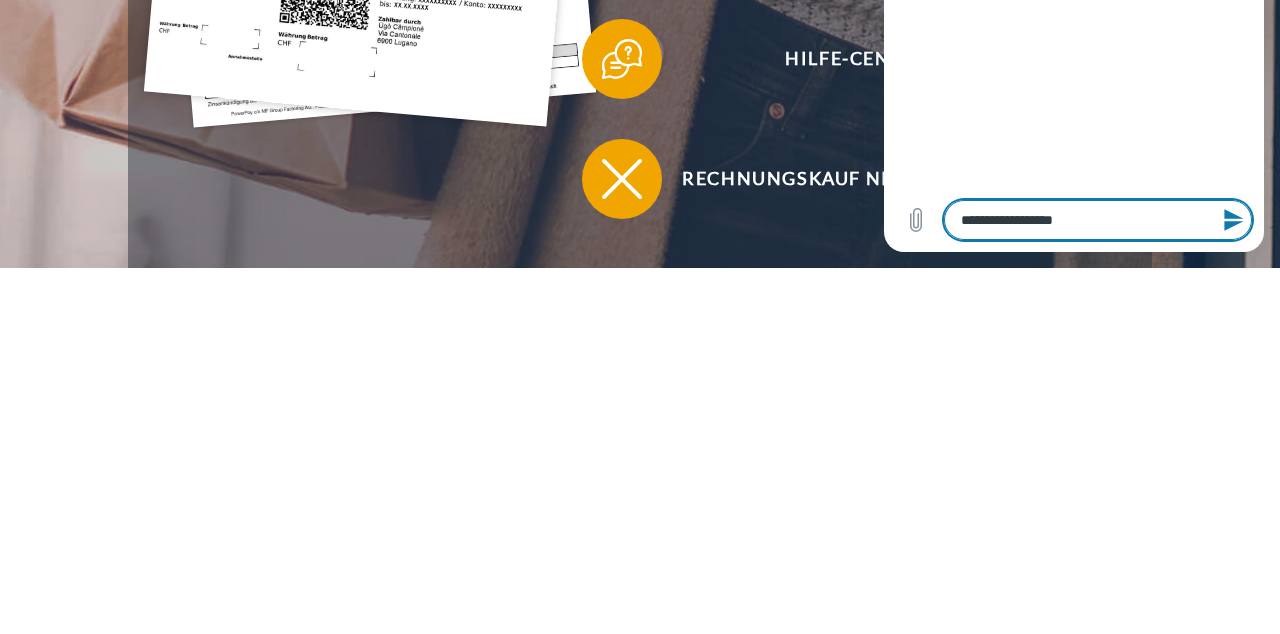 type on "*" 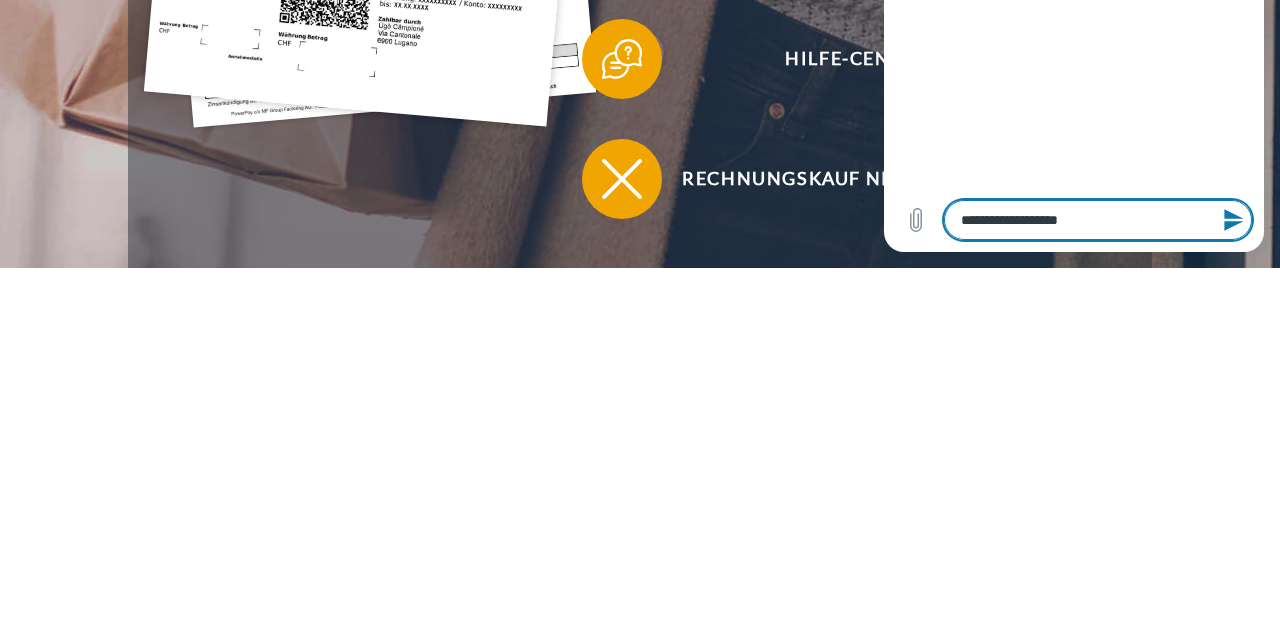 type on "*" 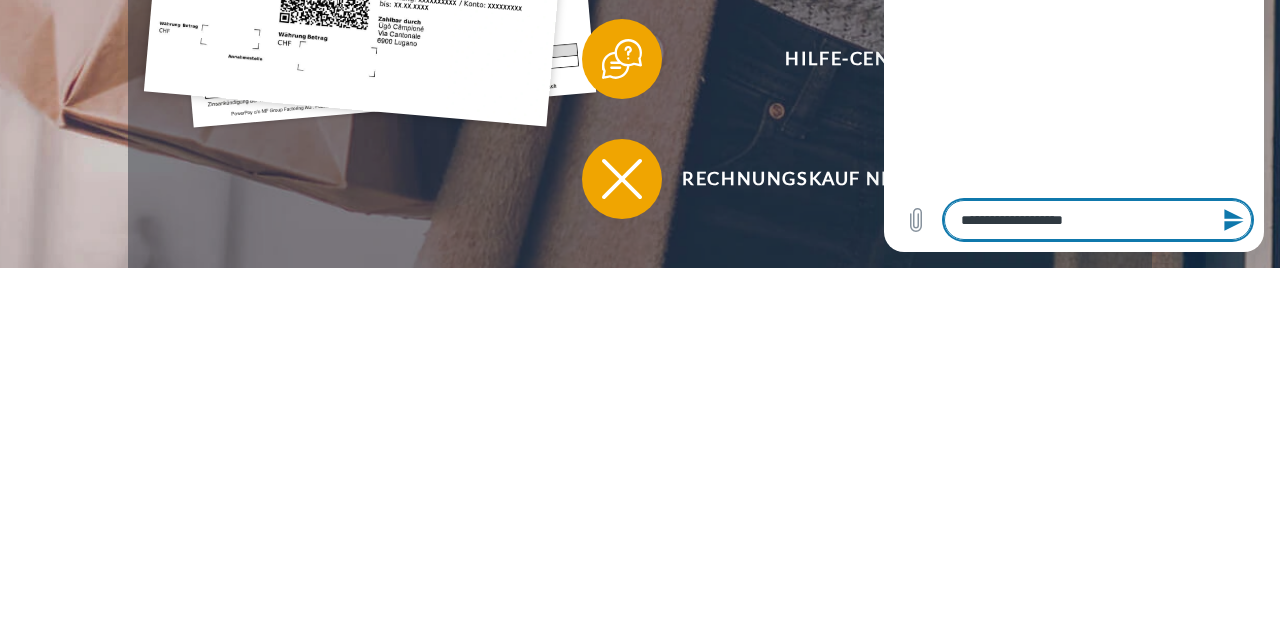 type on "*" 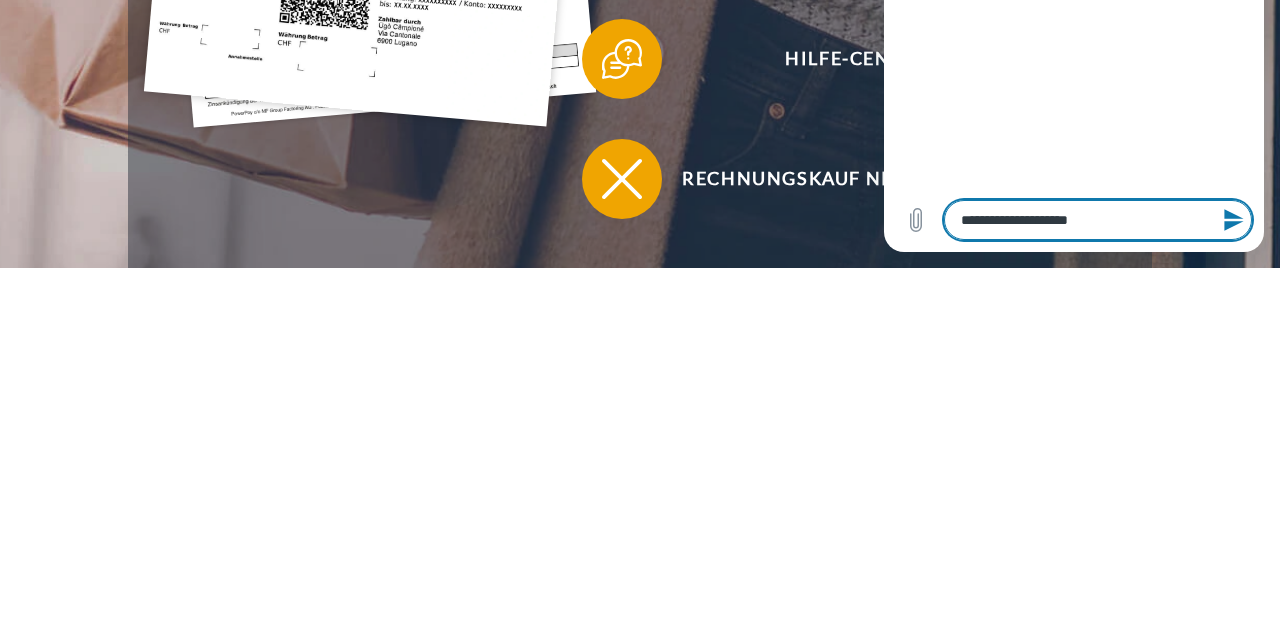 type on "*" 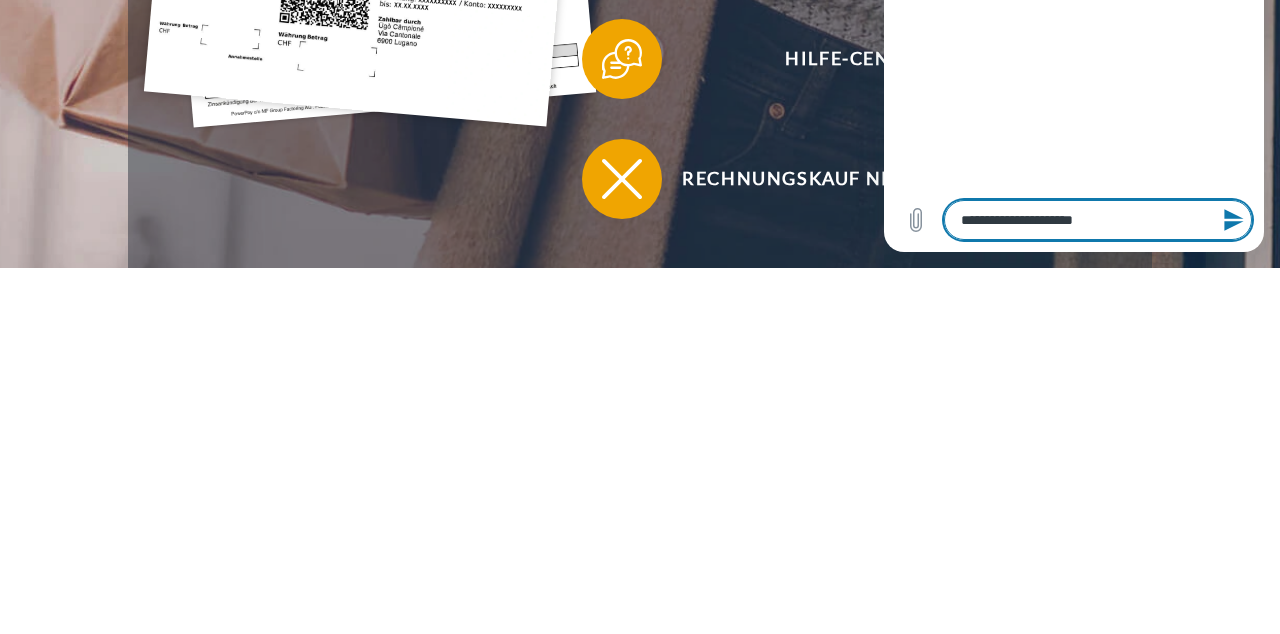 type on "*" 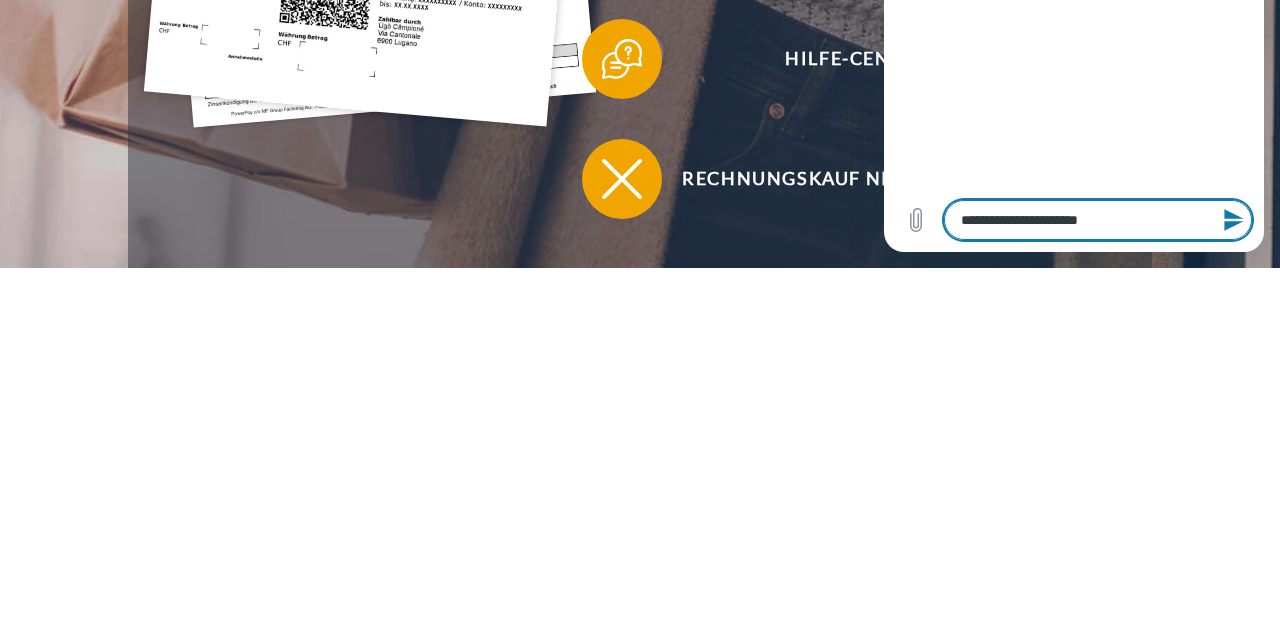 type on "*" 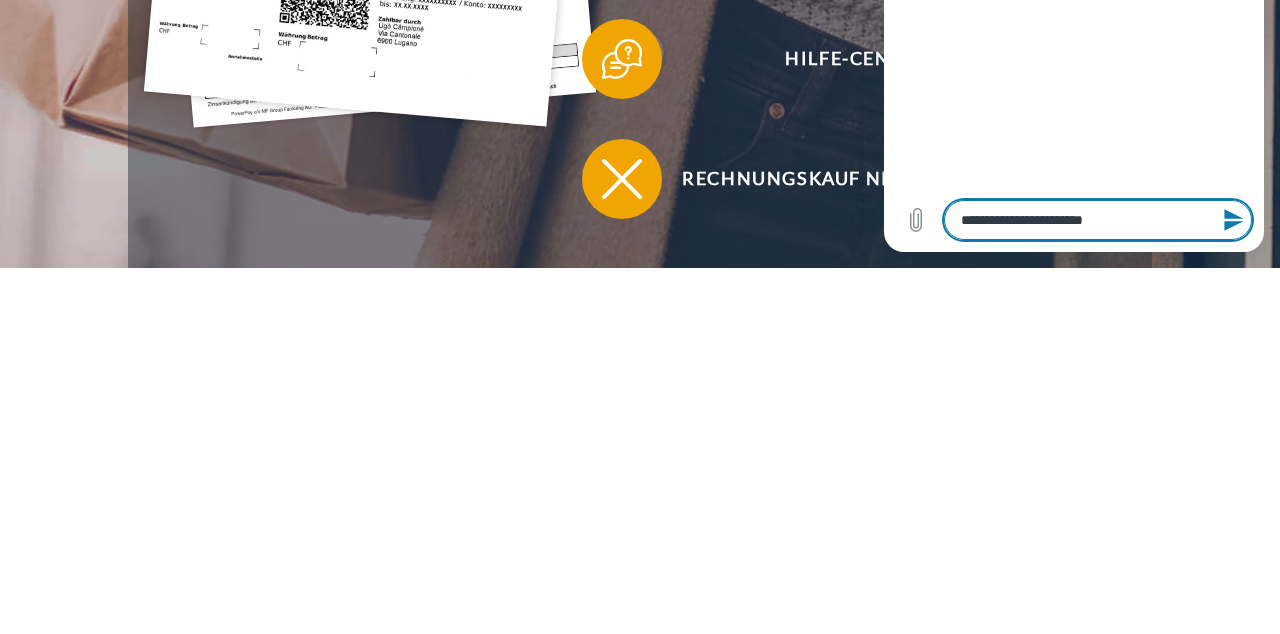 type on "*" 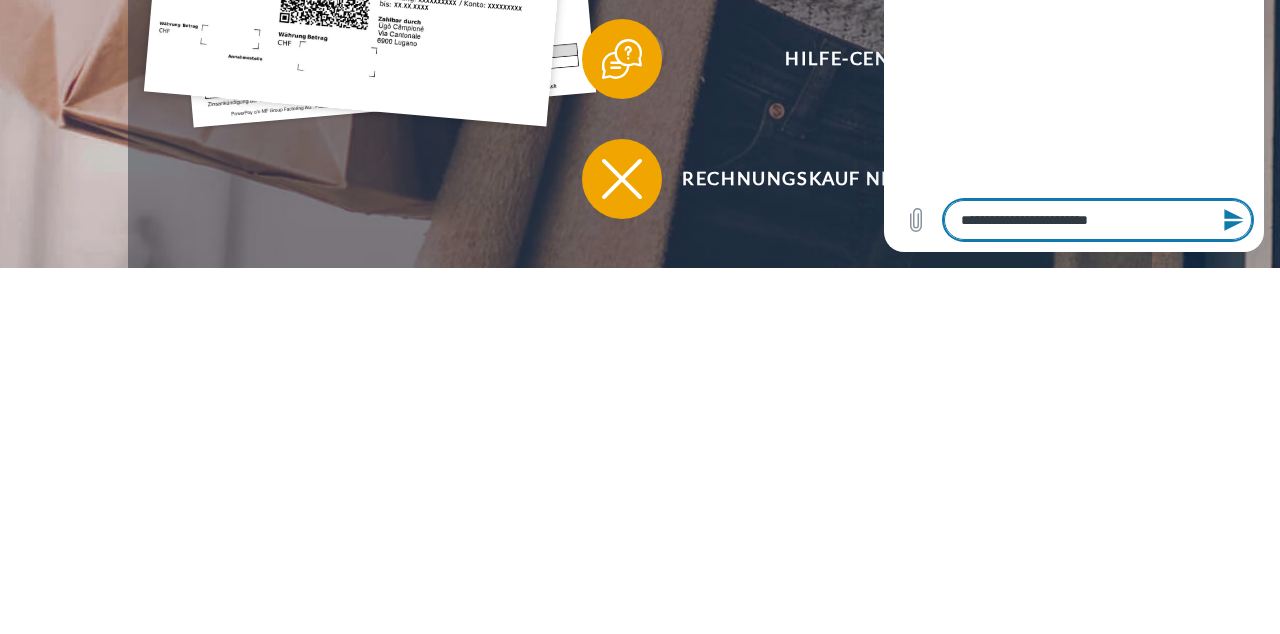 type on "*" 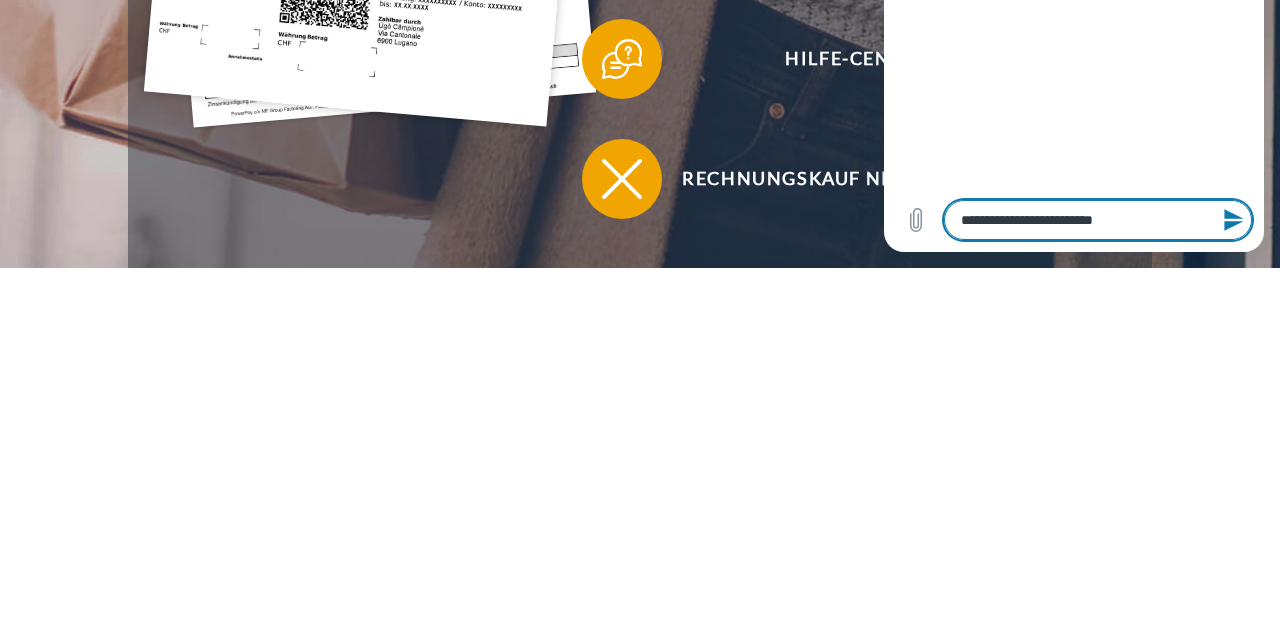 type on "*" 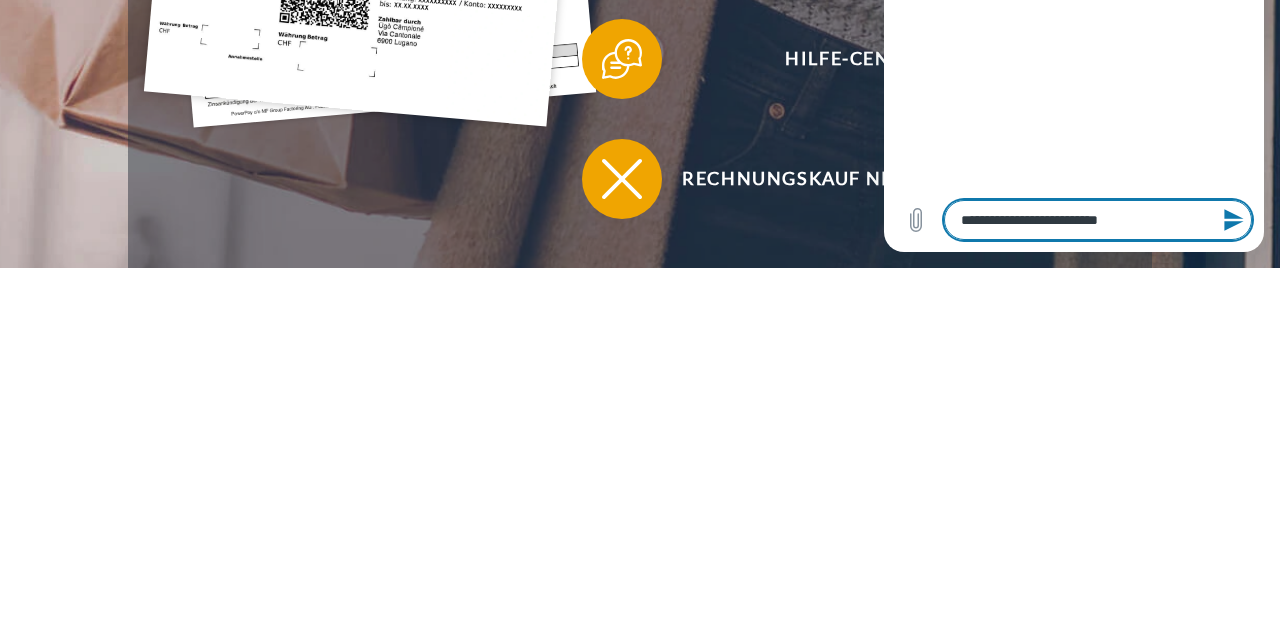 type on "*" 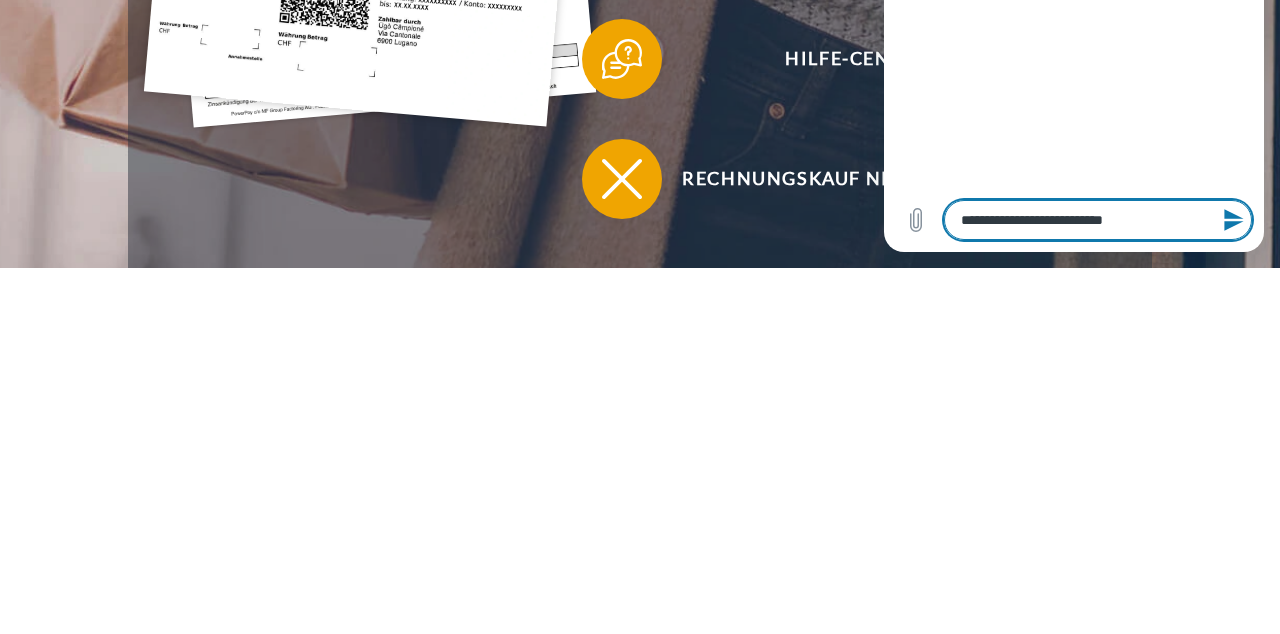 type on "*" 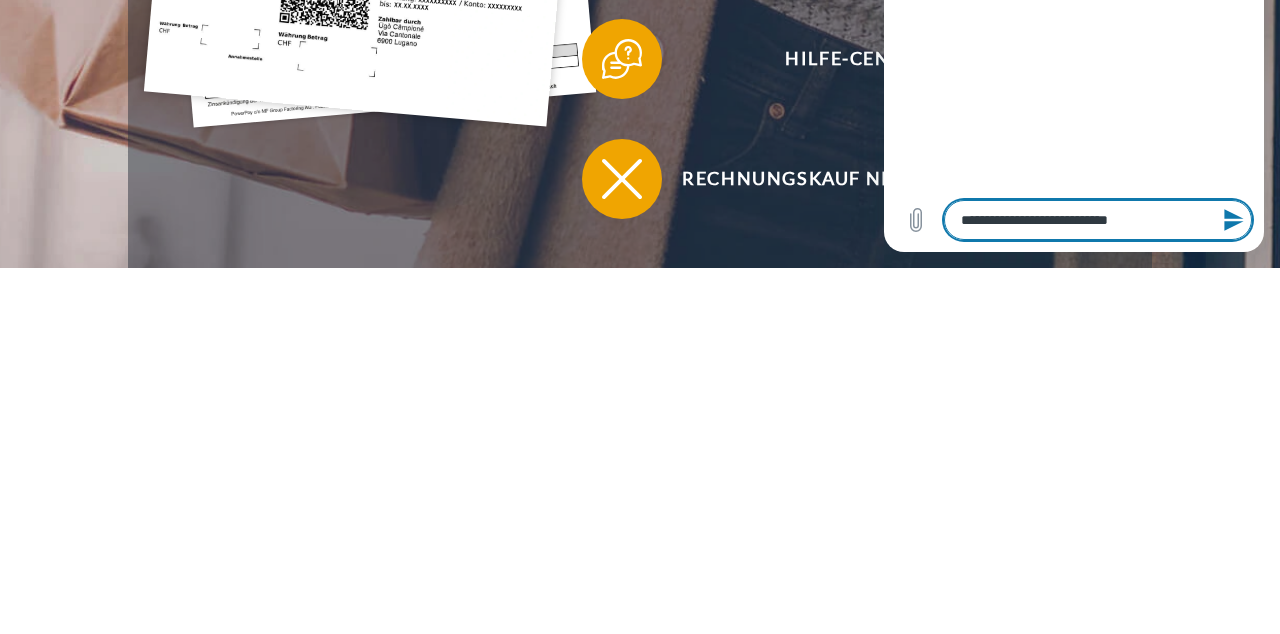 type on "*" 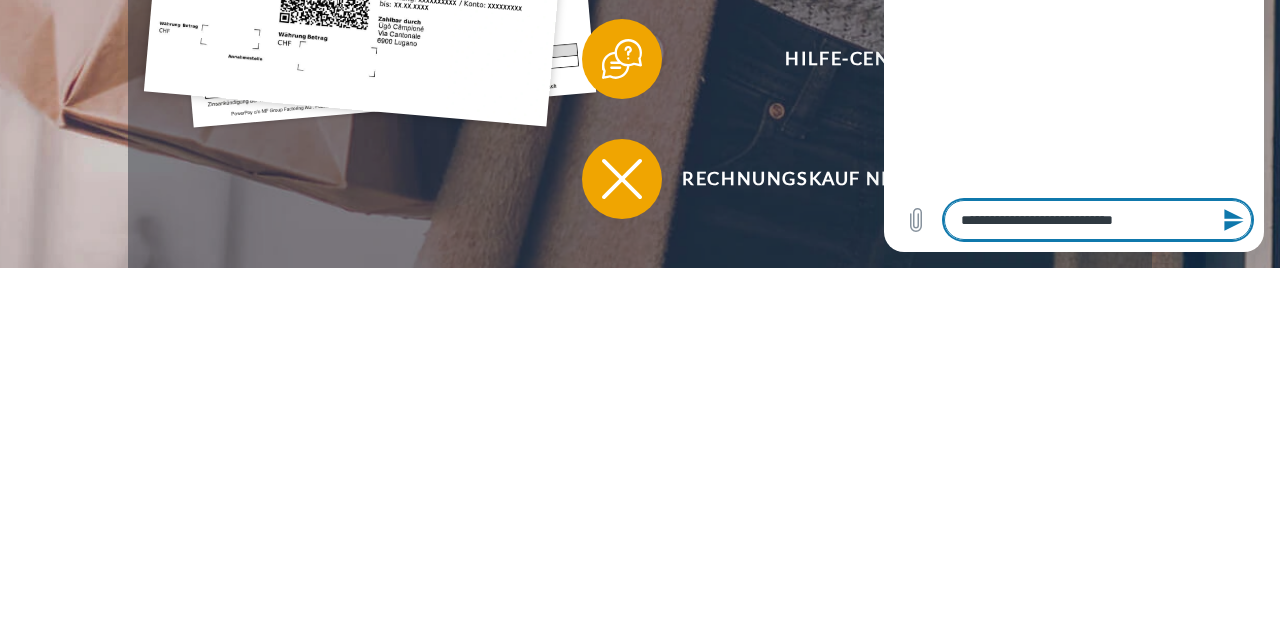 type on "*" 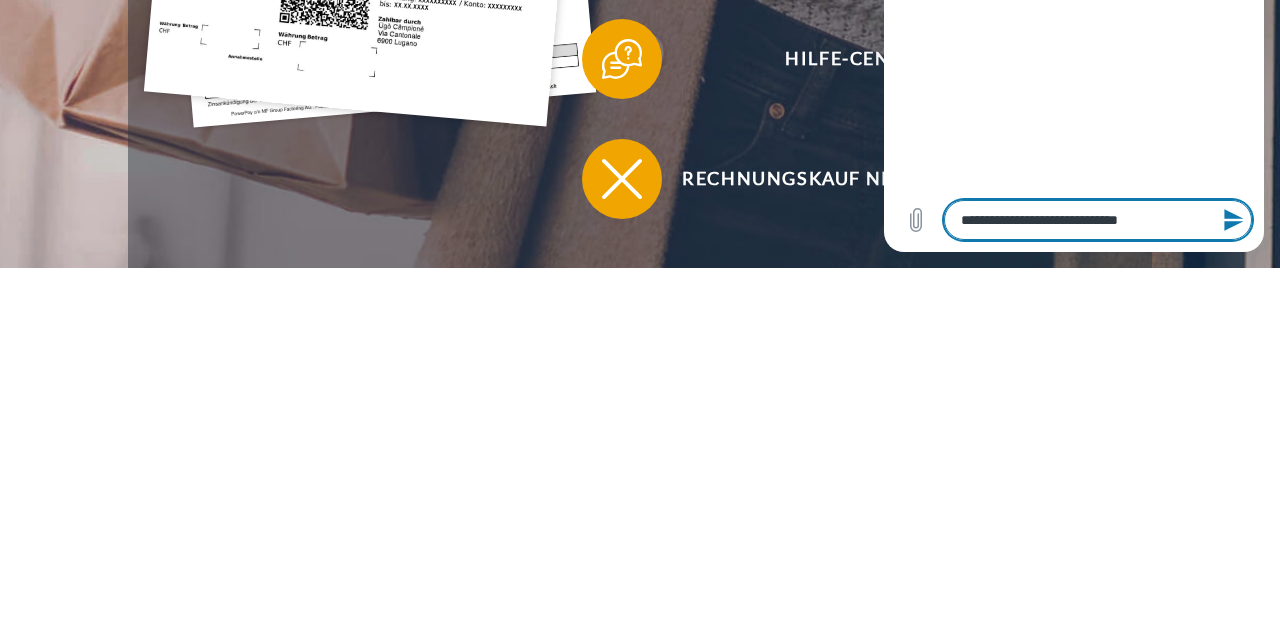 type on "*" 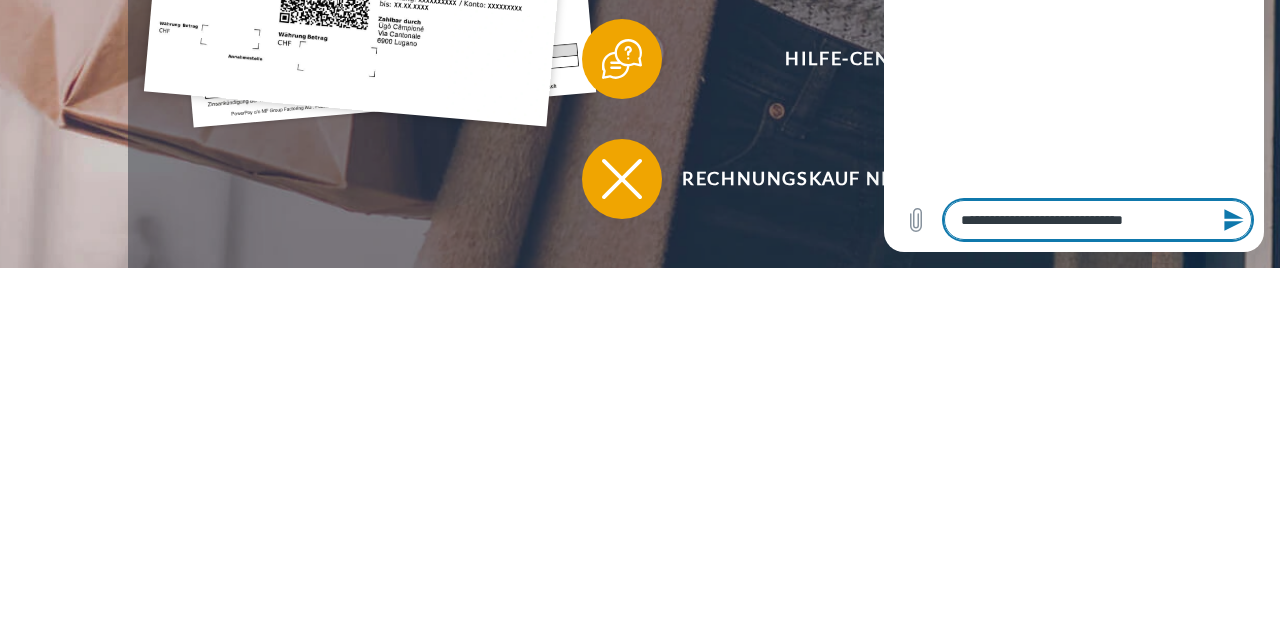 type on "*" 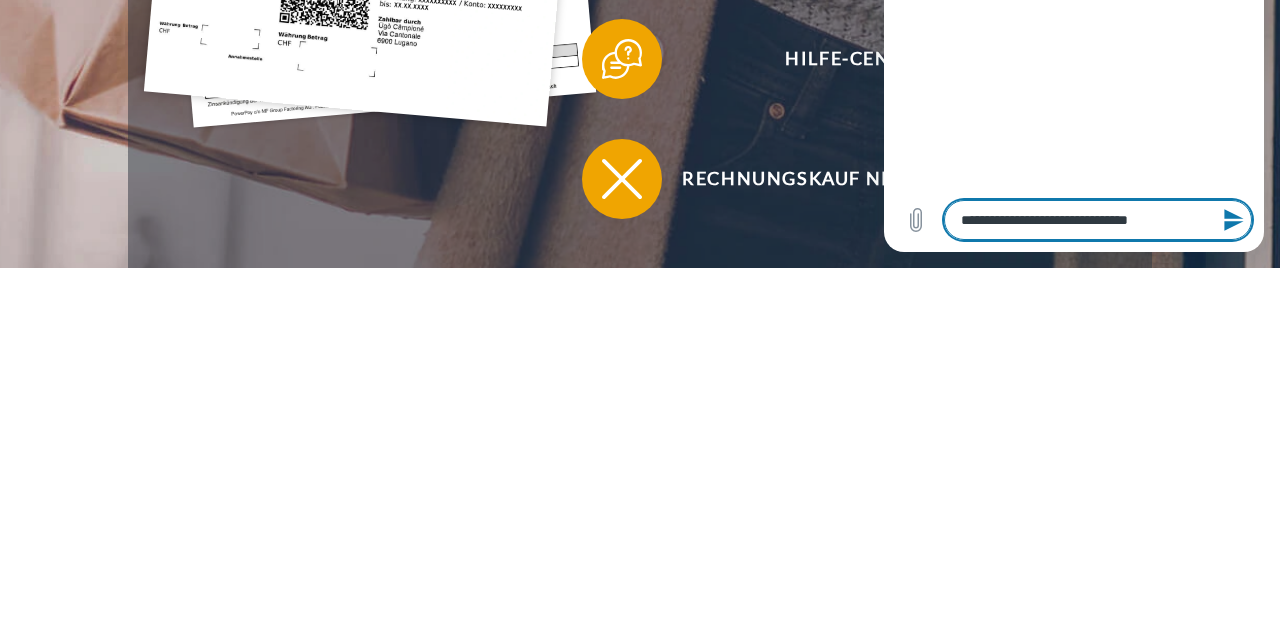 type on "*" 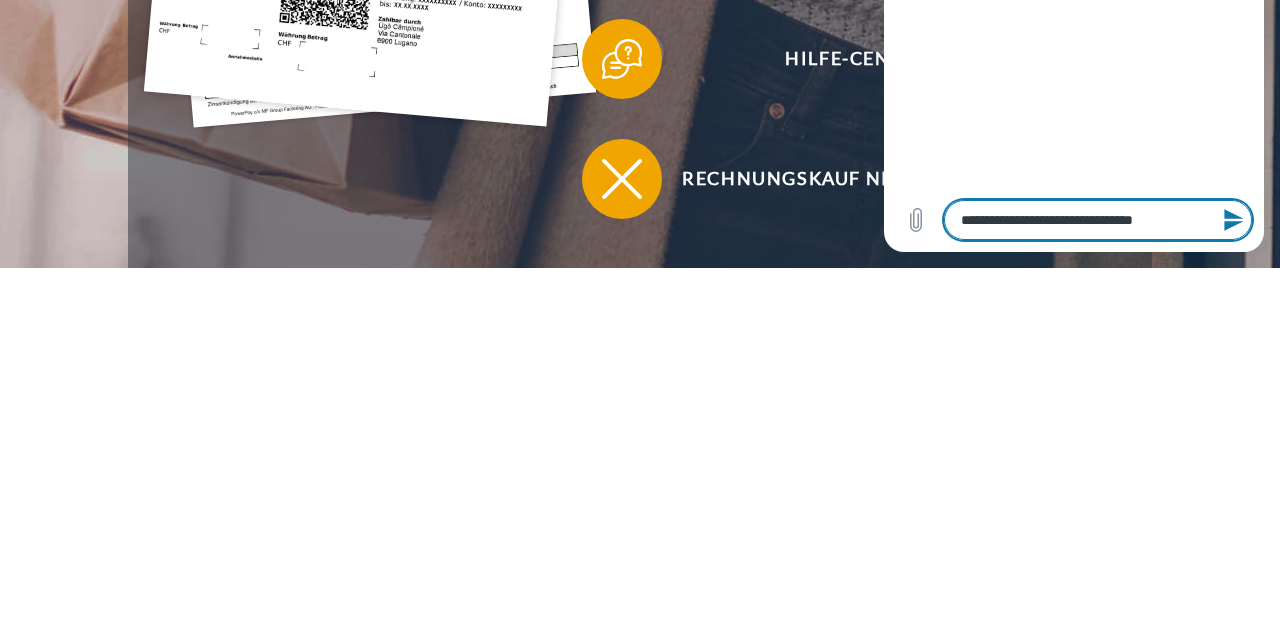 type on "*" 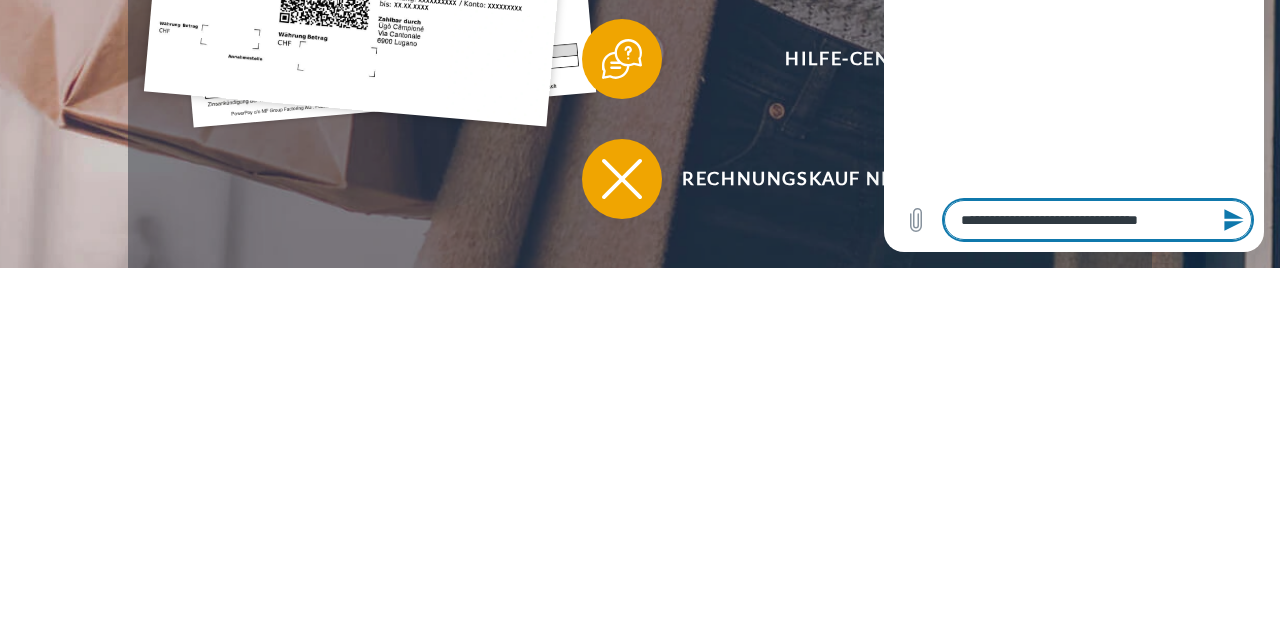 type on "*" 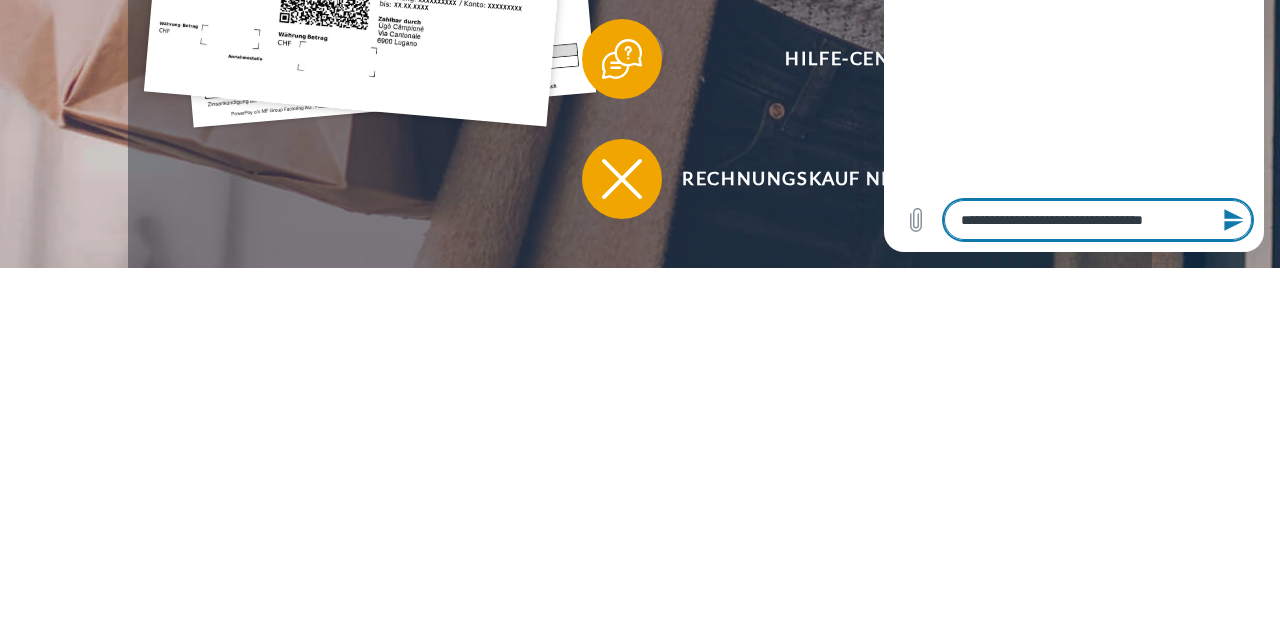 type on "*" 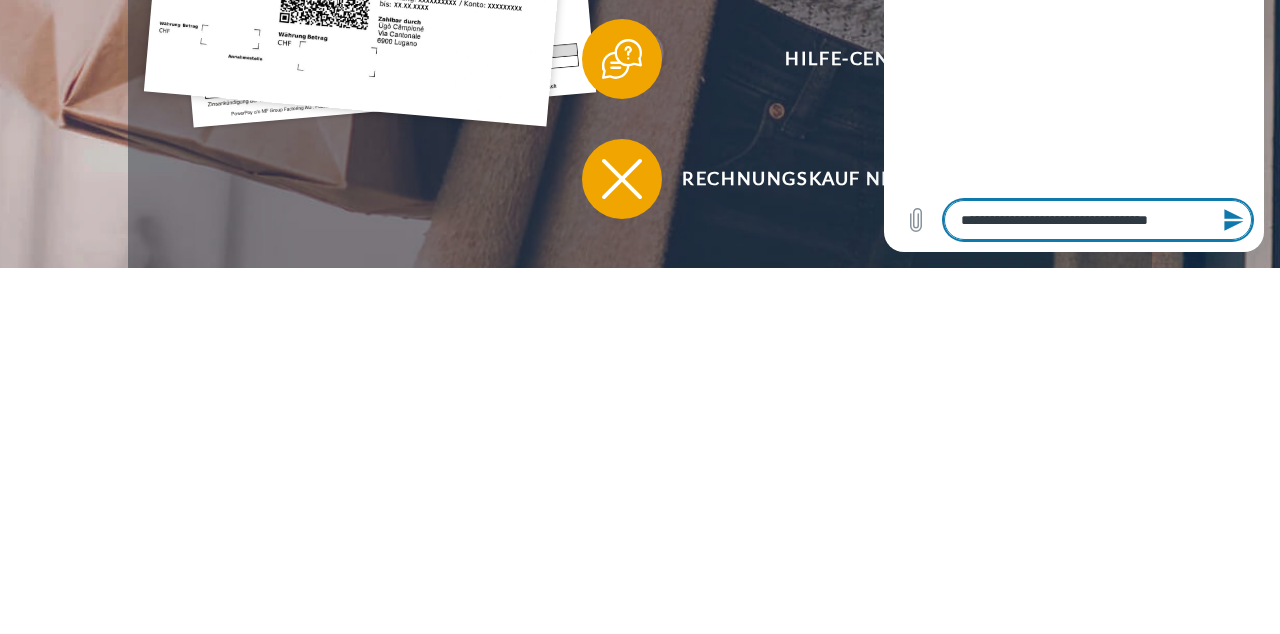 type on "*" 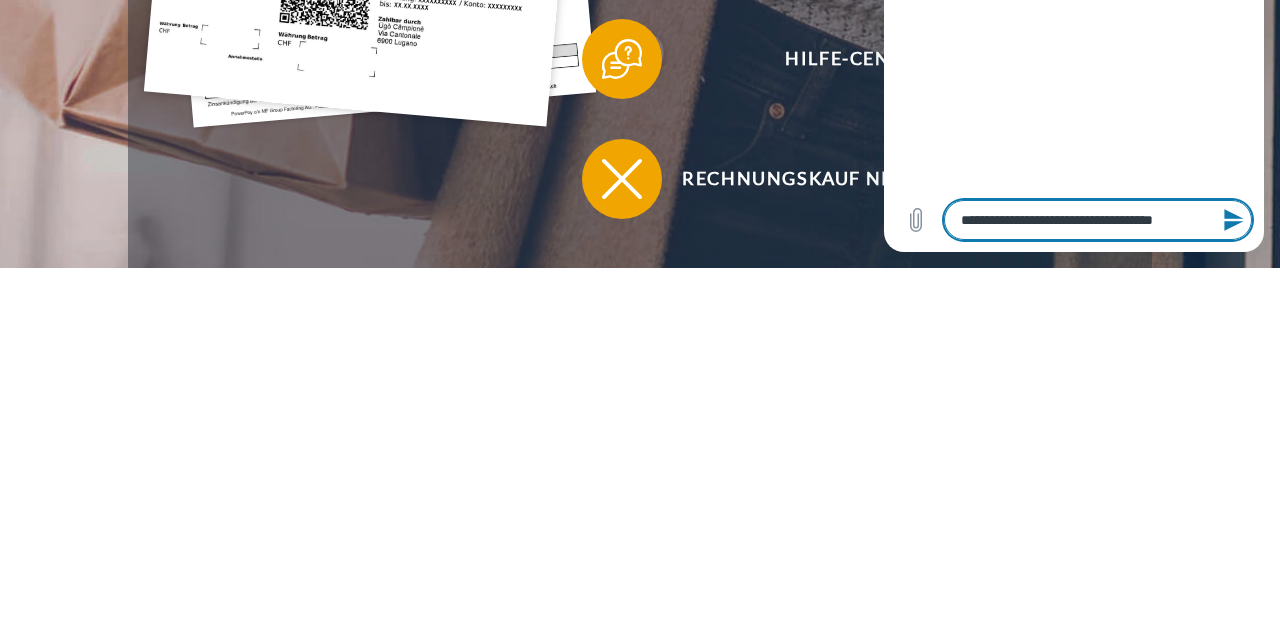 type on "*" 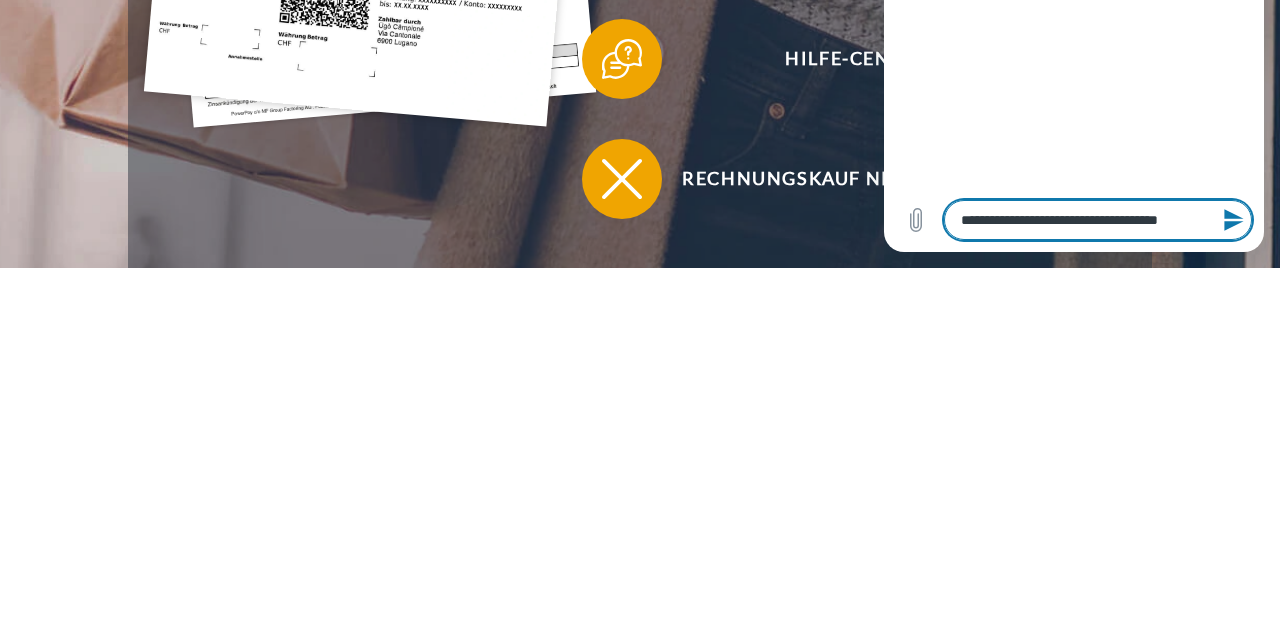 type on "*" 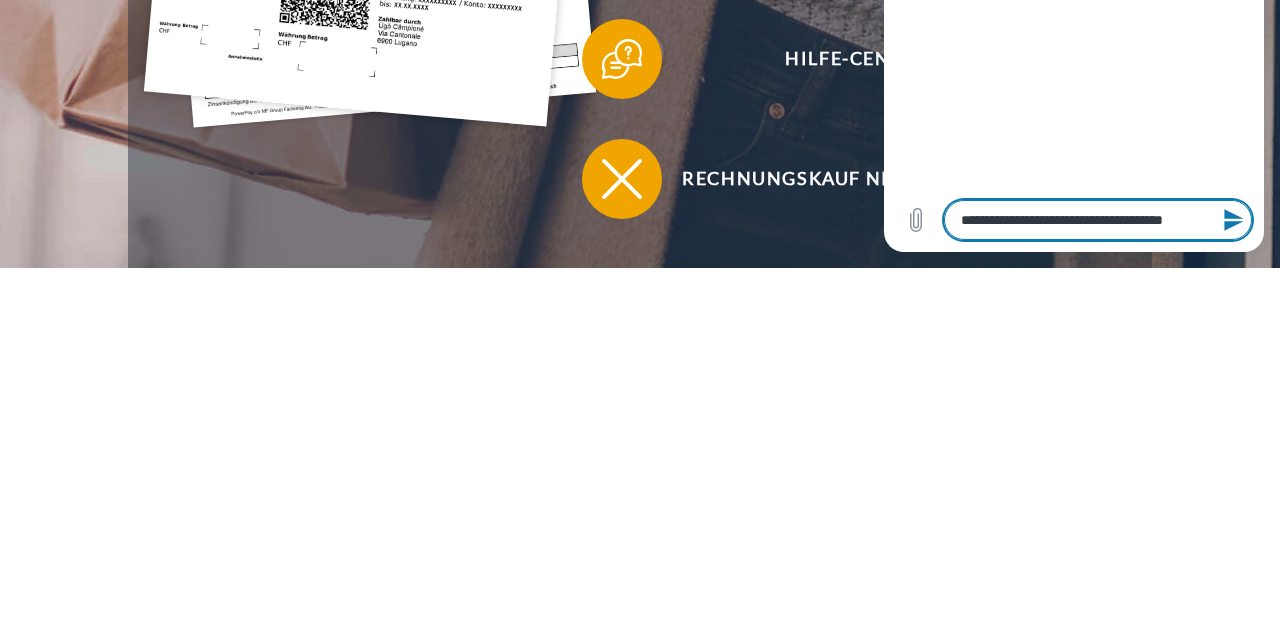 type on "*" 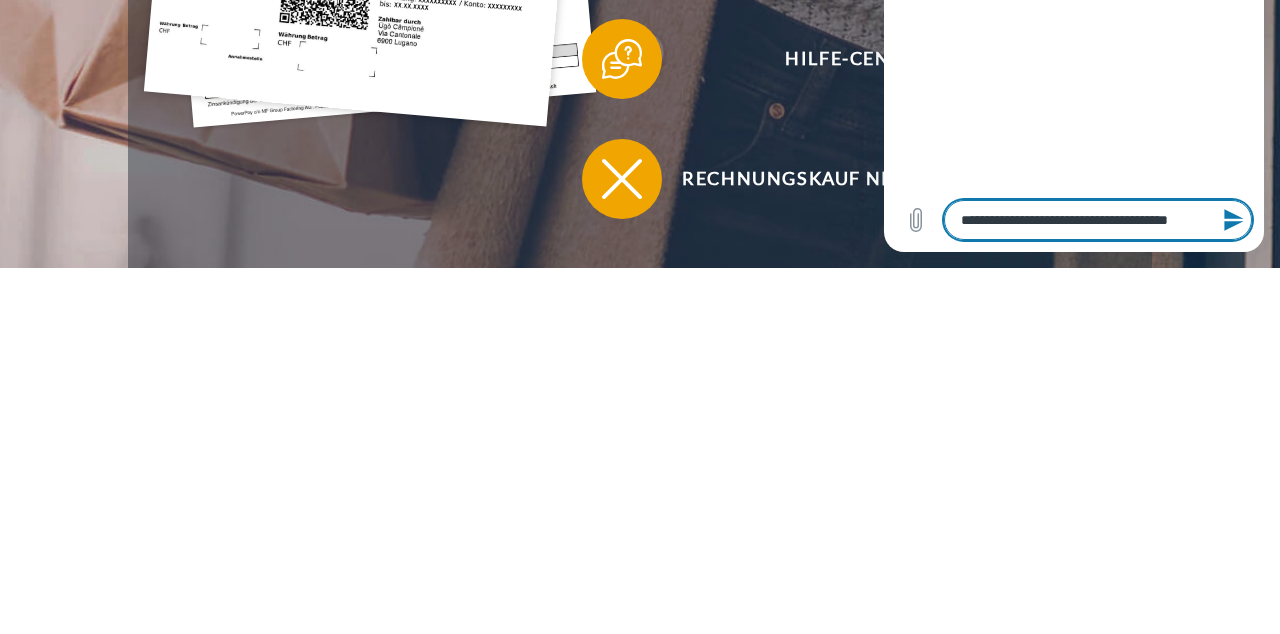 type on "*" 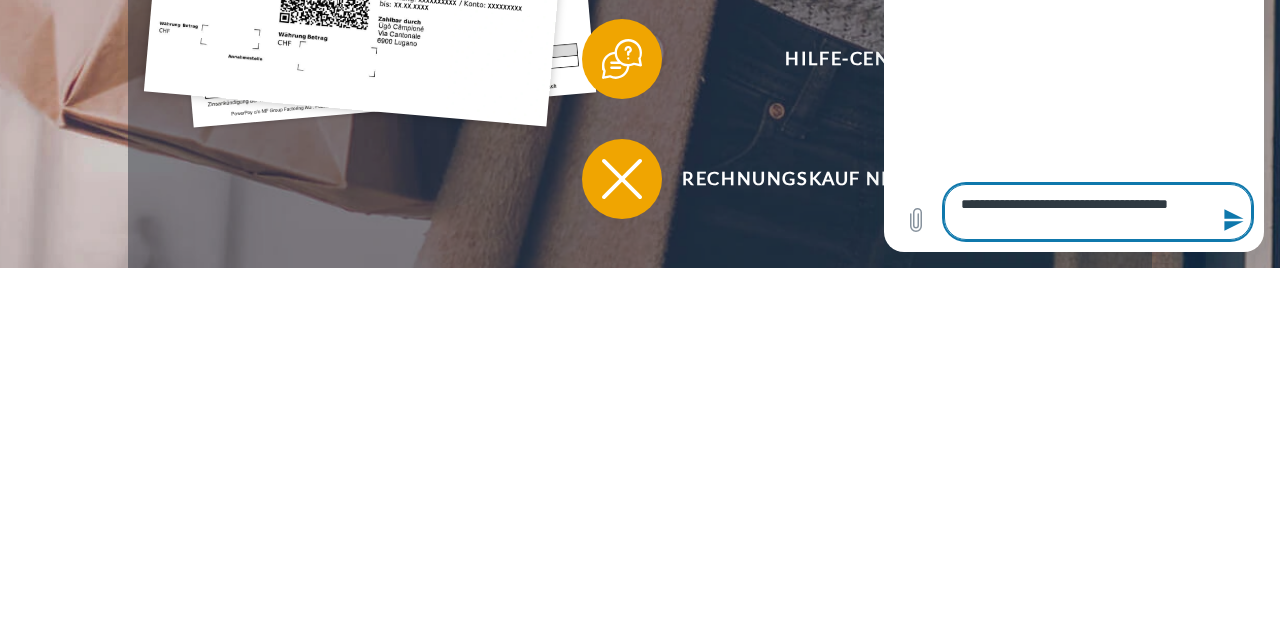 type on "**********" 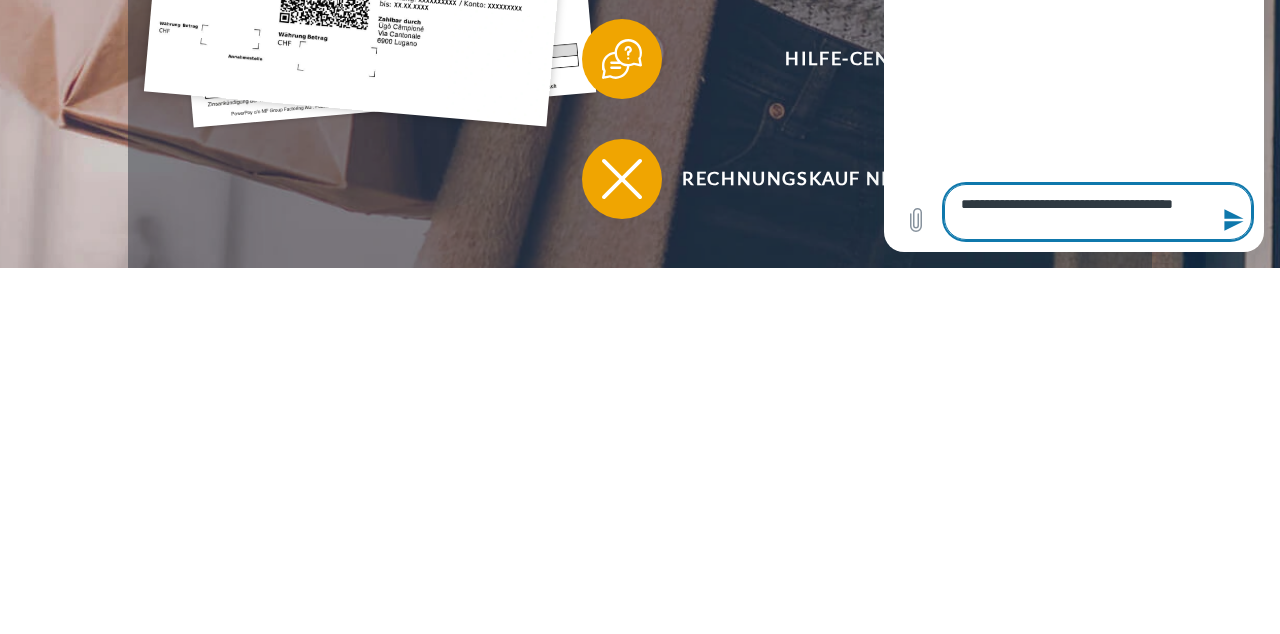 type on "*" 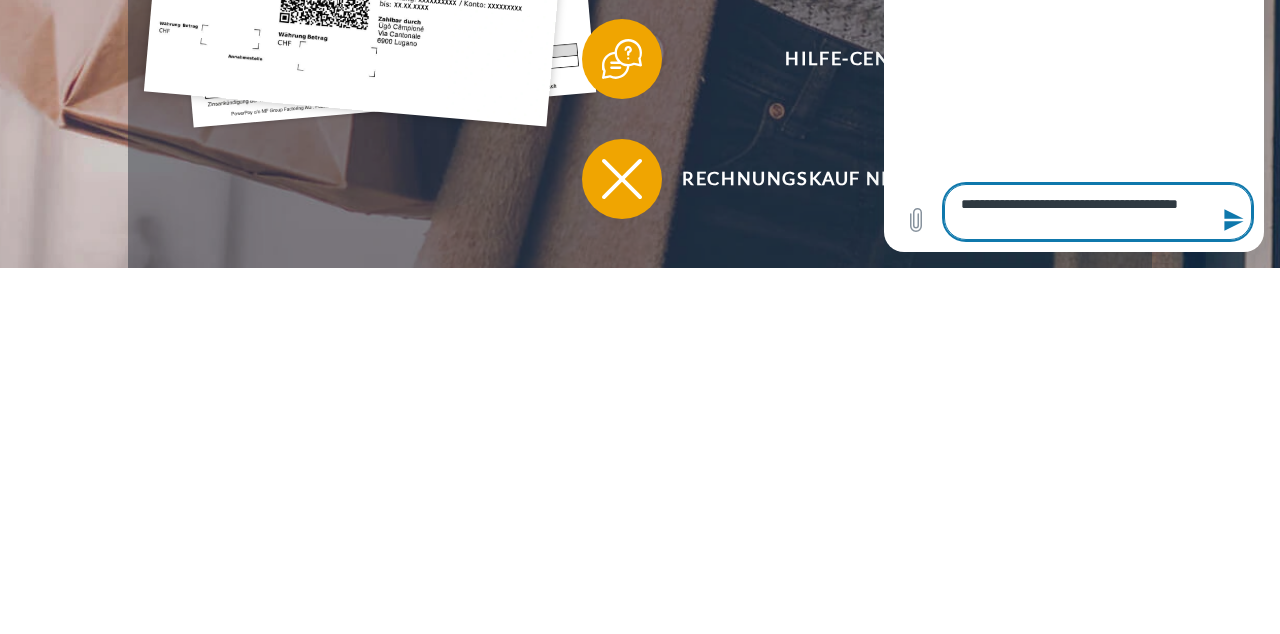 type on "*" 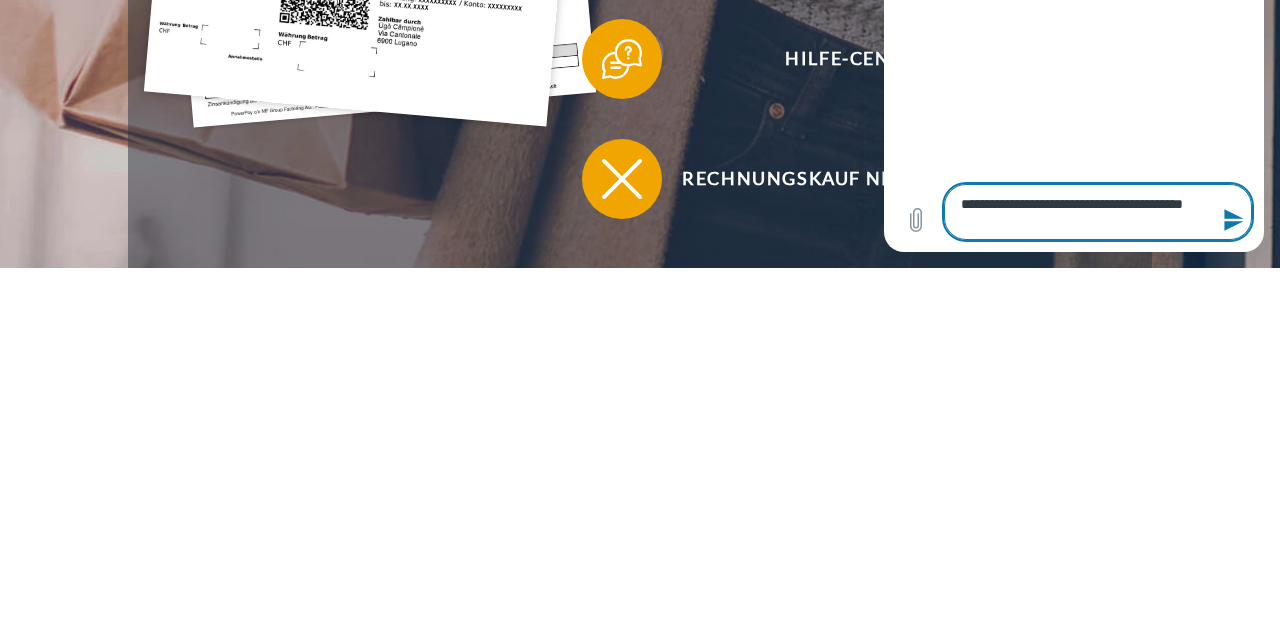 type on "*" 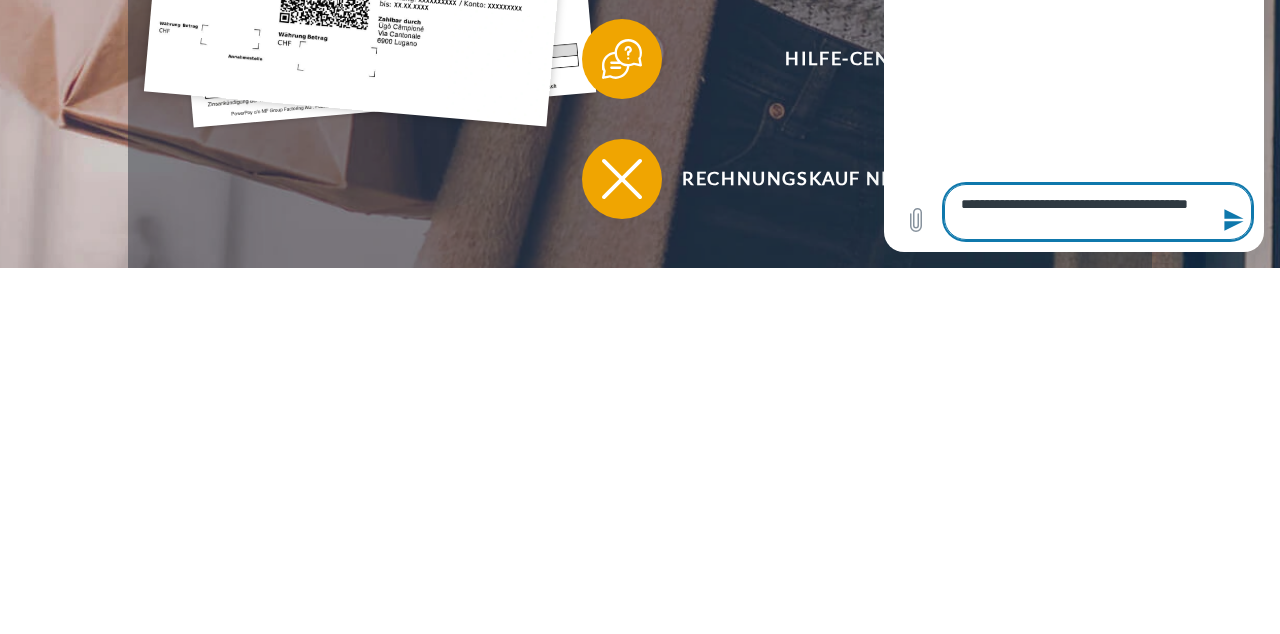 type on "*" 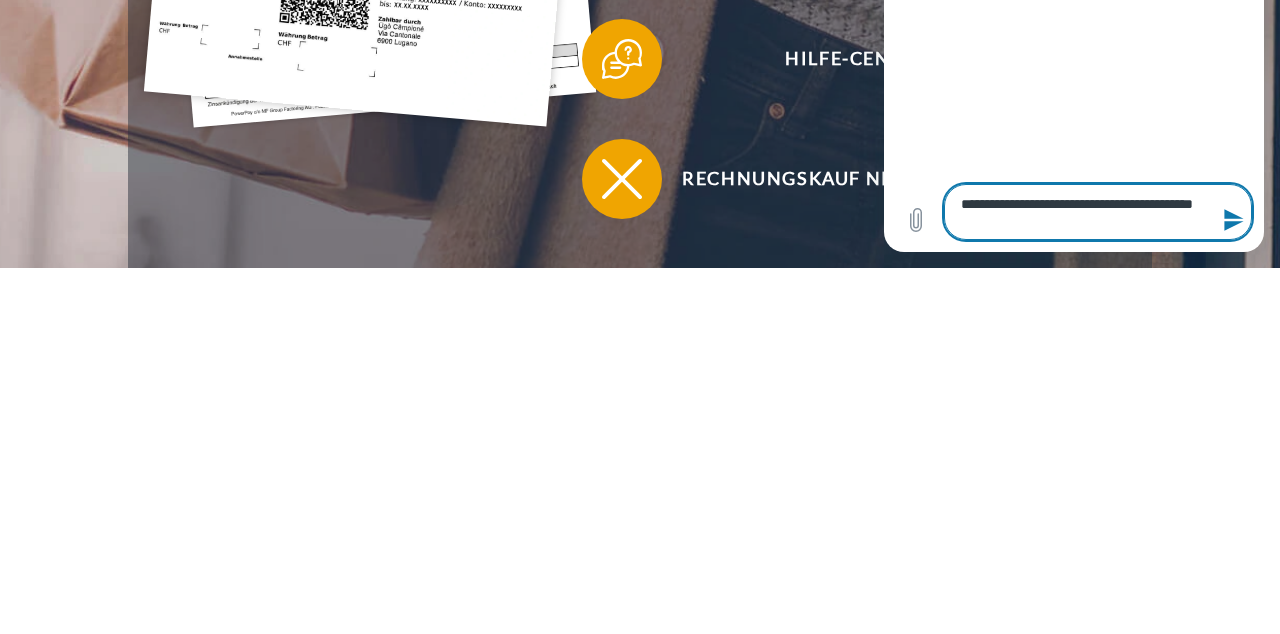 type on "*" 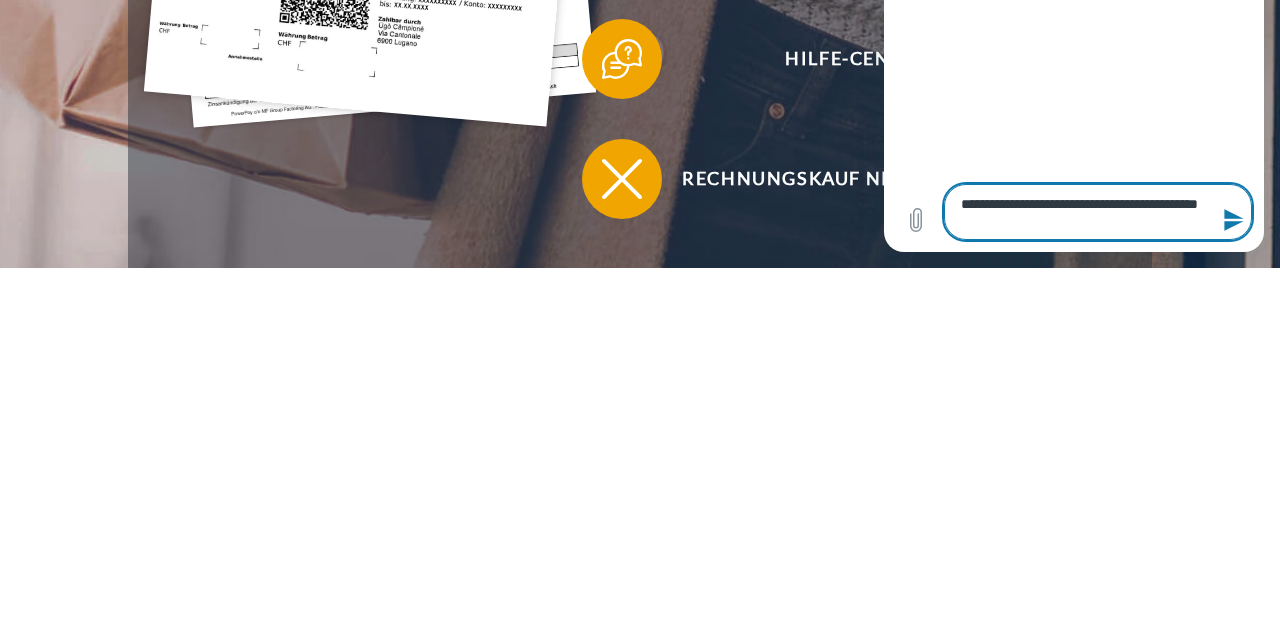 type on "*" 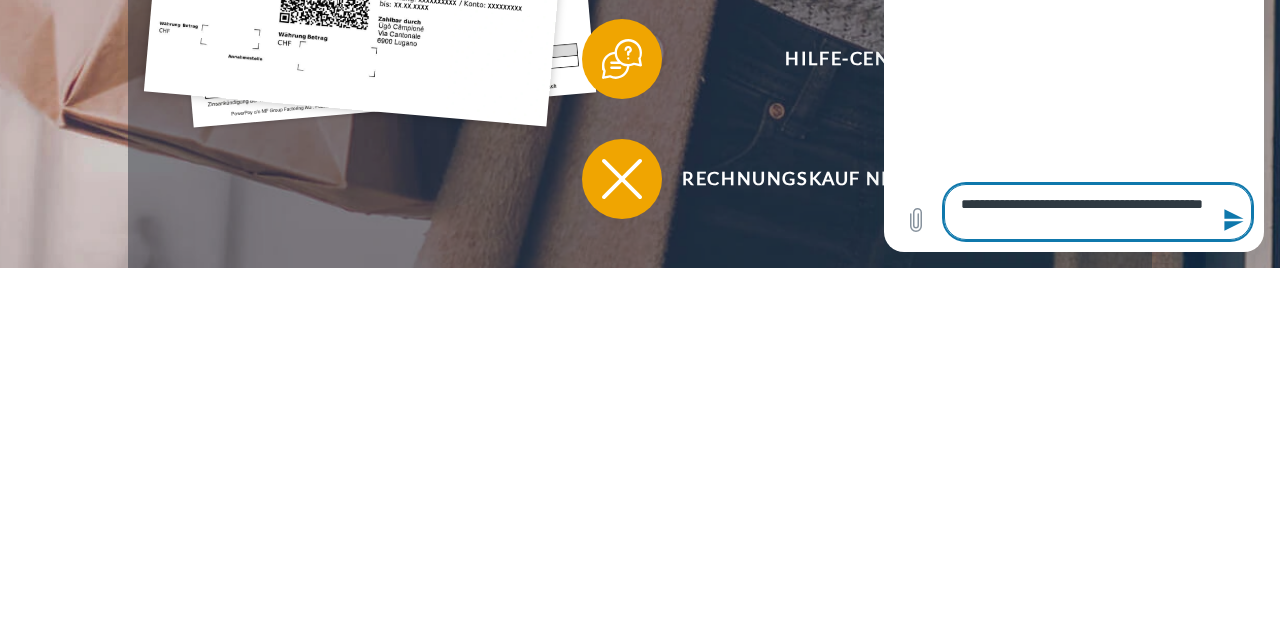 type on "*" 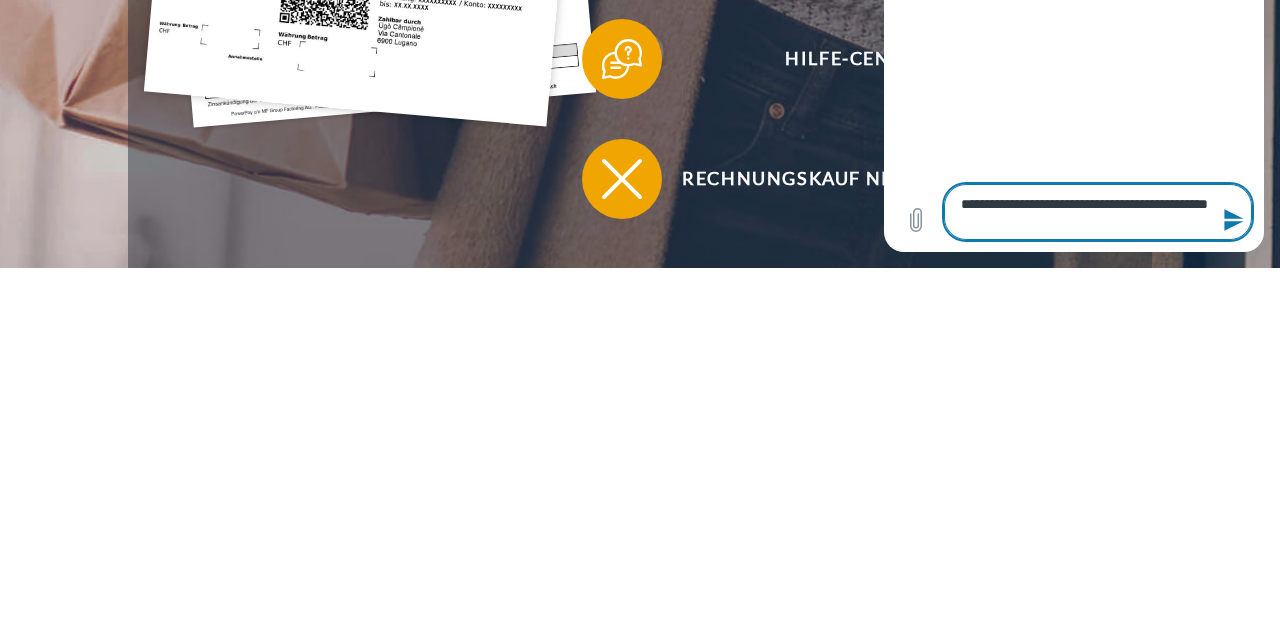 type on "*" 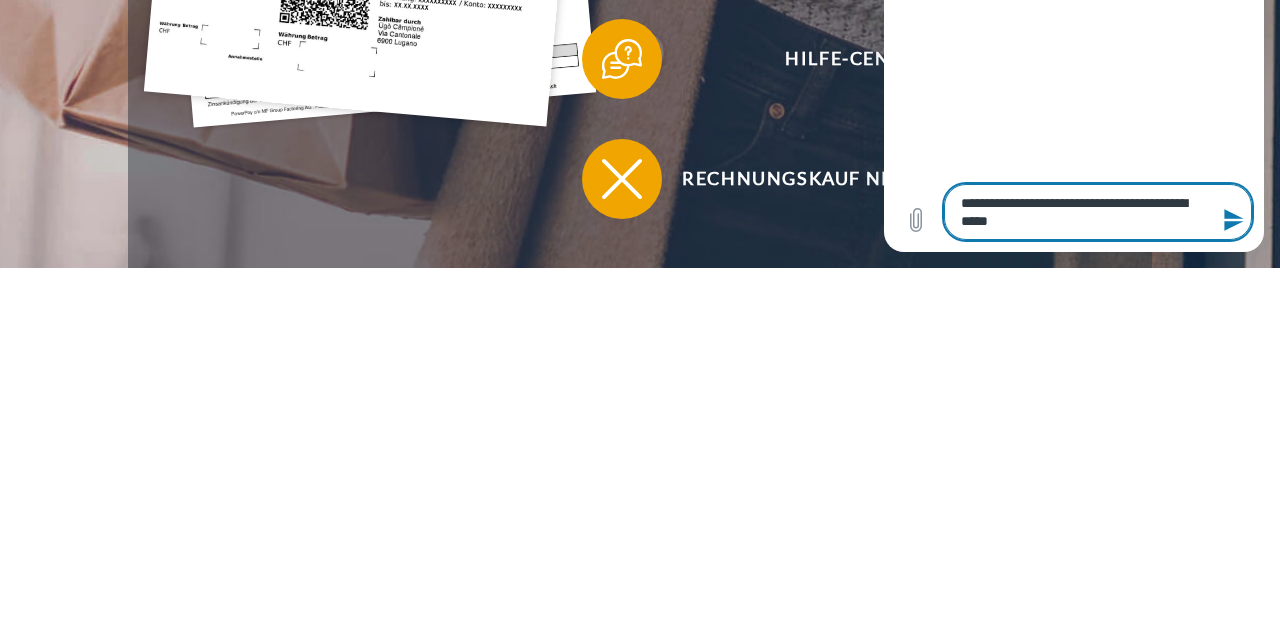 type on "*" 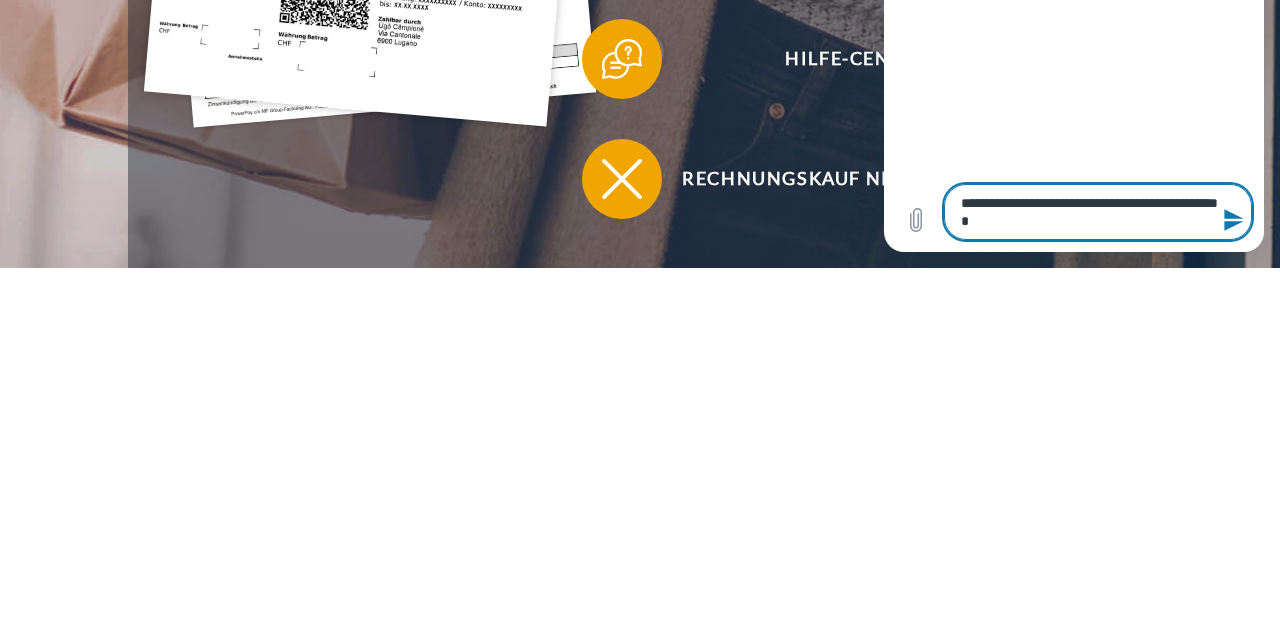 type on "*" 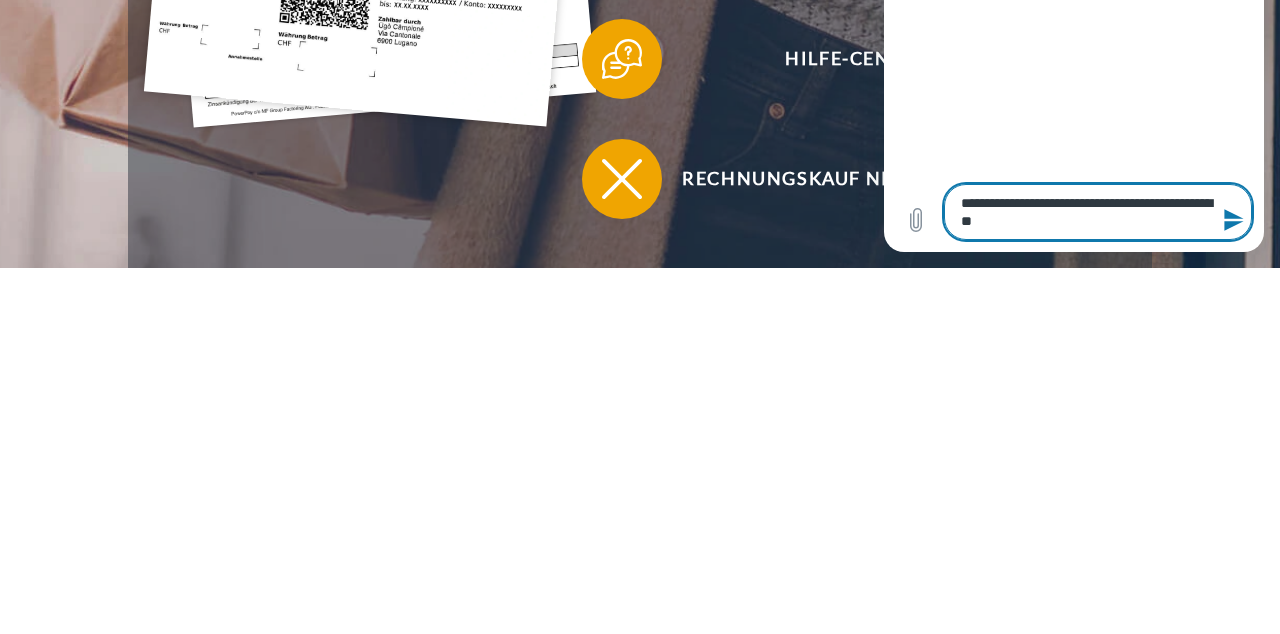 type on "*" 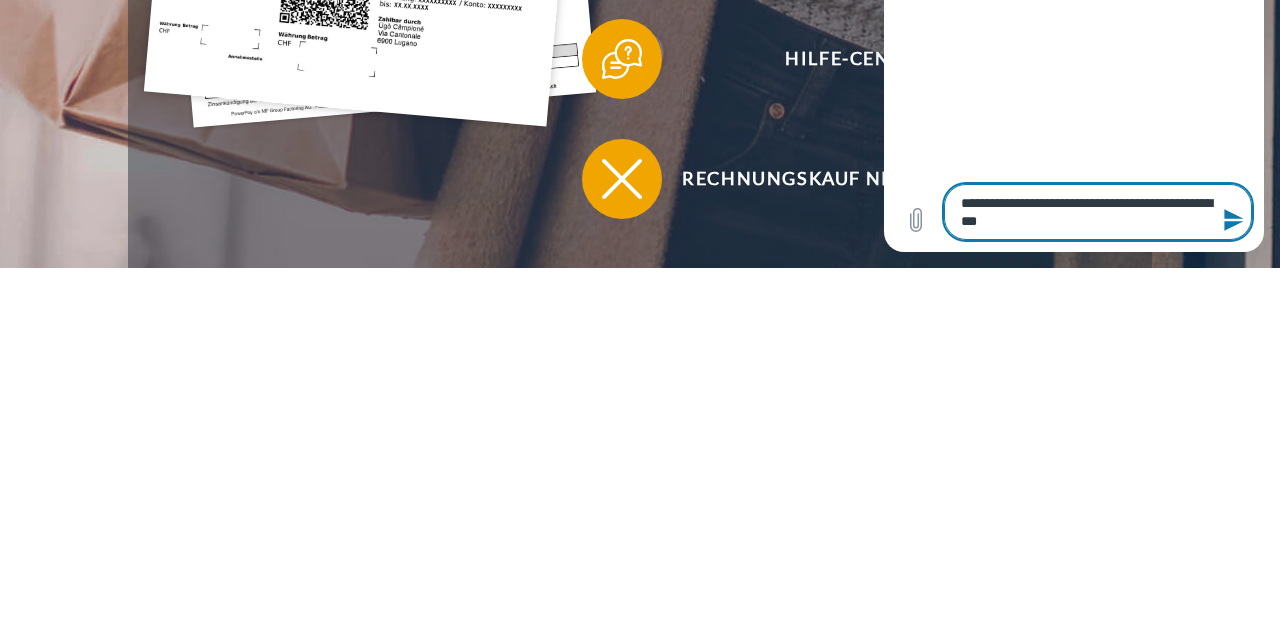 type on "*" 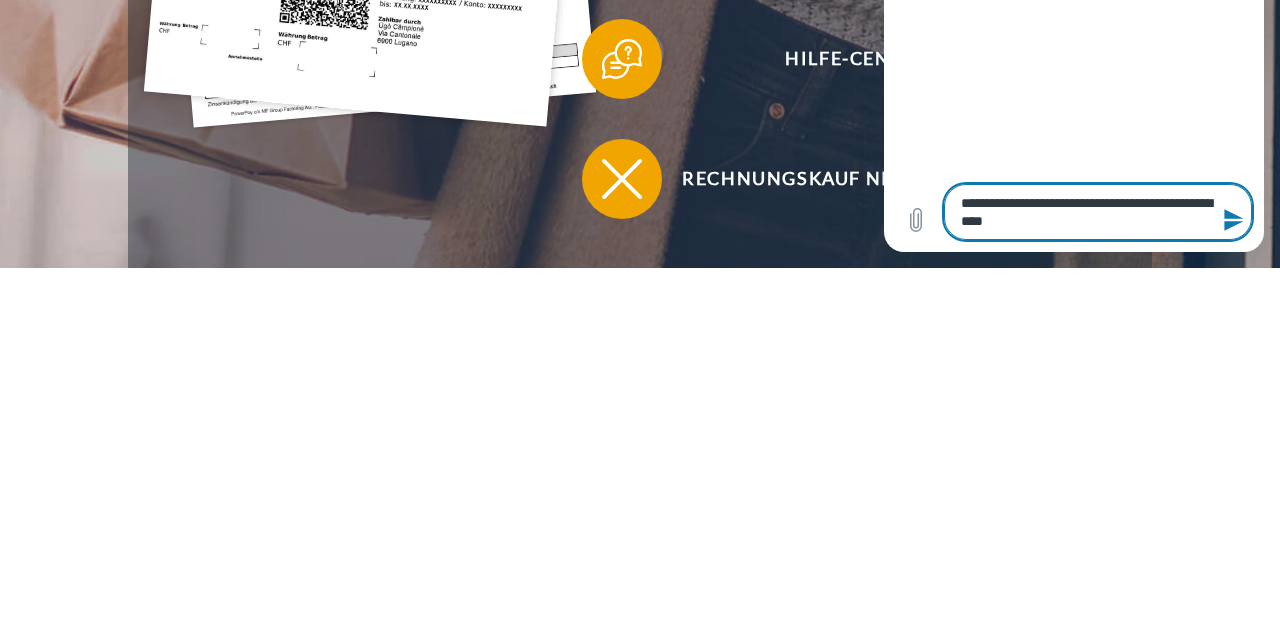 type on "*" 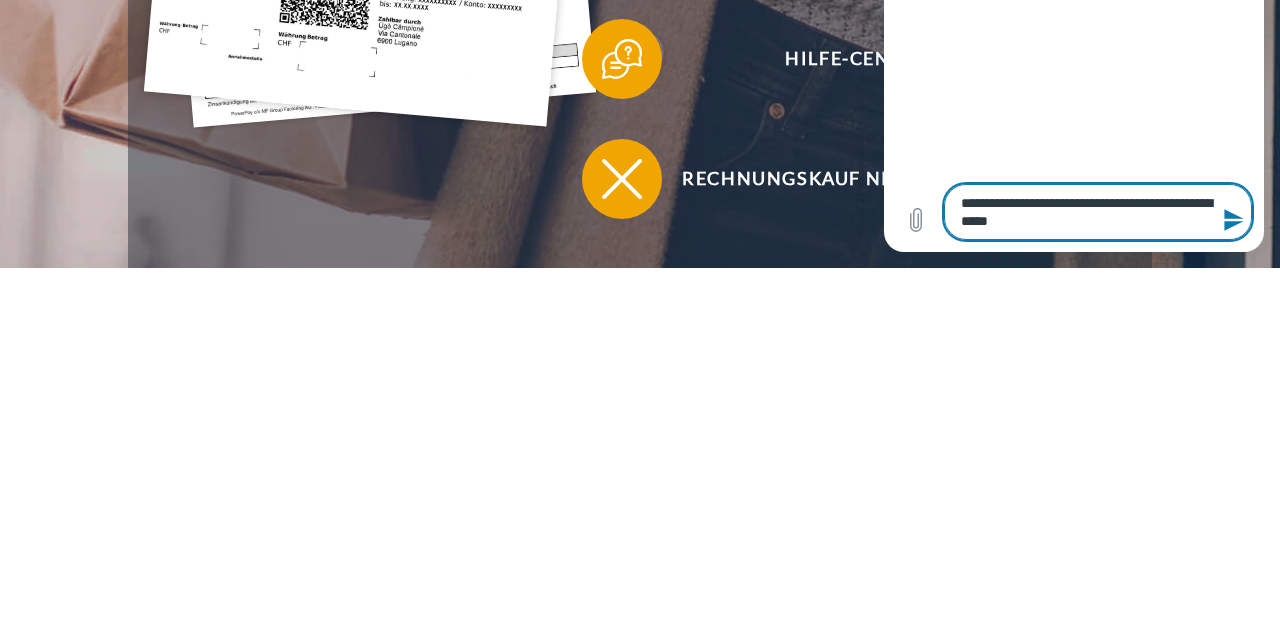 type on "*" 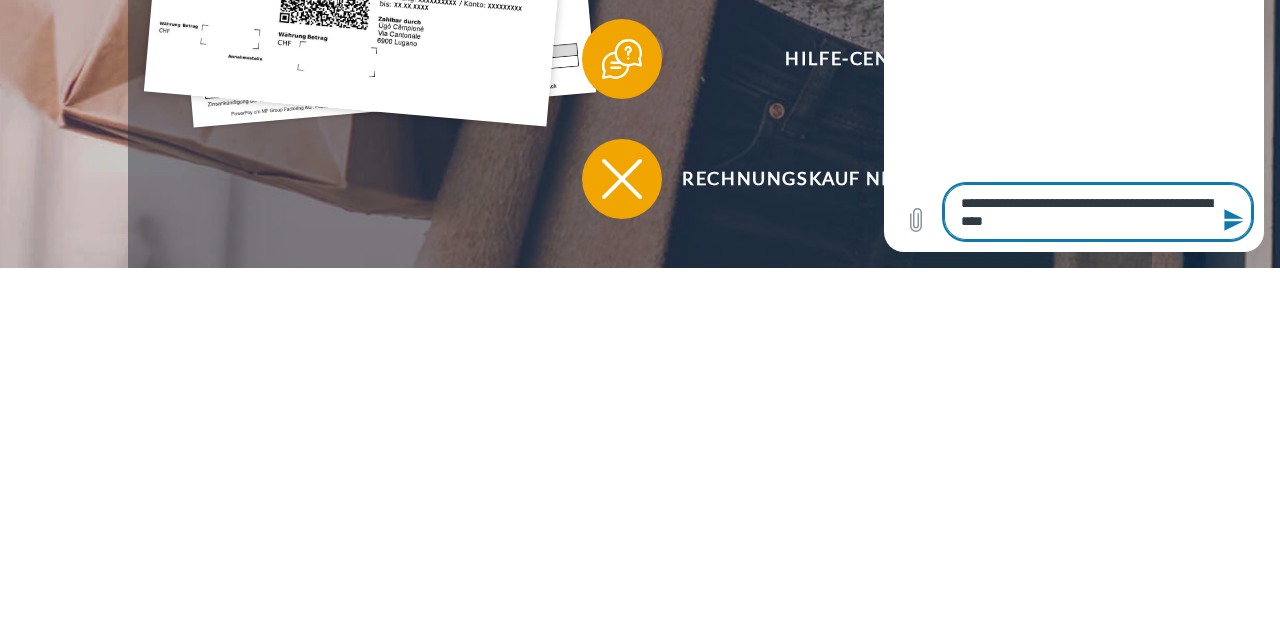 type on "*" 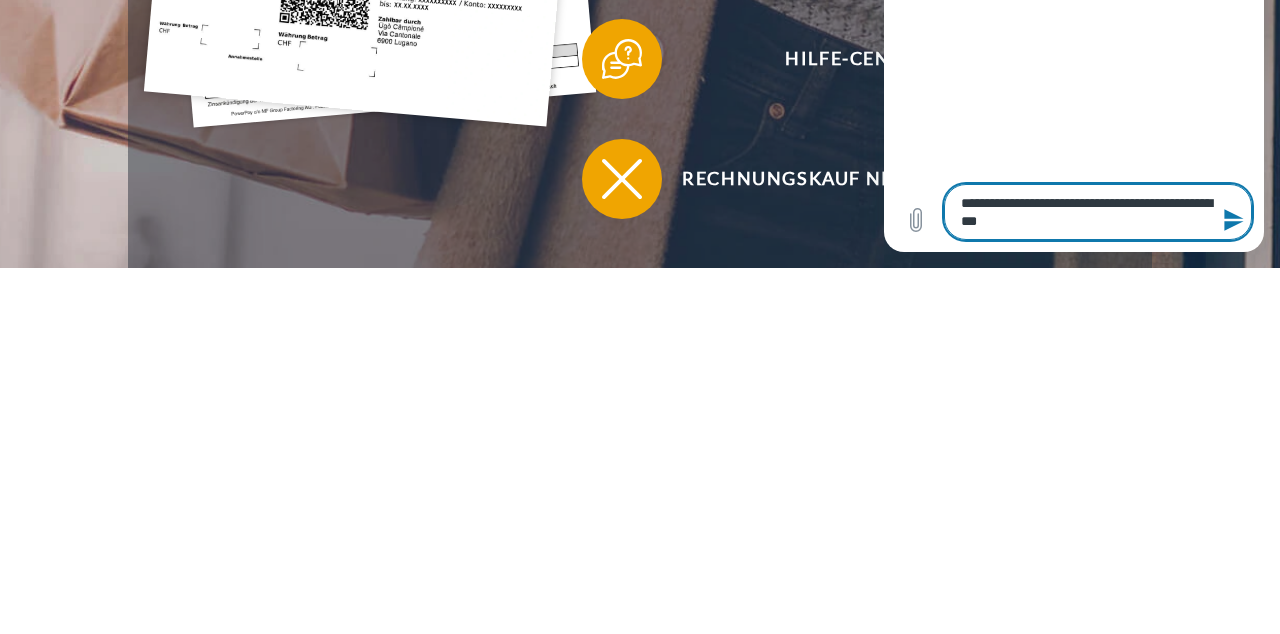 type on "*" 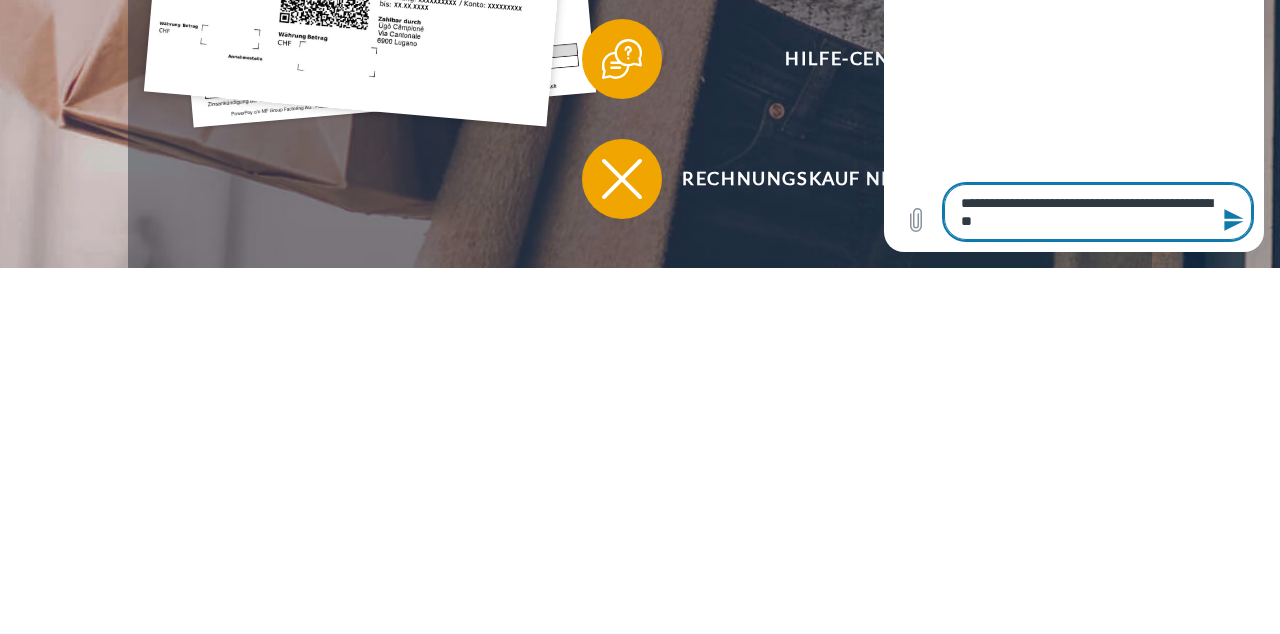 type on "*" 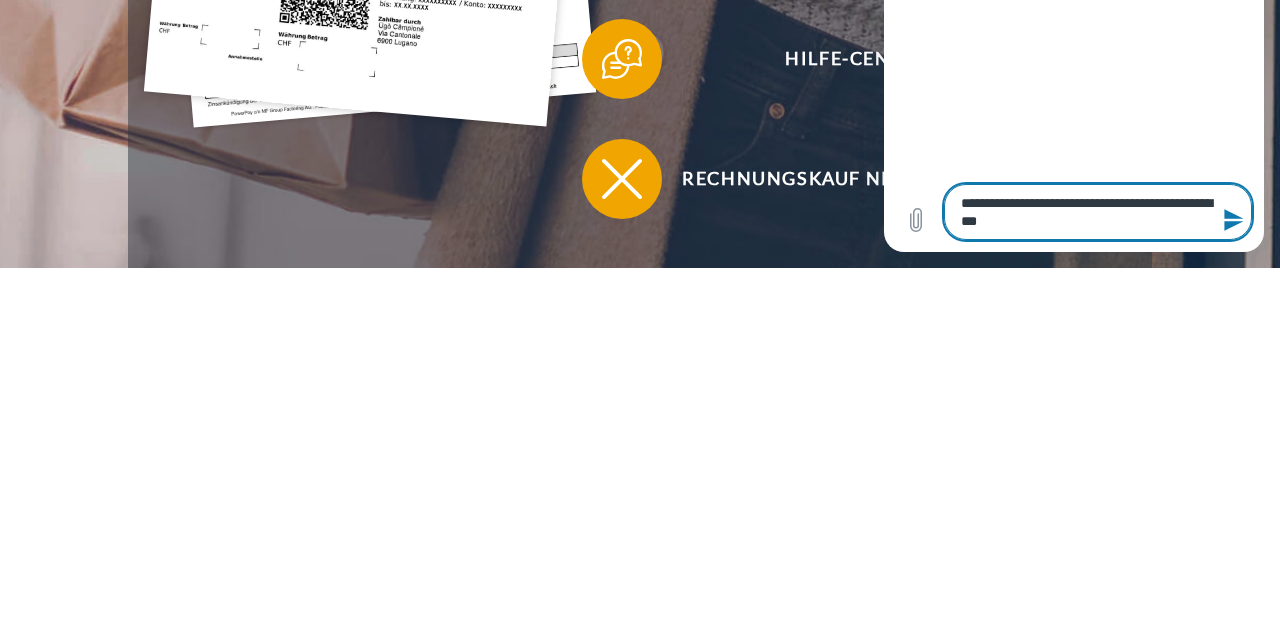 type on "*" 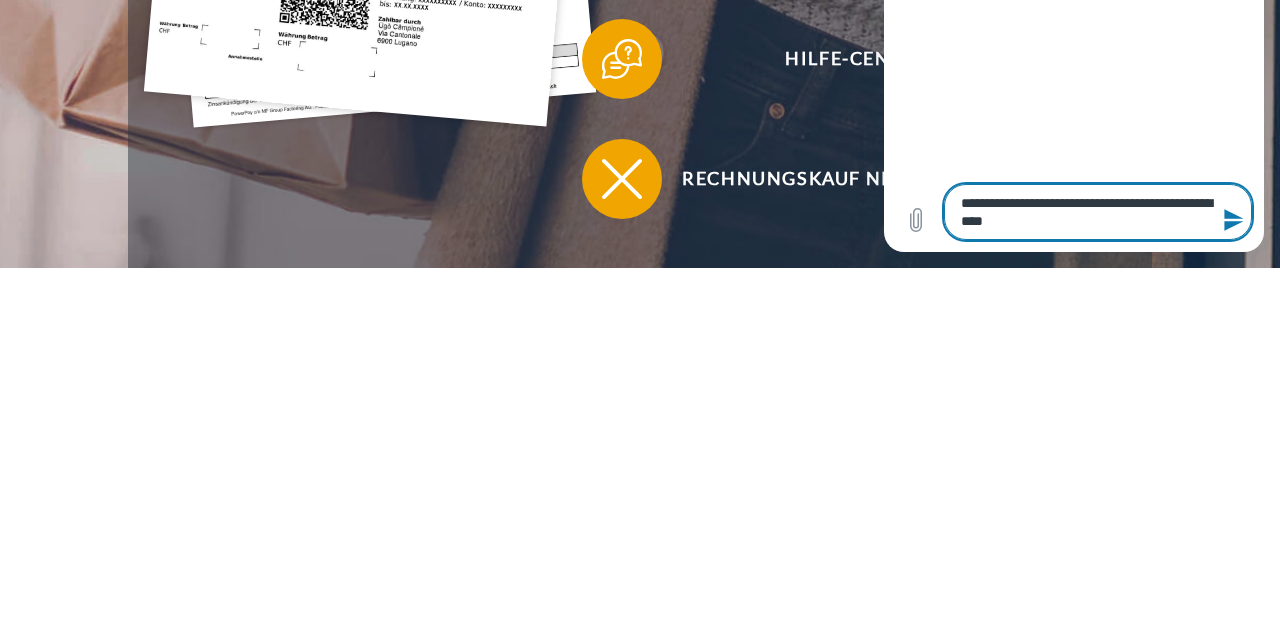 type on "*" 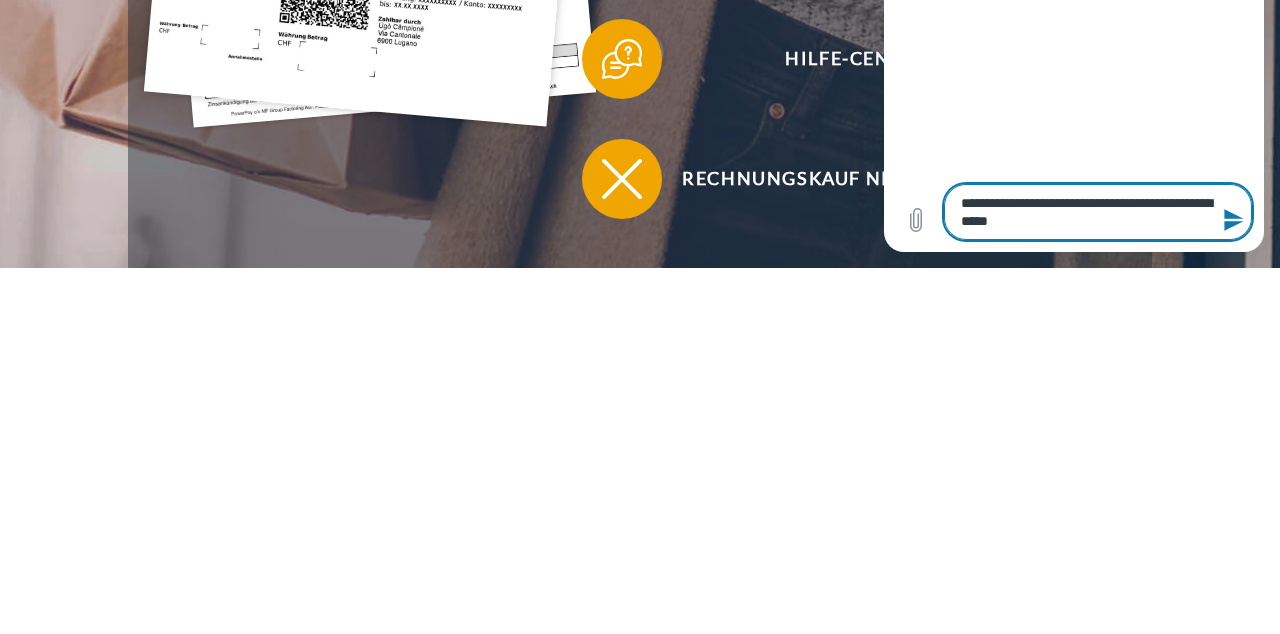 type on "*" 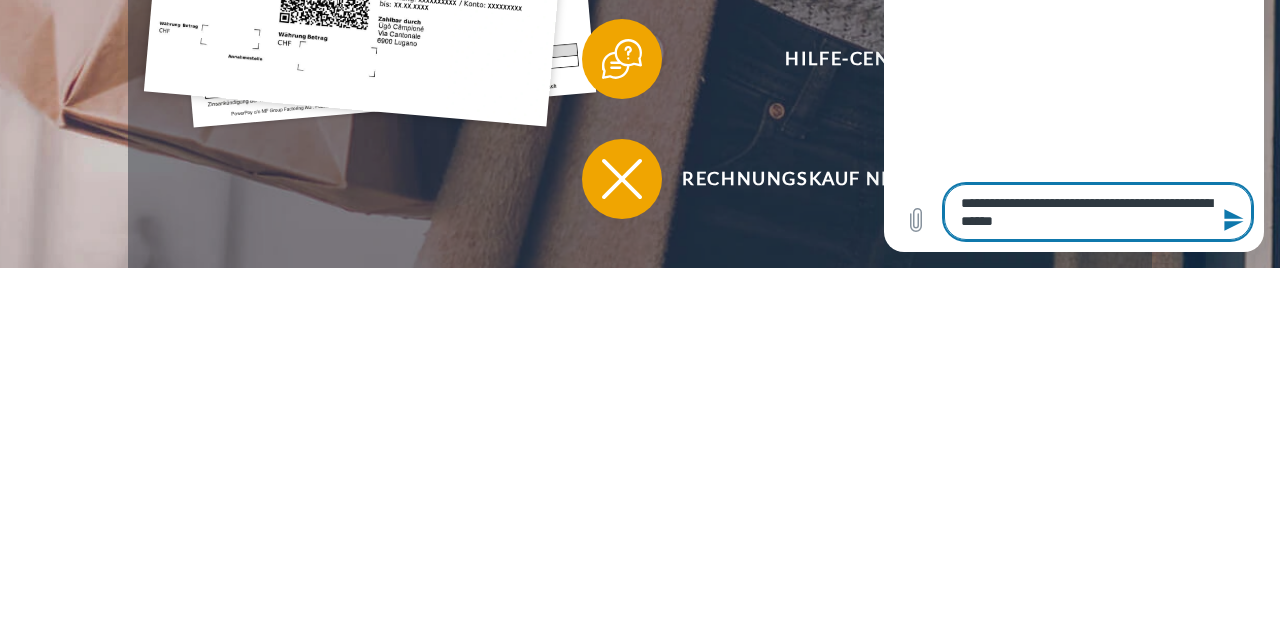 type on "*" 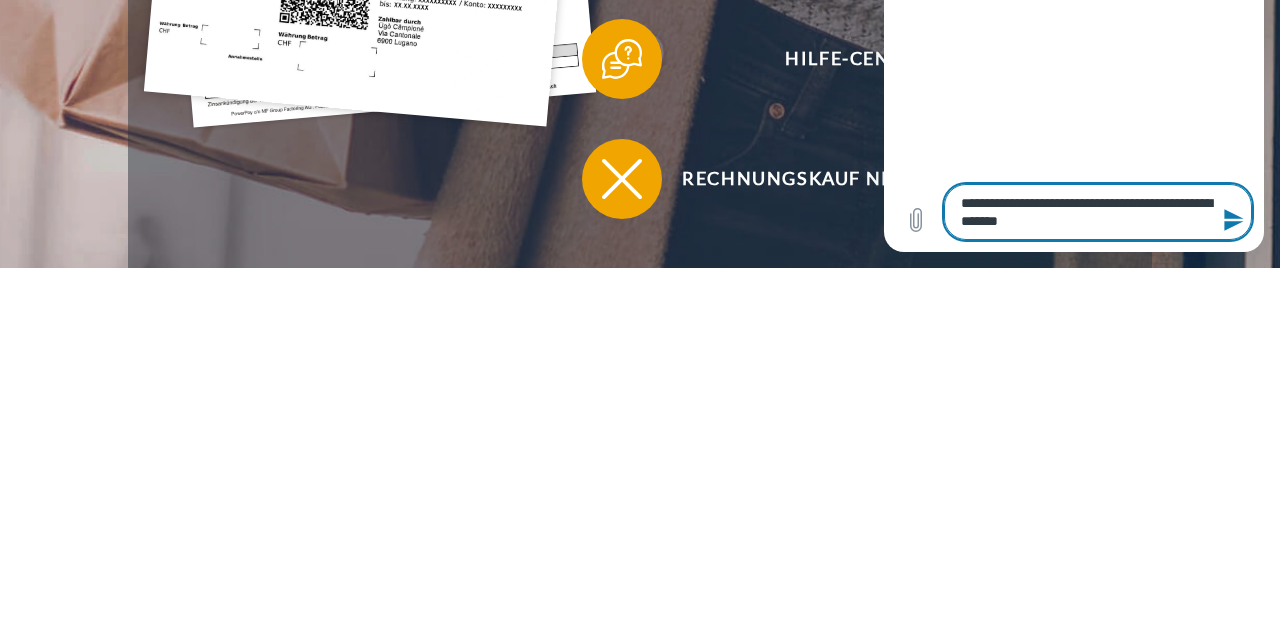 type on "*" 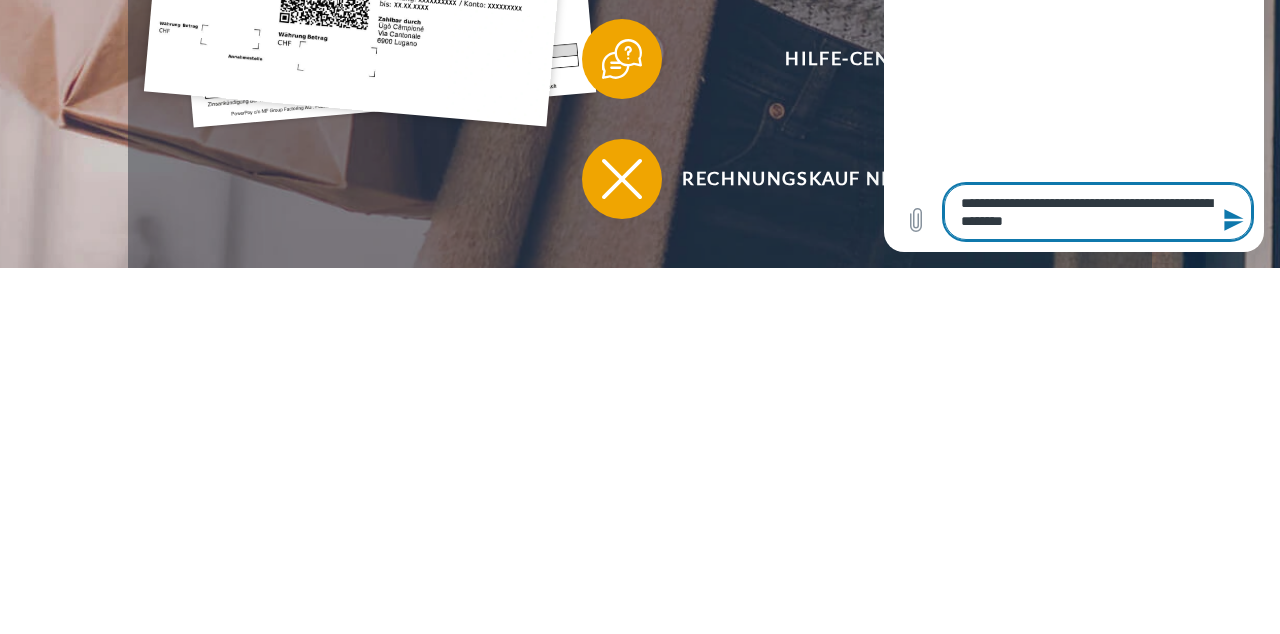 type on "*" 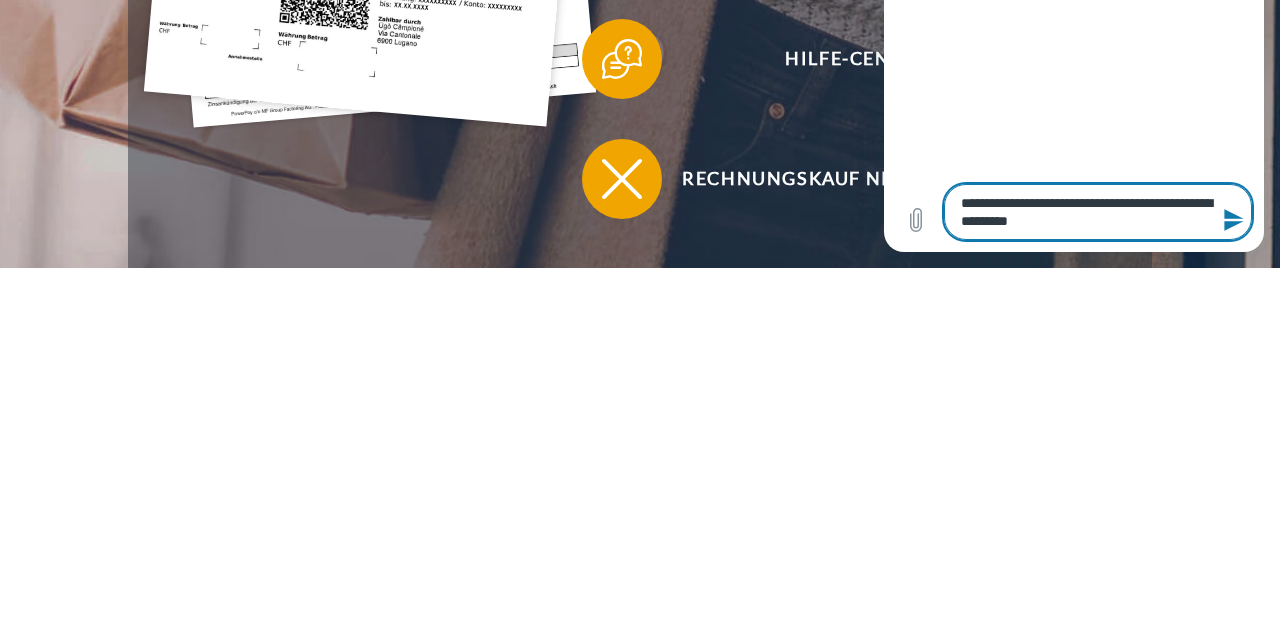type on "*" 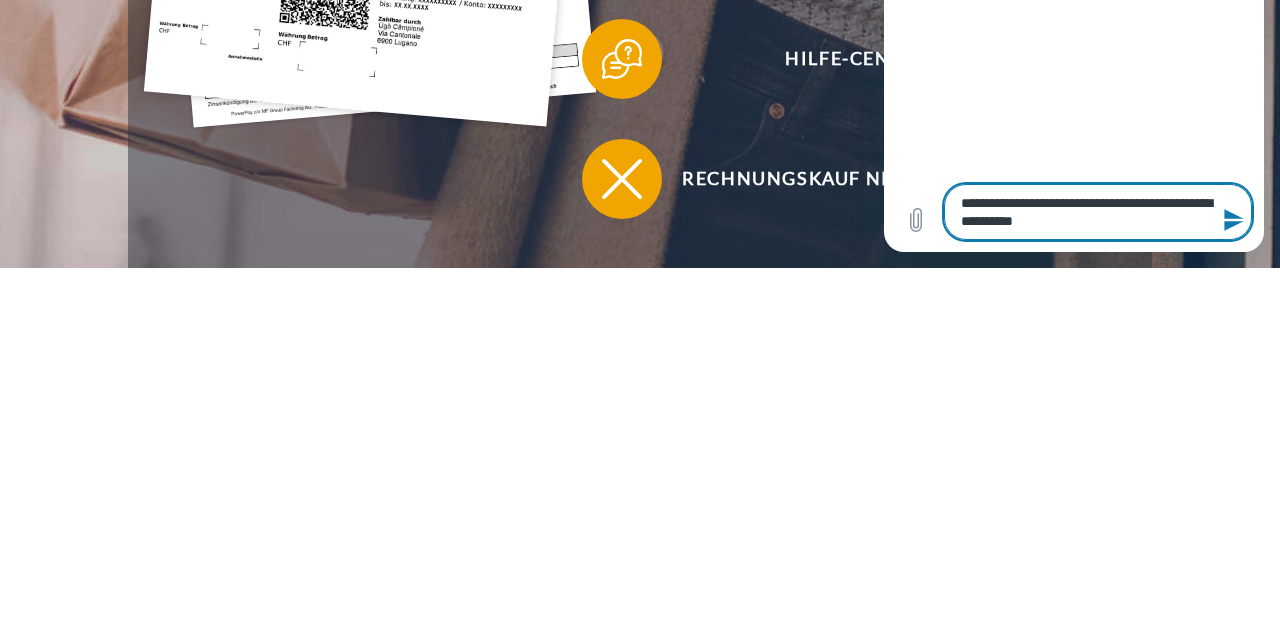 type on "*" 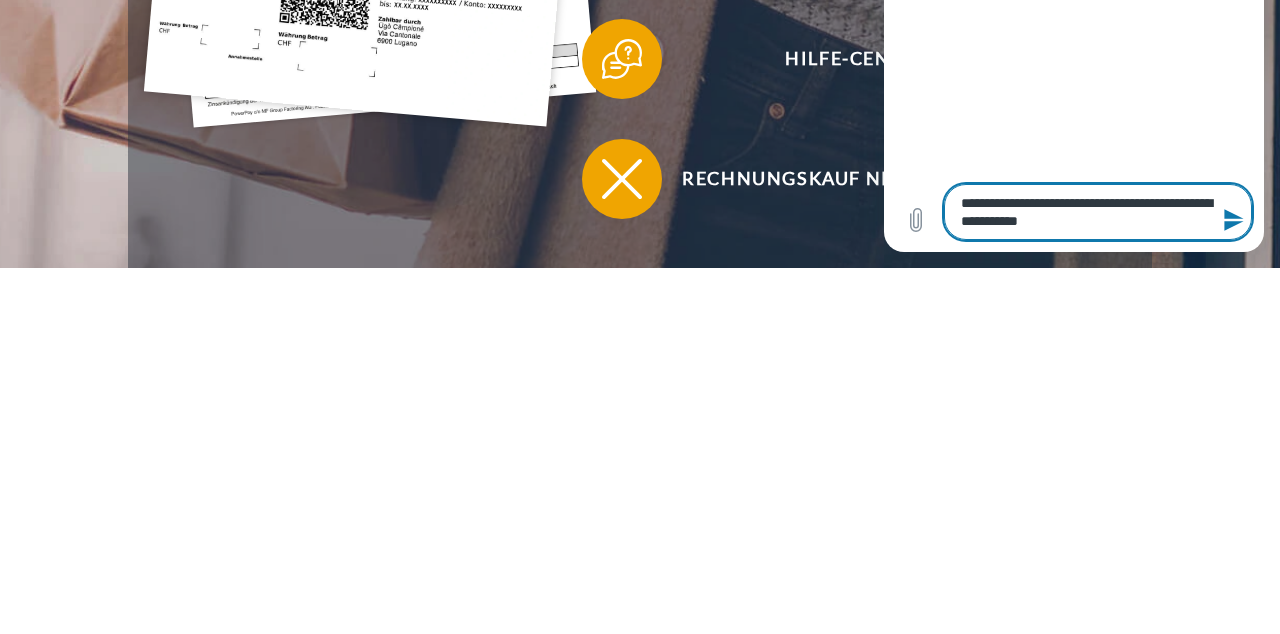 type on "*" 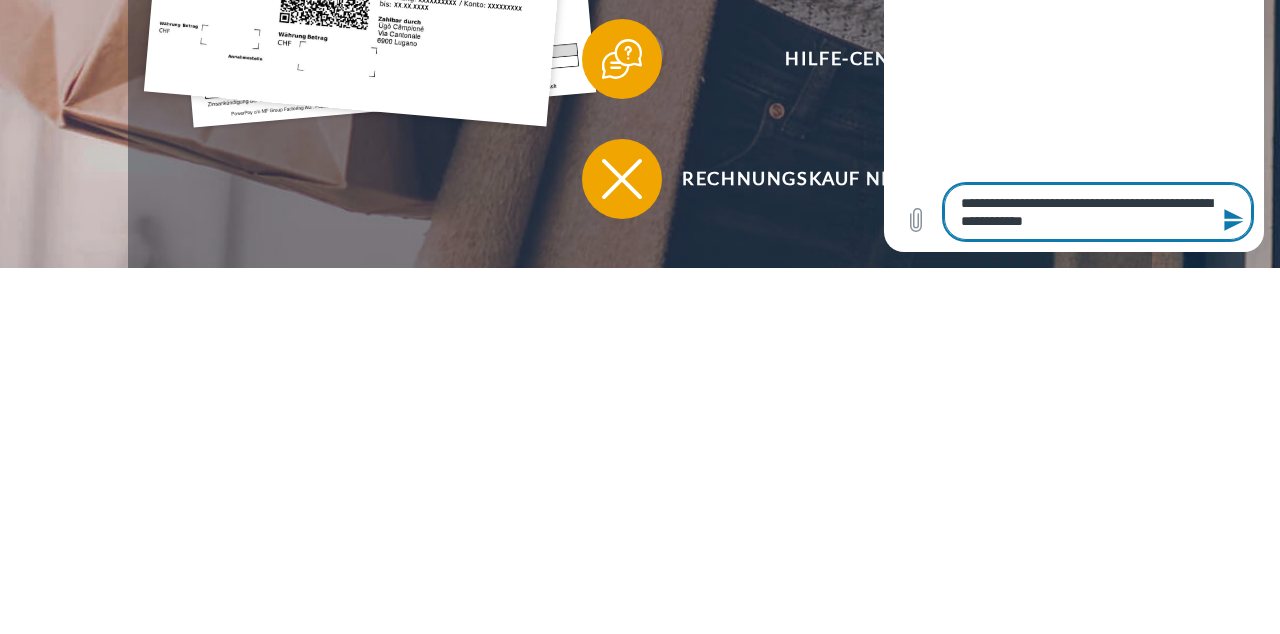 type on "*" 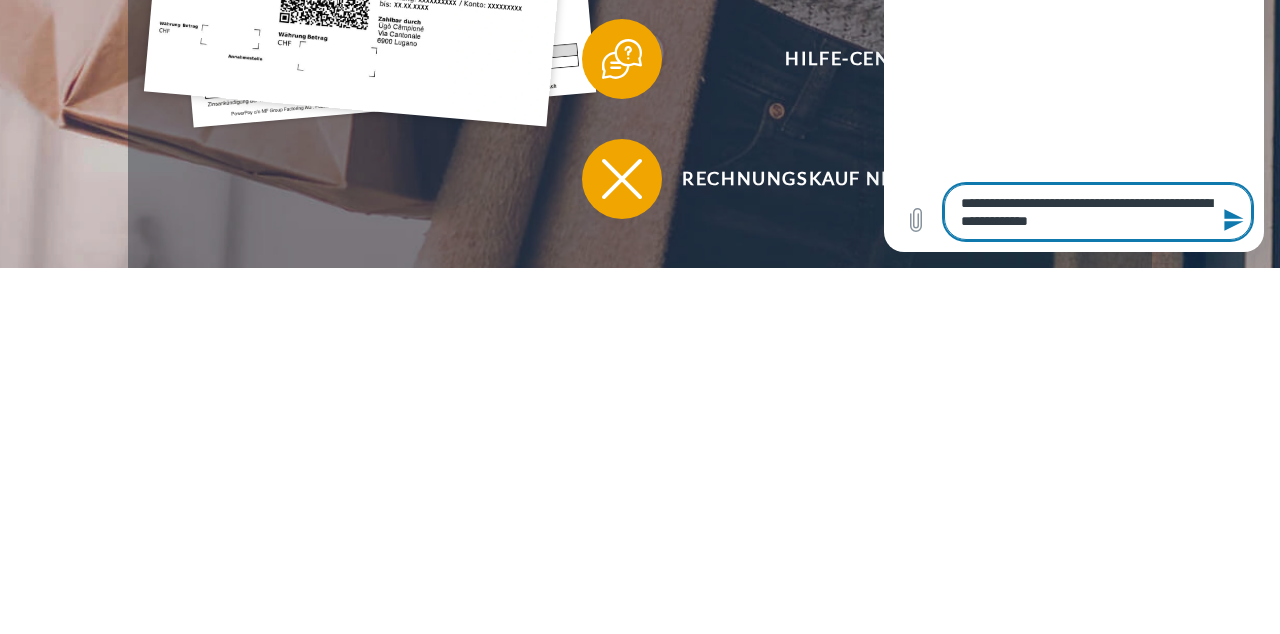 type on "*" 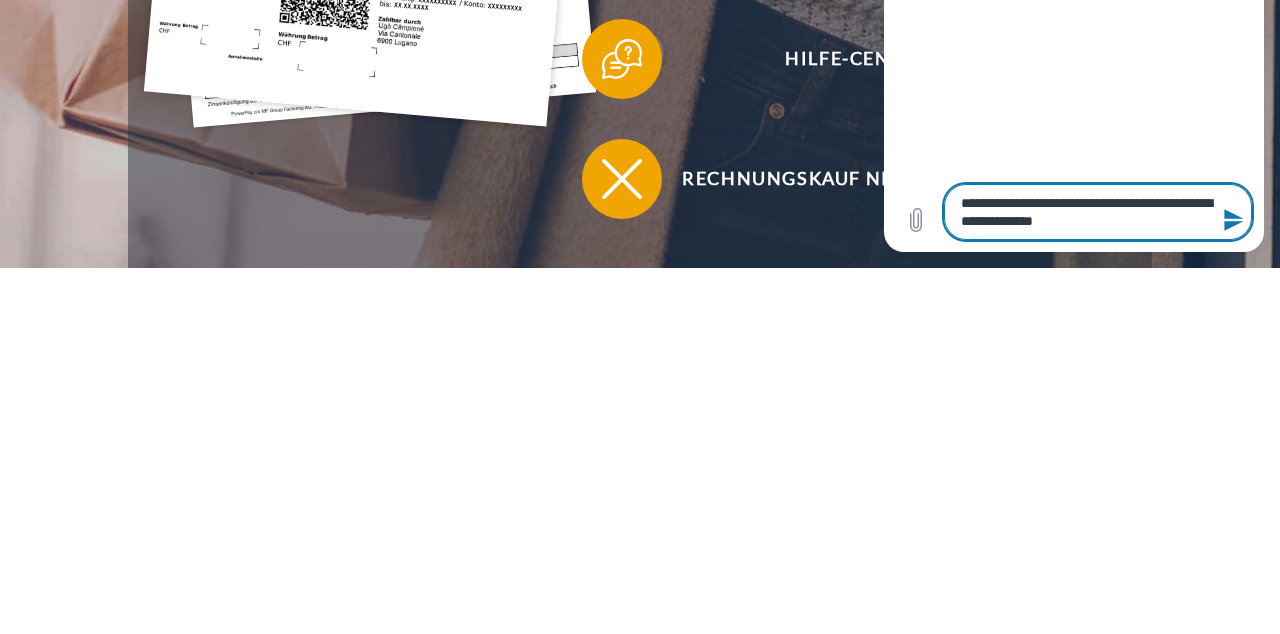 type on "*" 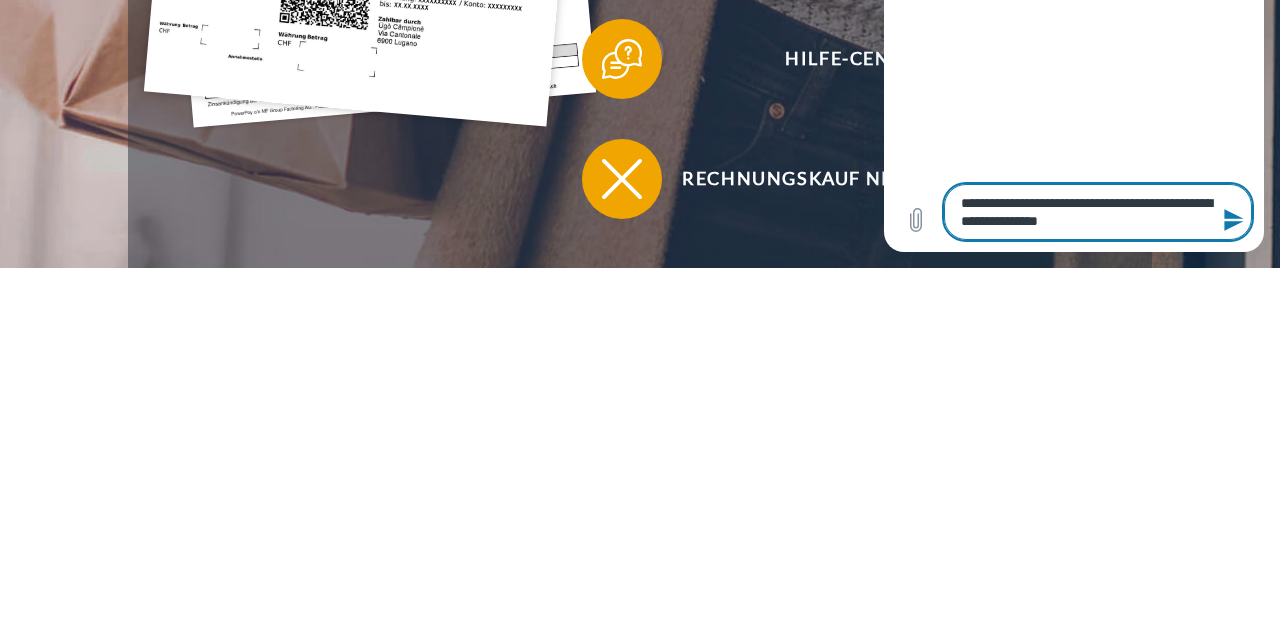 type on "*" 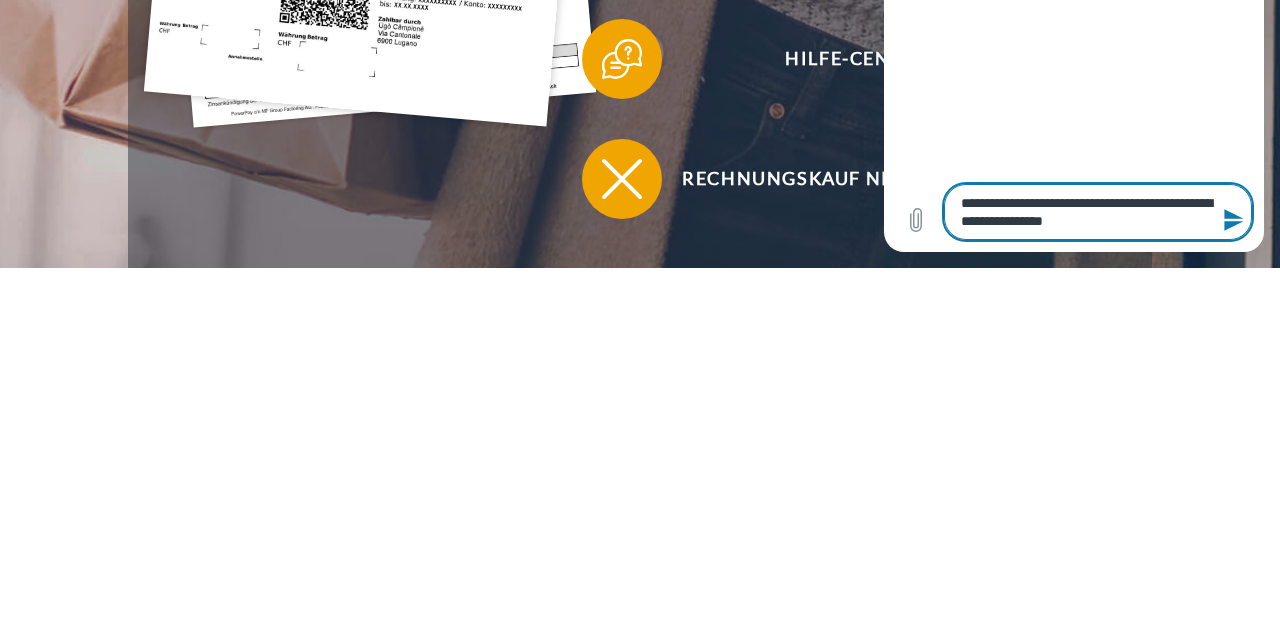 type on "*" 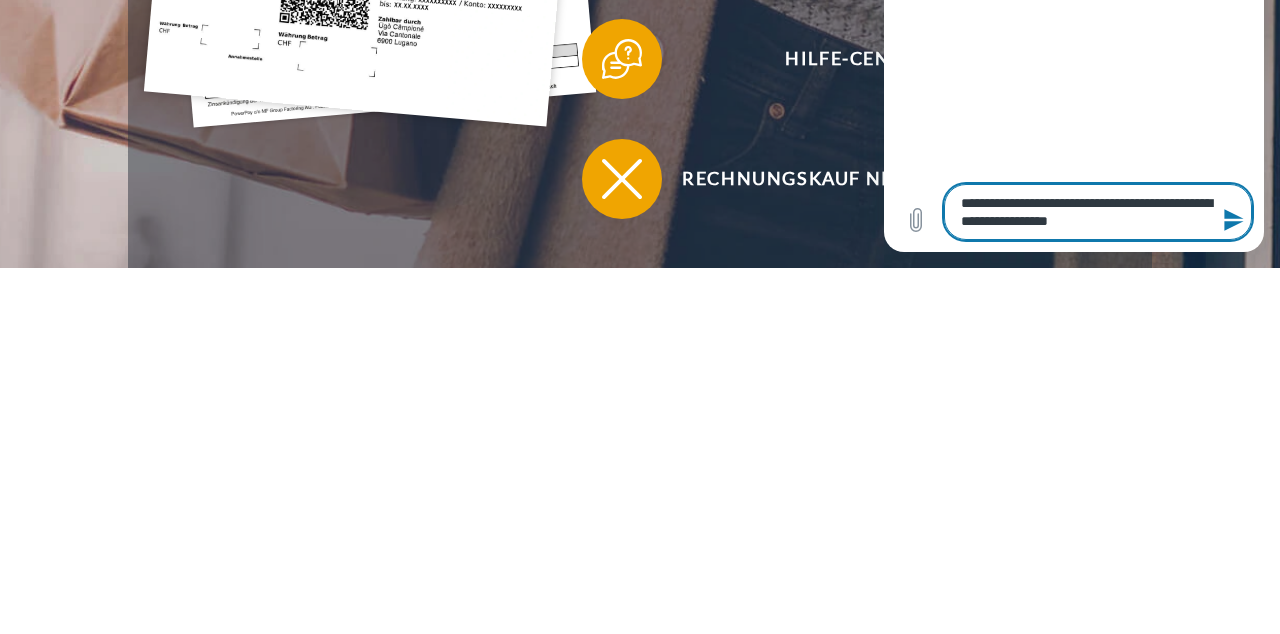 type on "*" 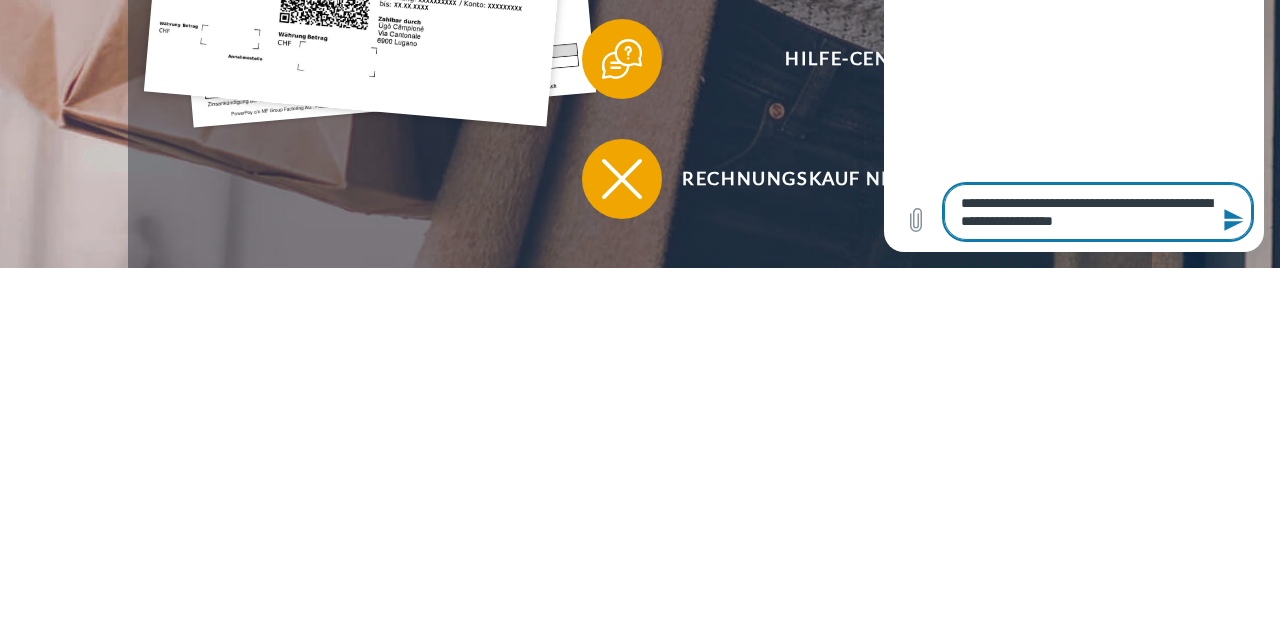 type on "*" 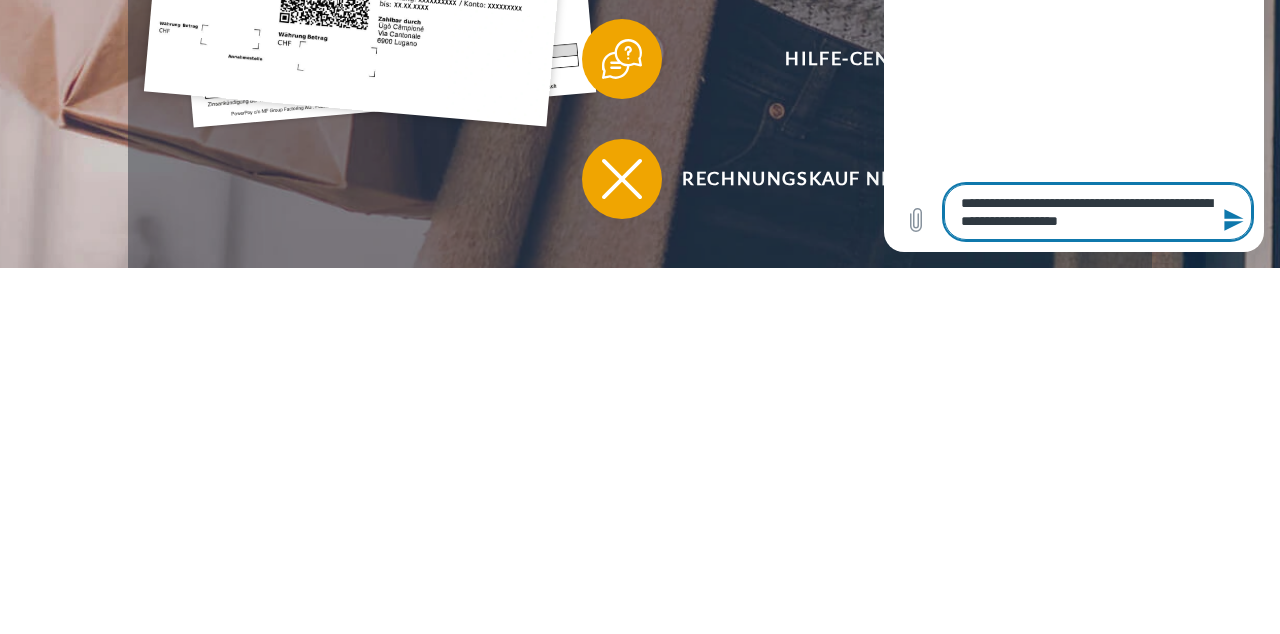 type on "*" 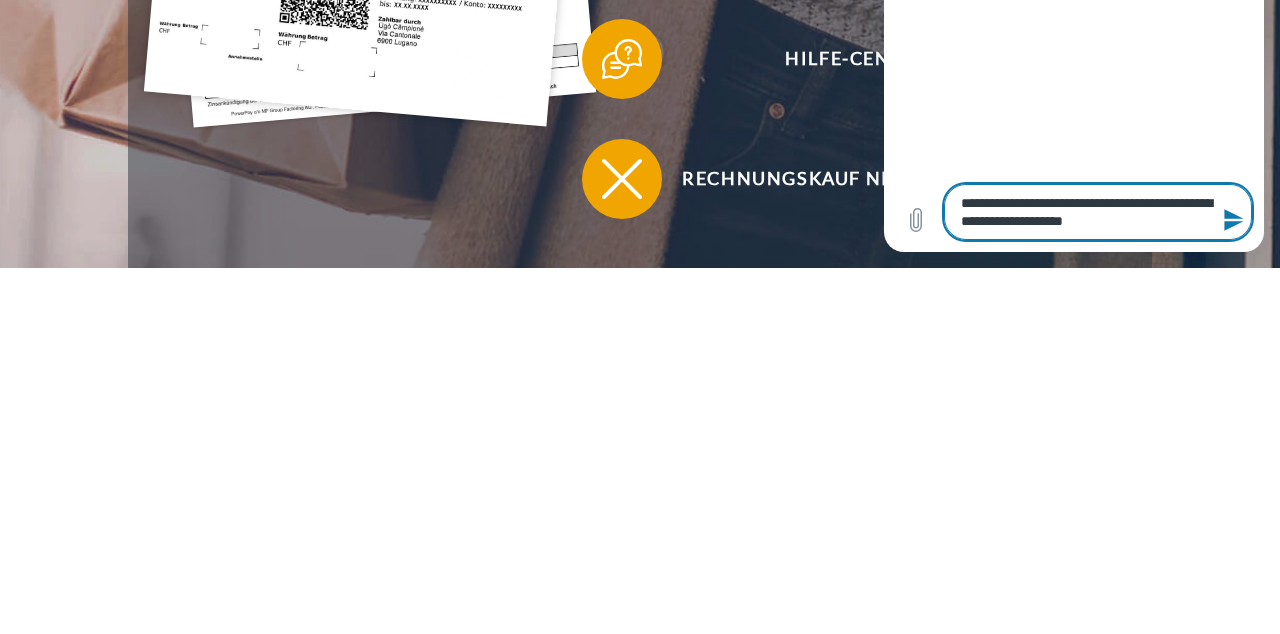 type on "*" 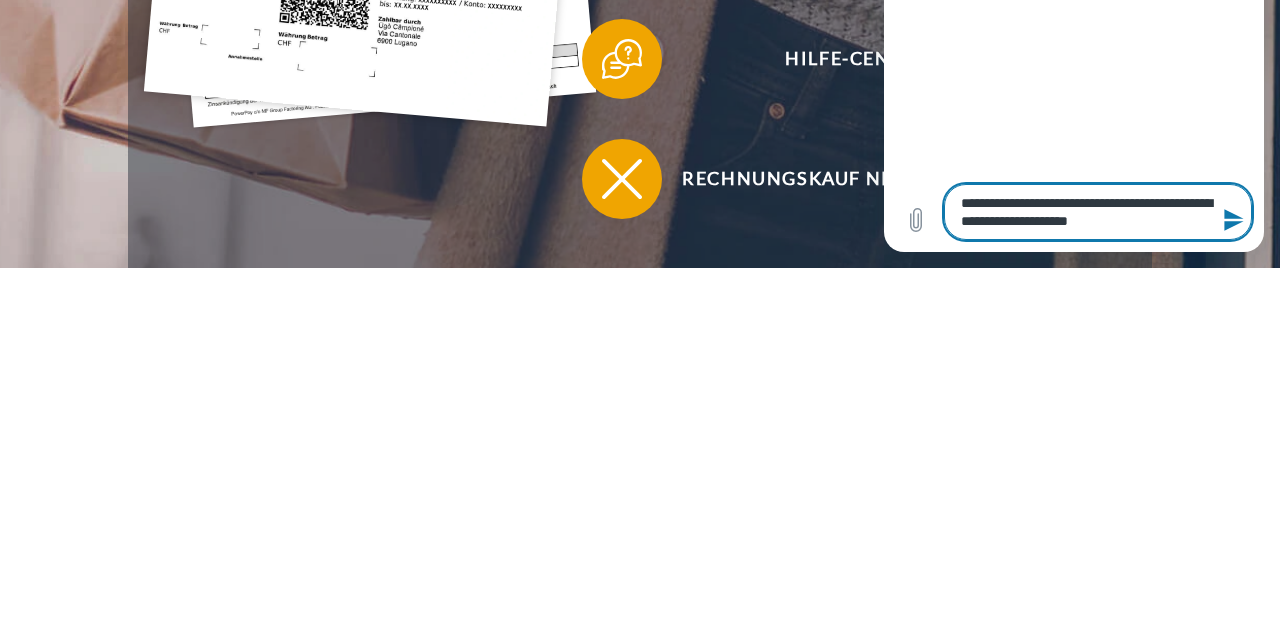 type on "*" 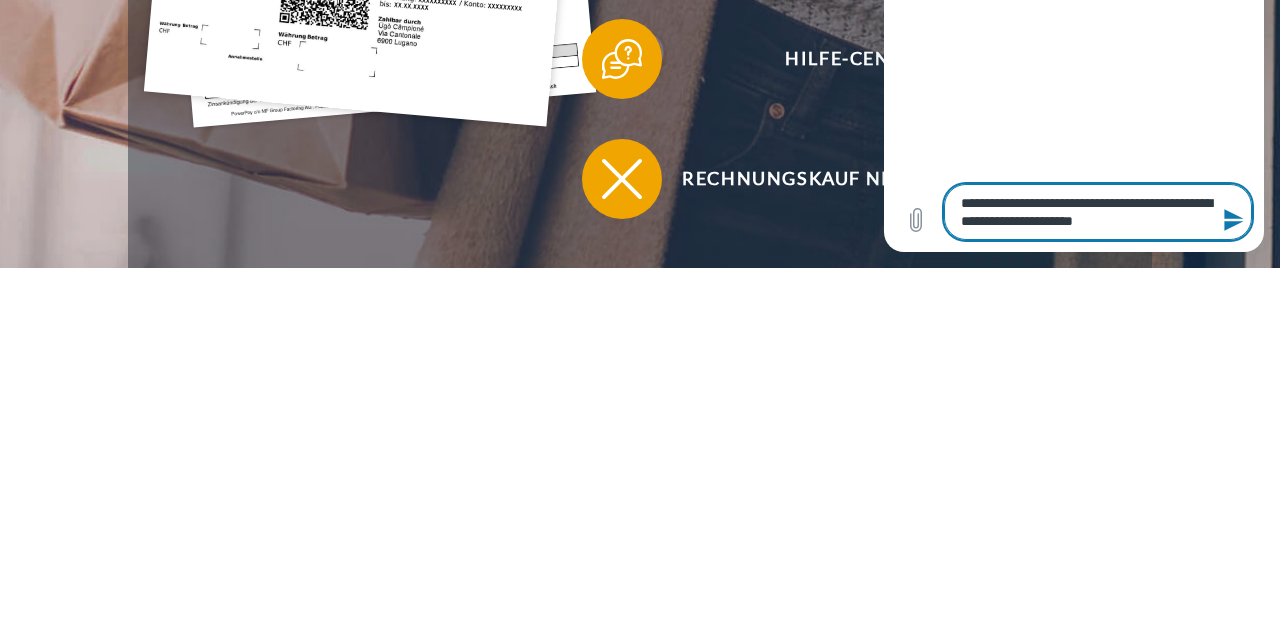 type on "*" 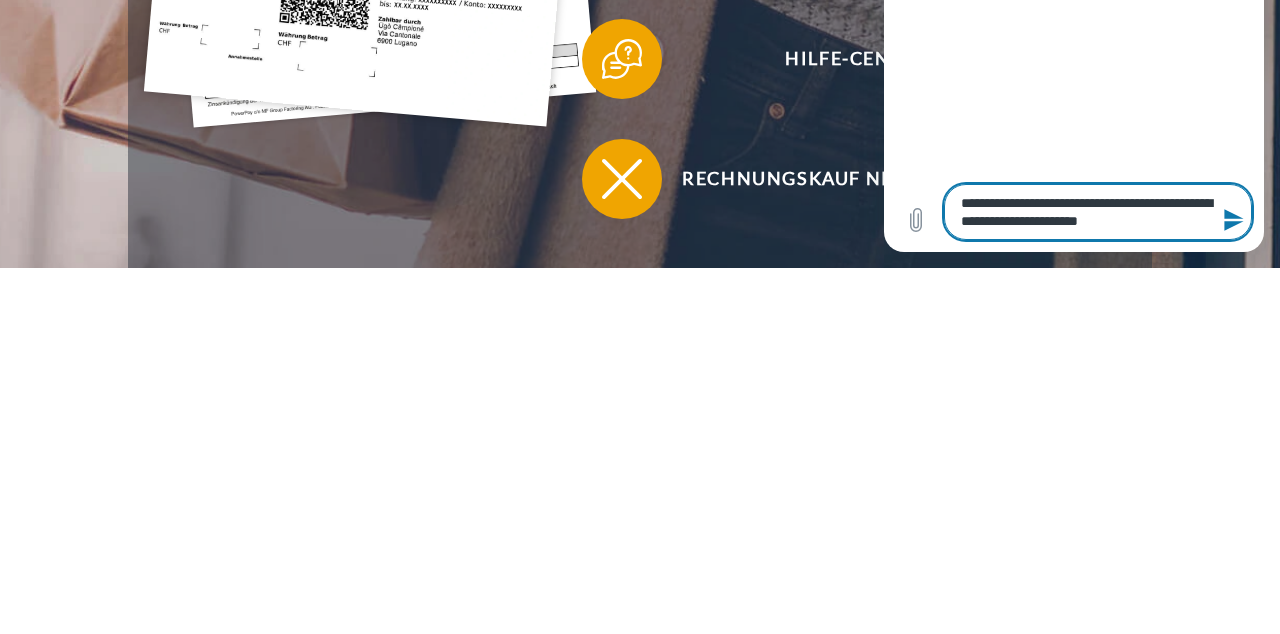 type on "*" 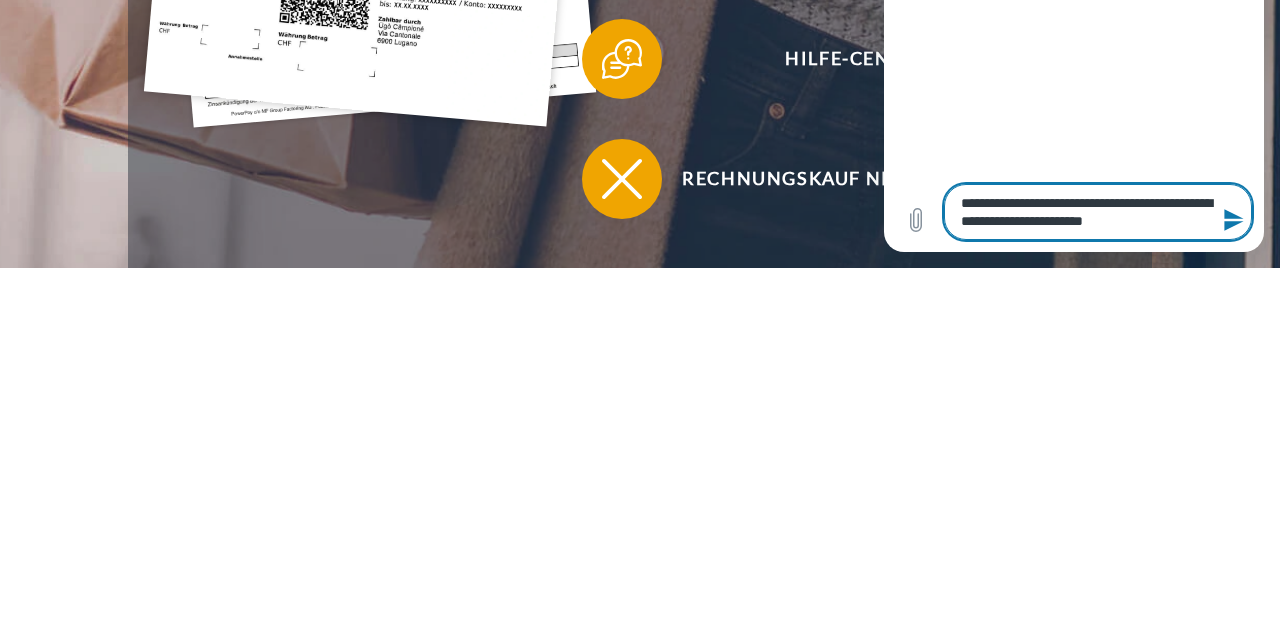 type on "*" 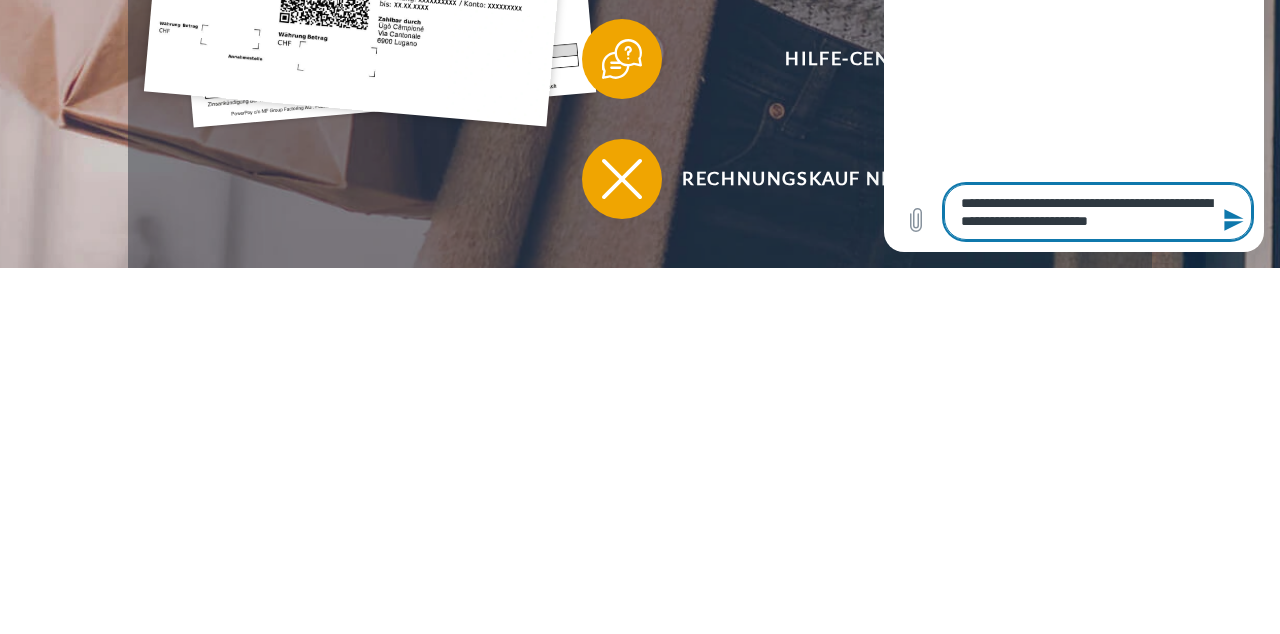 type on "*" 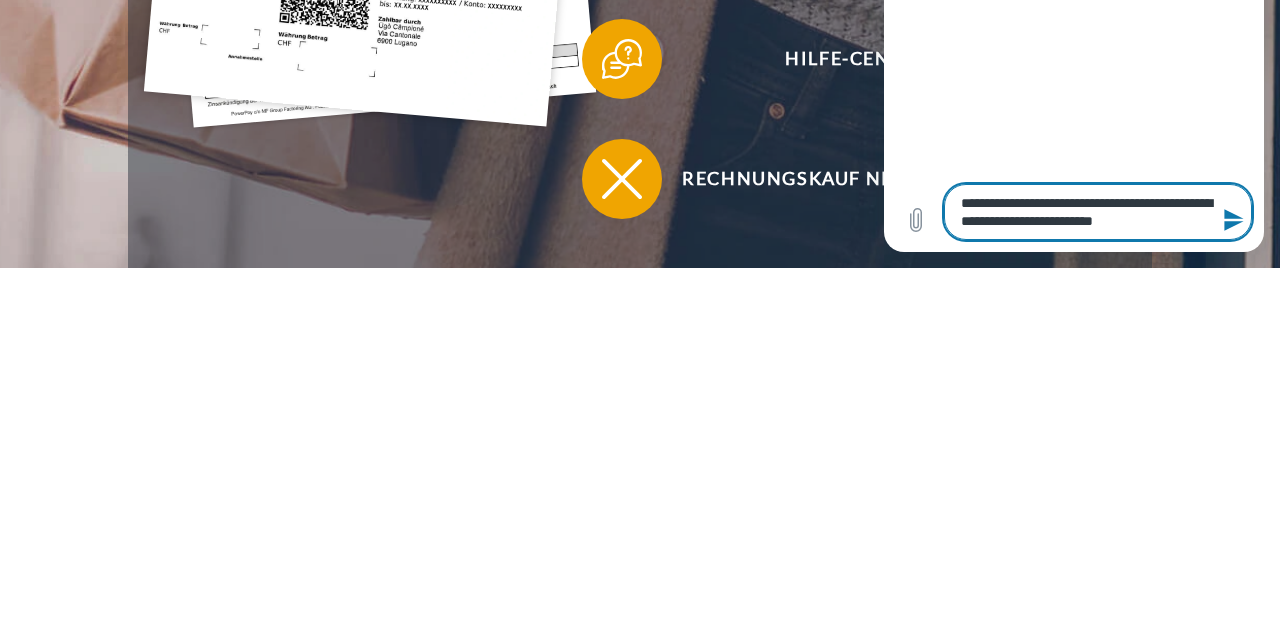 type on "*" 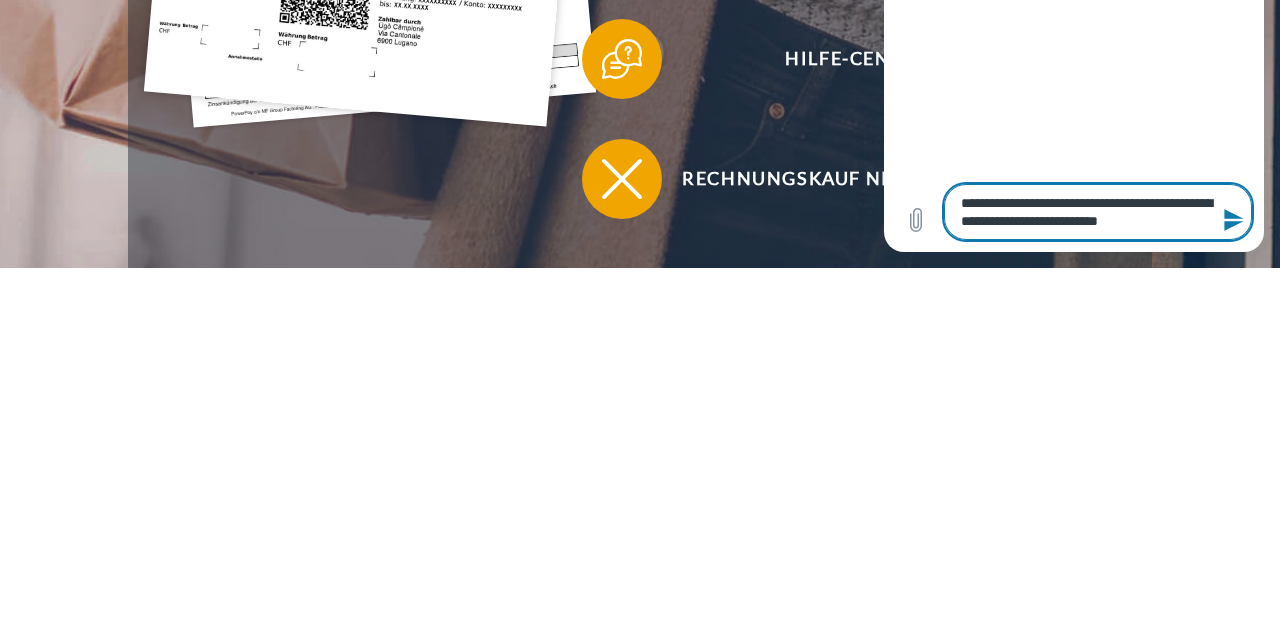 type on "*" 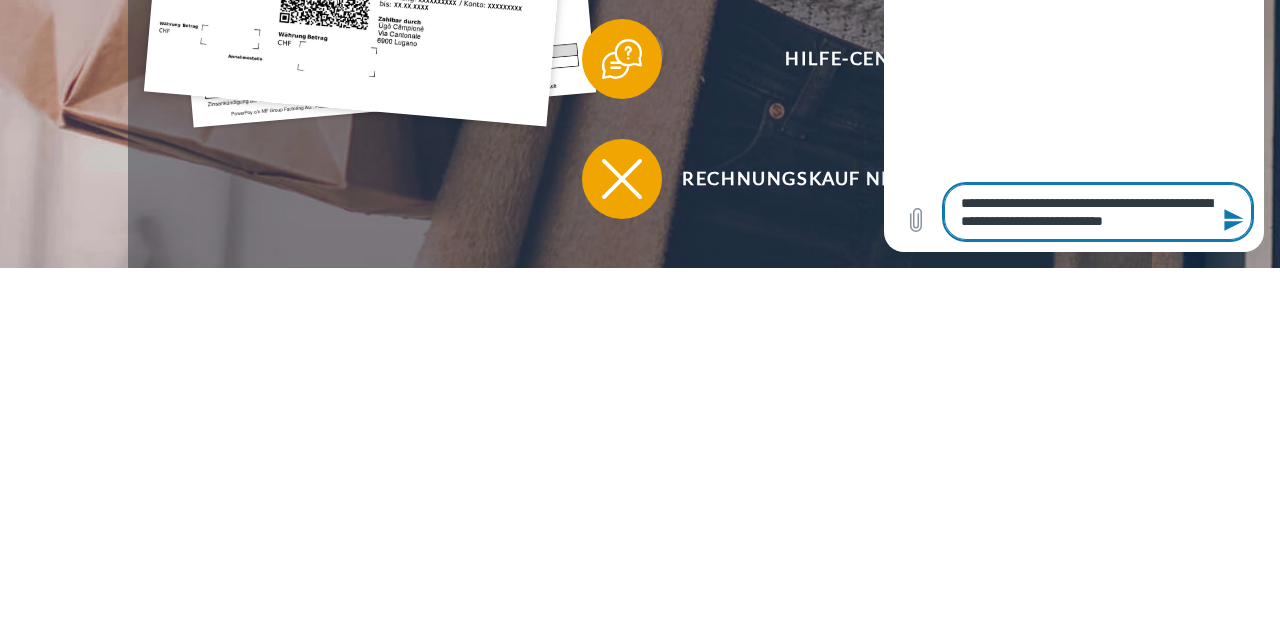 type on "*" 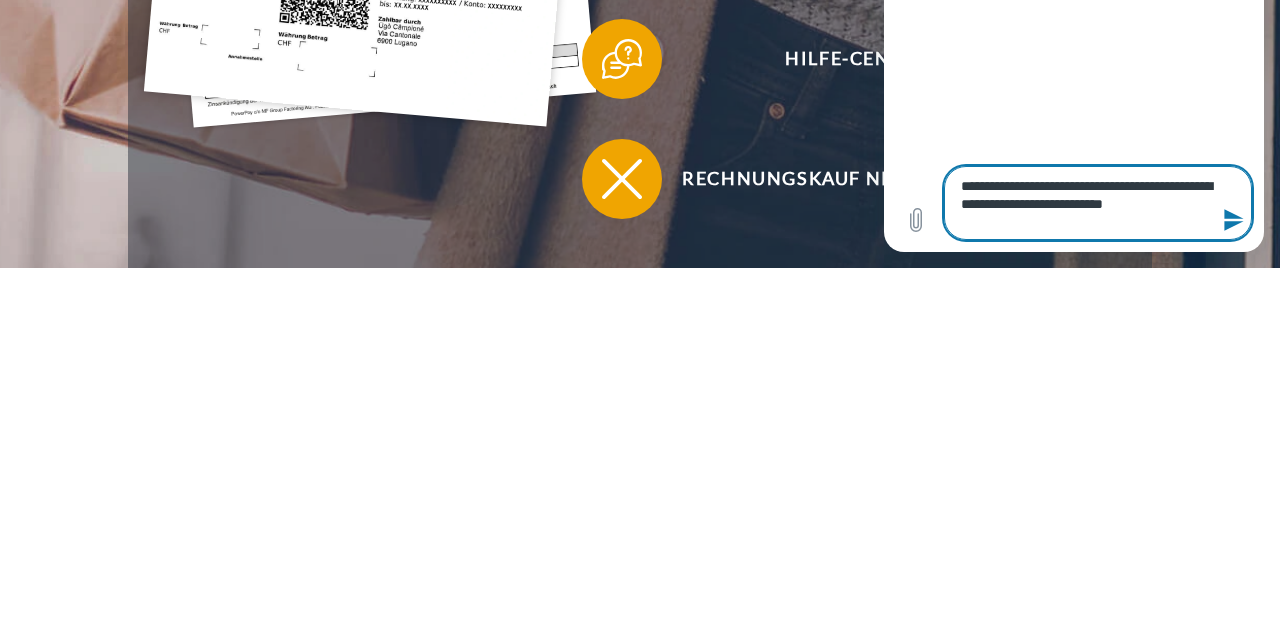 scroll, scrollTop: 1, scrollLeft: 0, axis: vertical 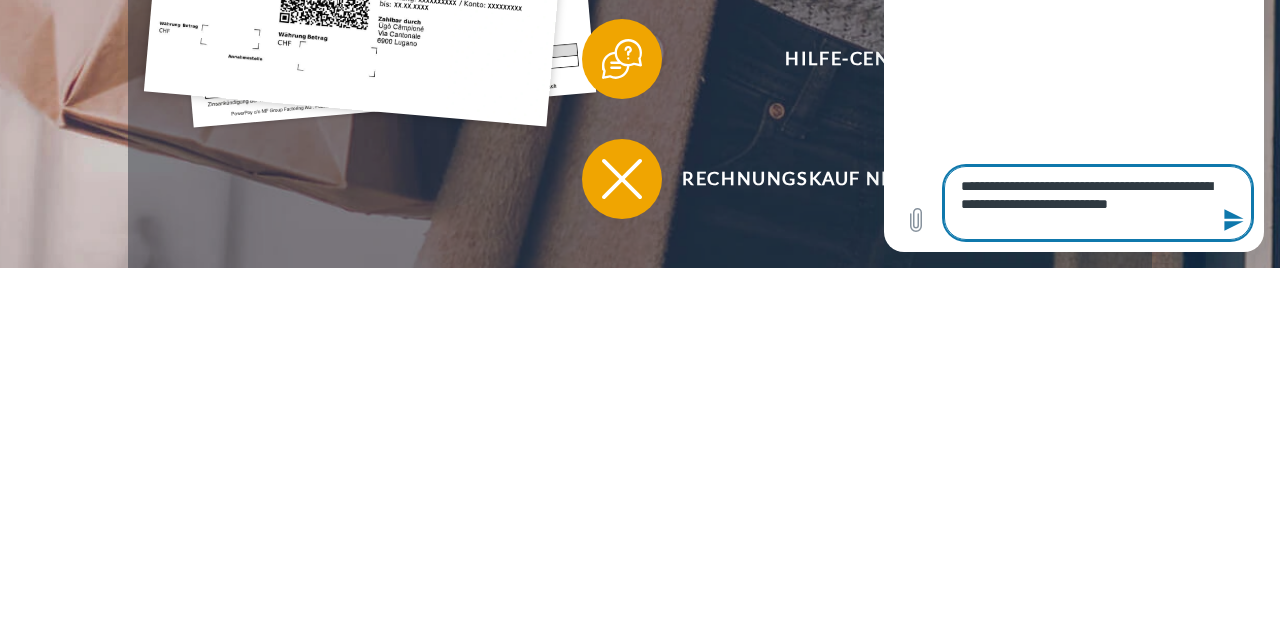 type on "*" 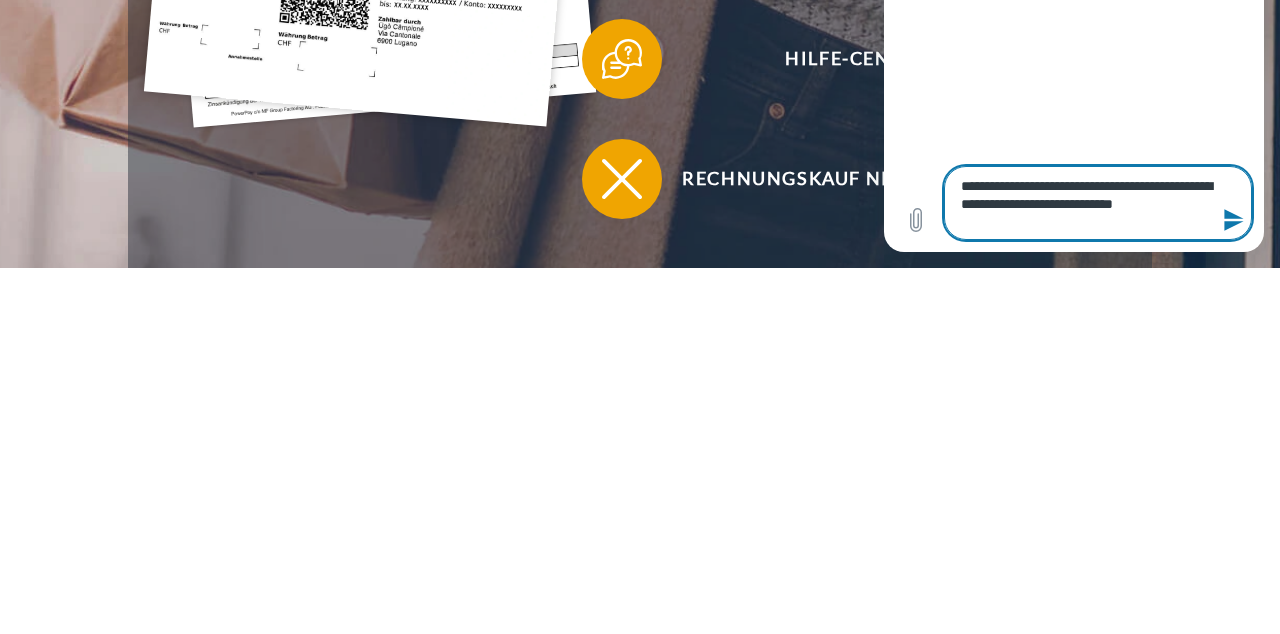 type on "*" 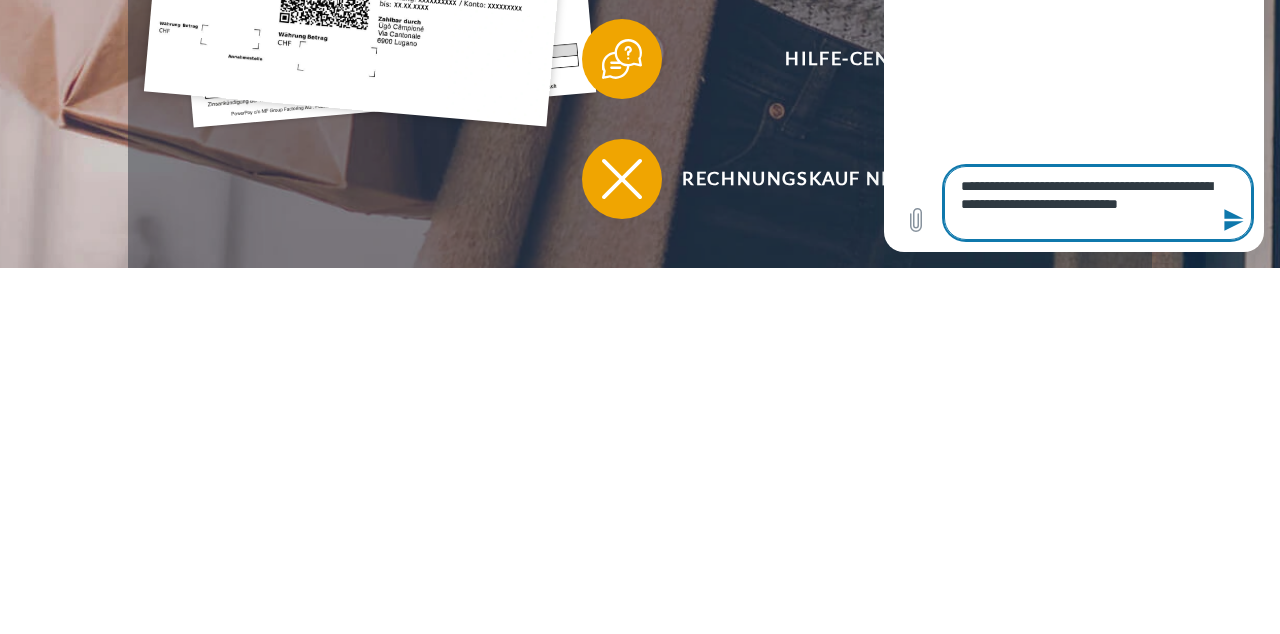 type on "*" 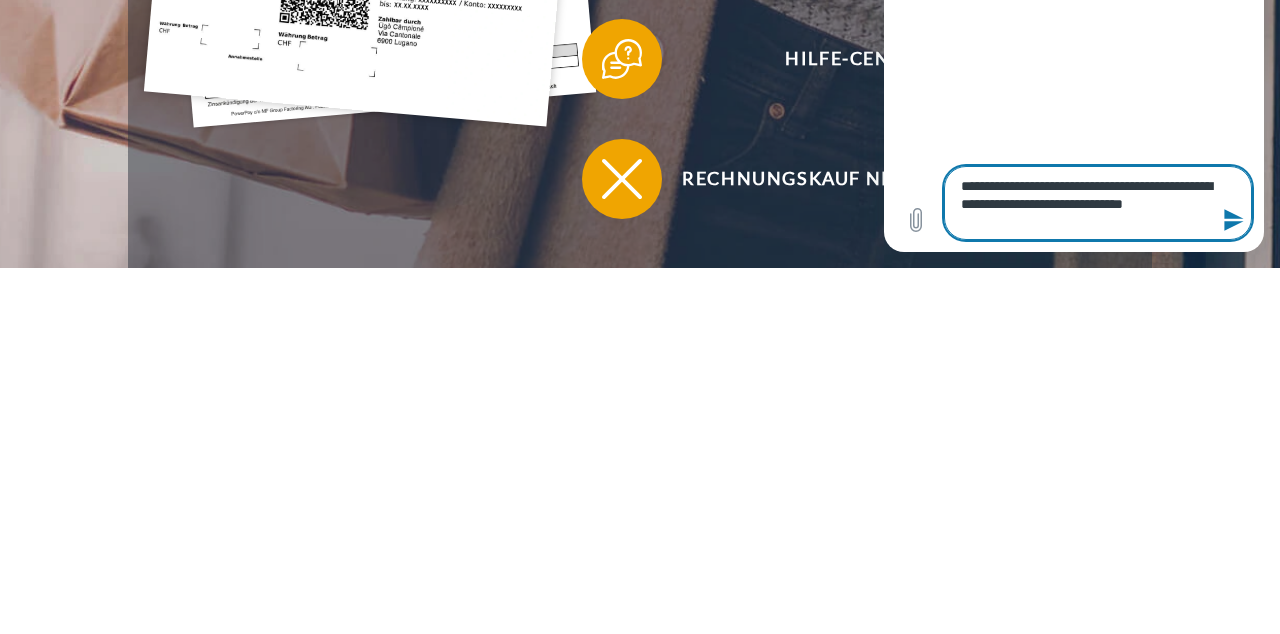 type on "*" 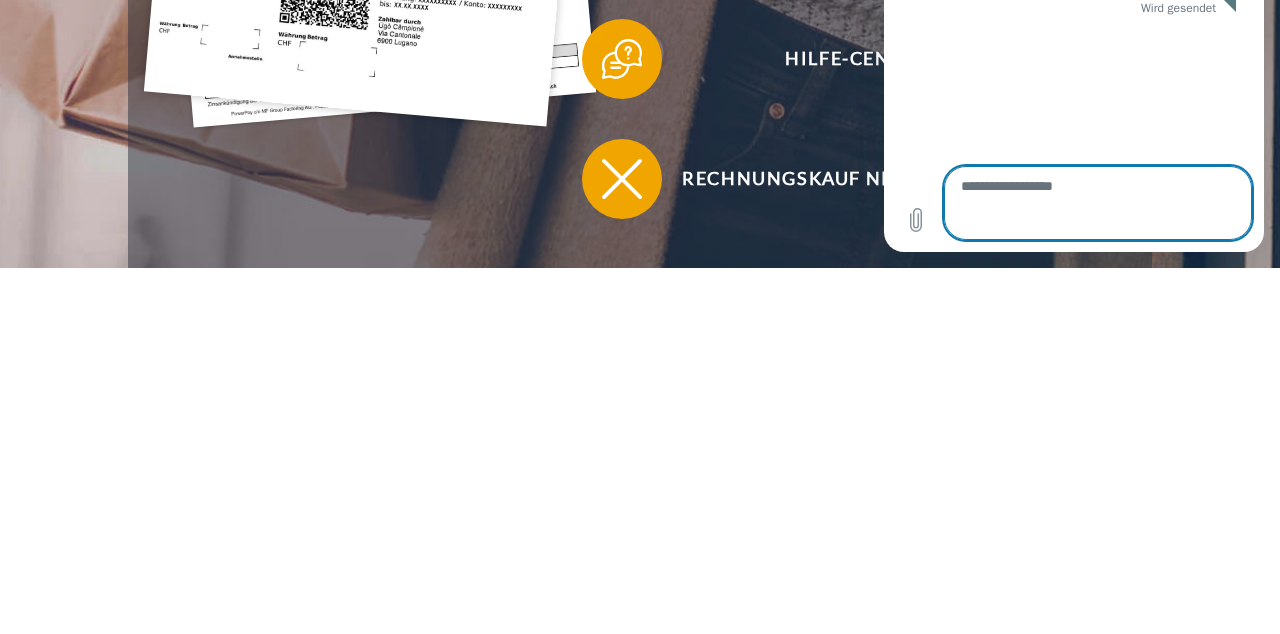 scroll, scrollTop: 0, scrollLeft: 0, axis: both 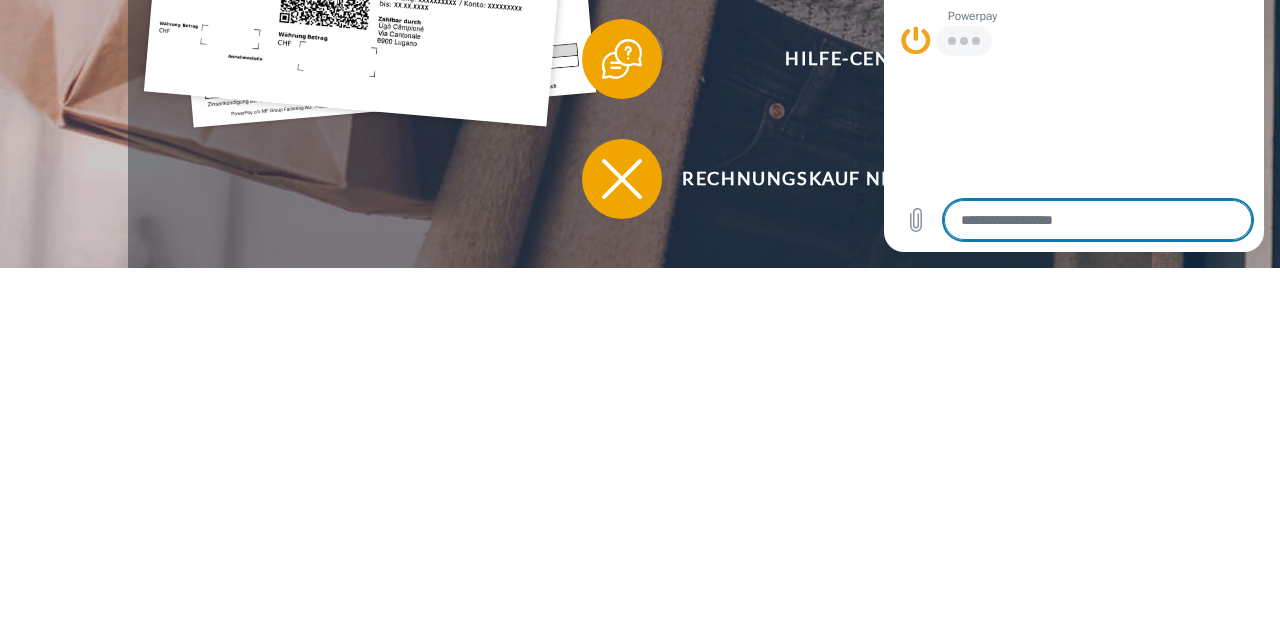 type on "*" 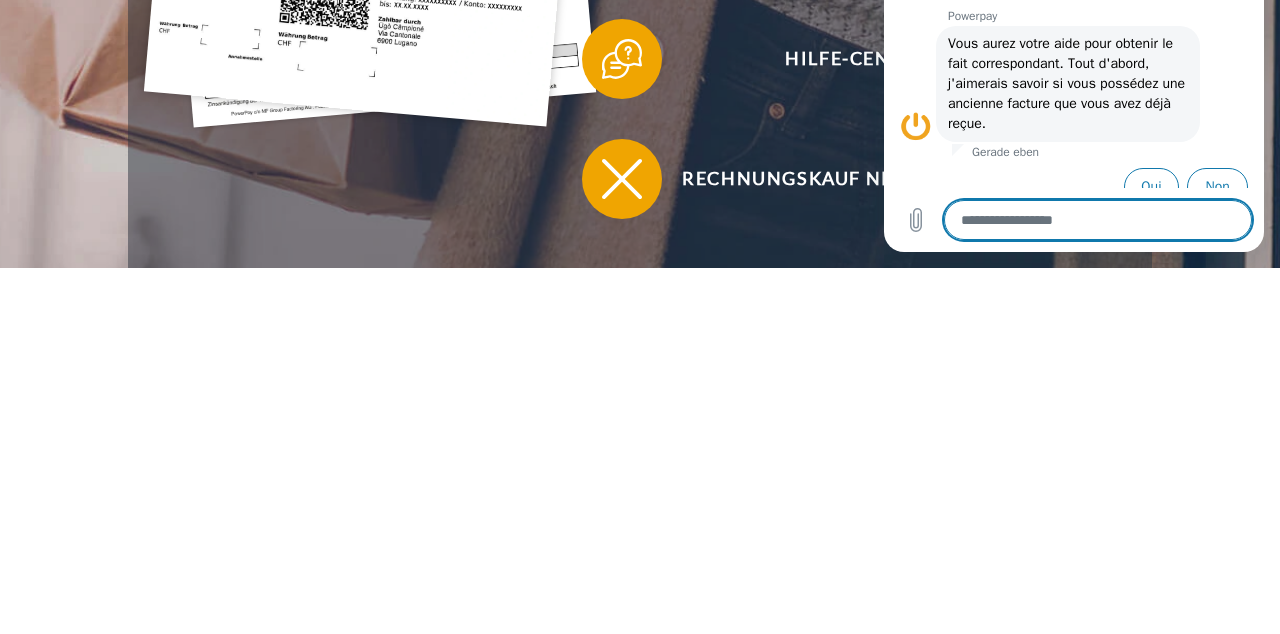 type on "*" 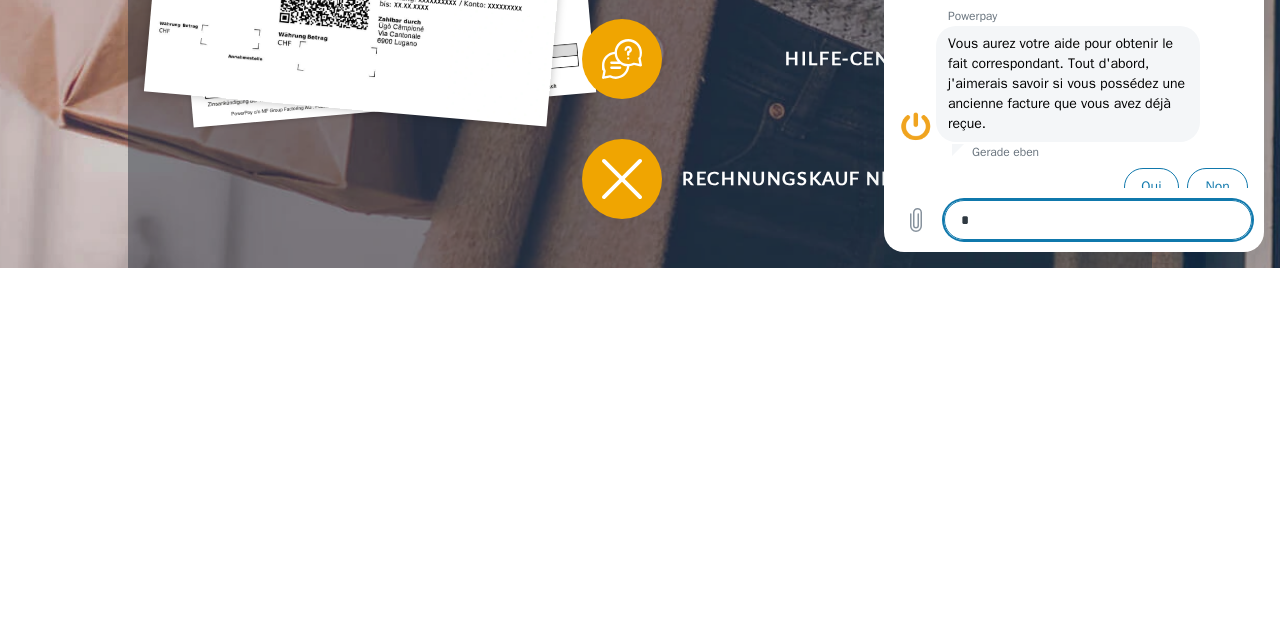 type on "*" 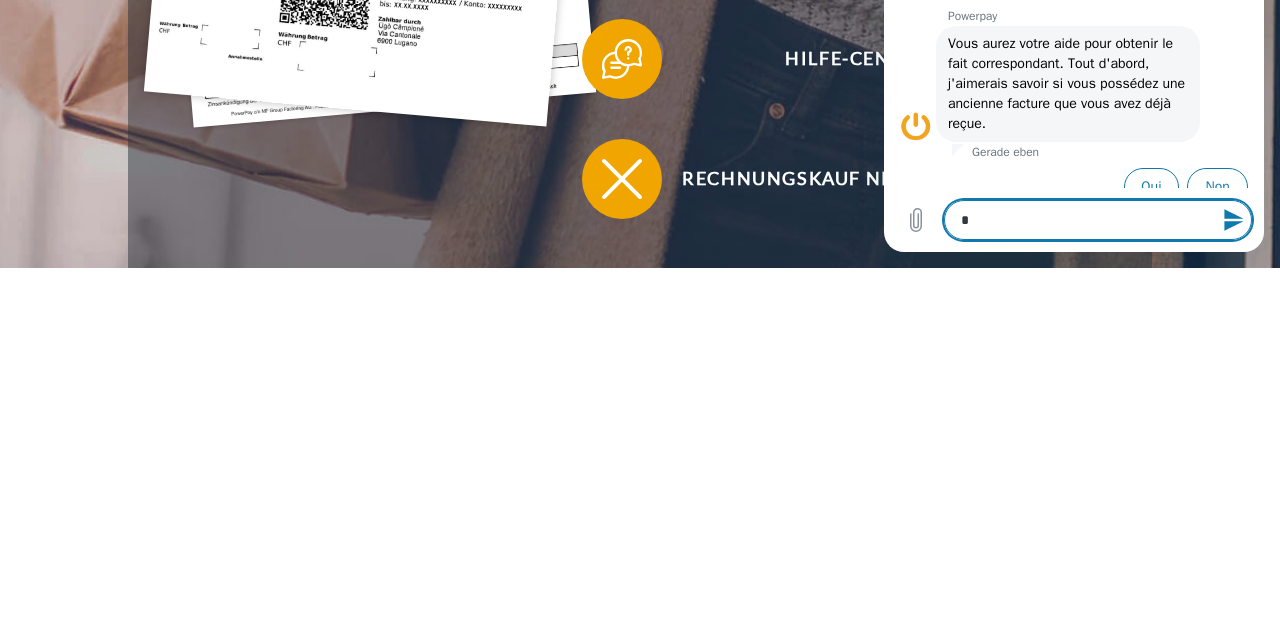 type on "**" 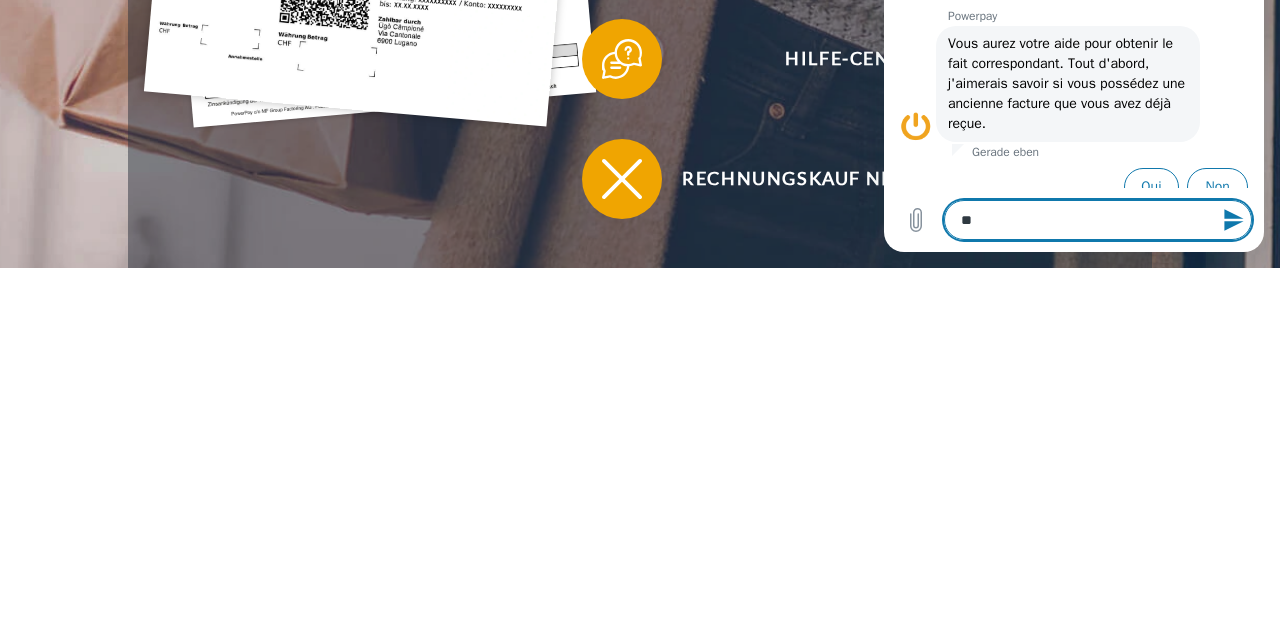 type on "*" 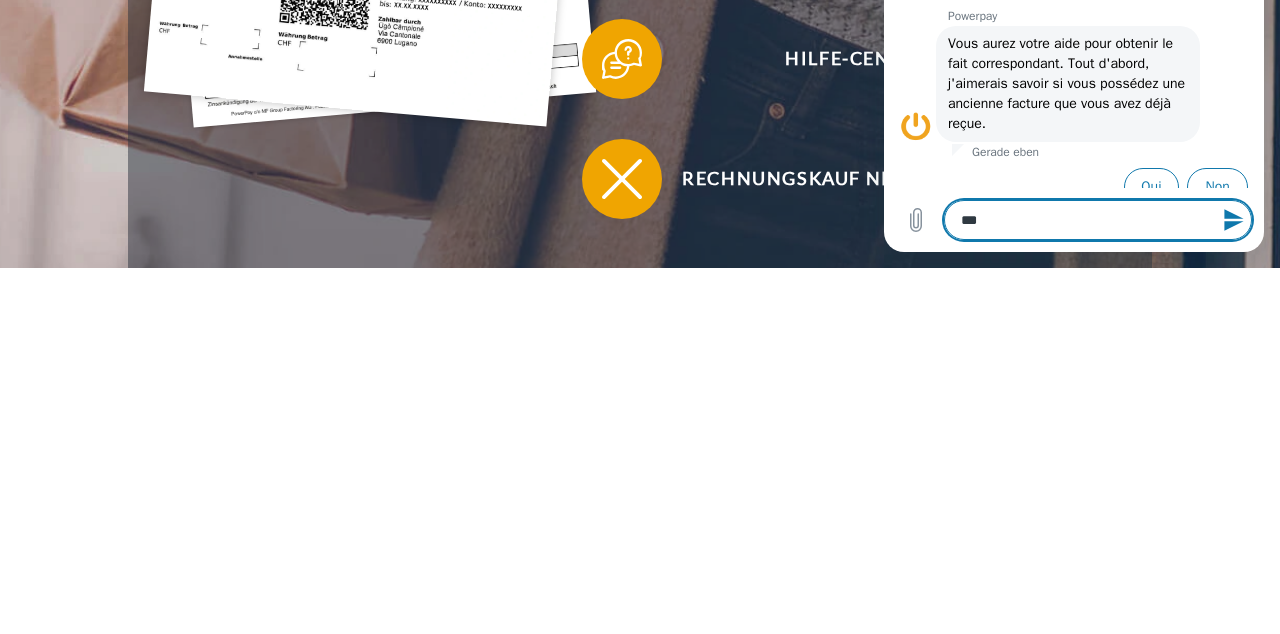 type on "*" 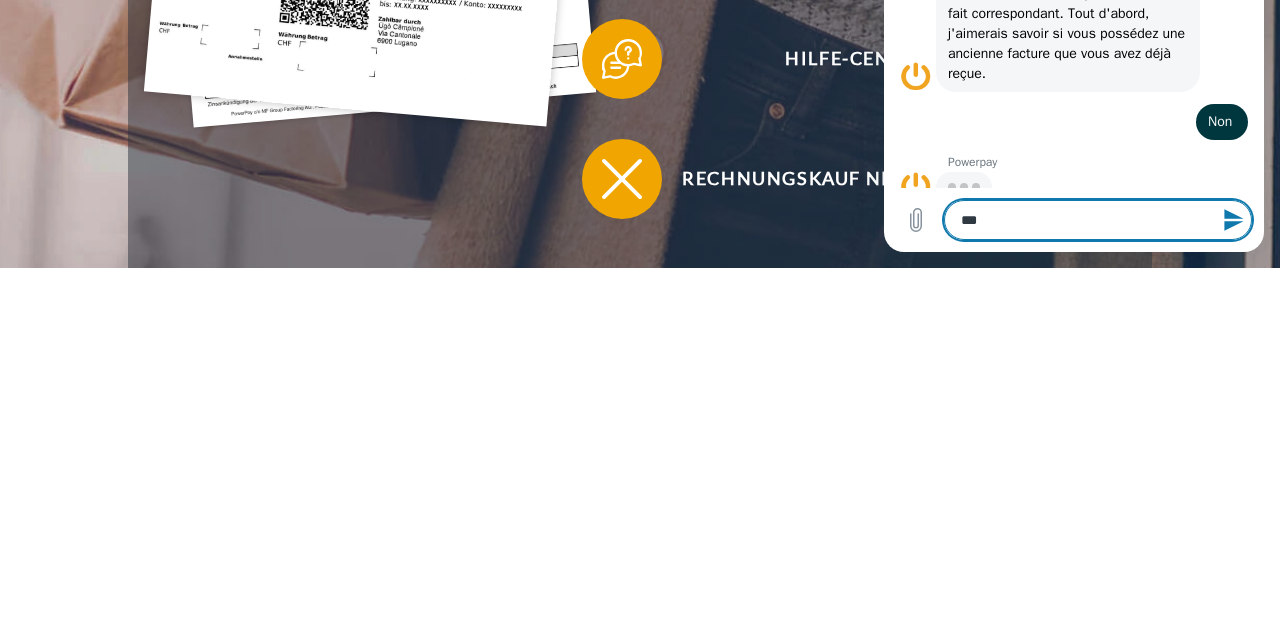 scroll, scrollTop: 48, scrollLeft: 0, axis: vertical 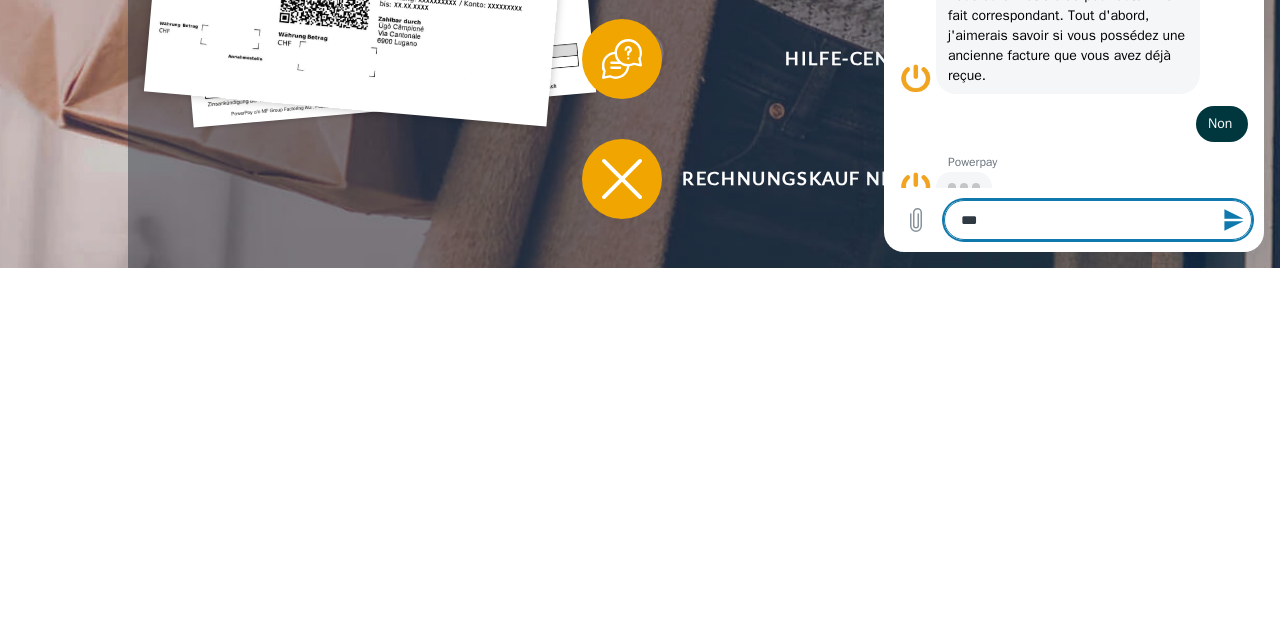 type on "*" 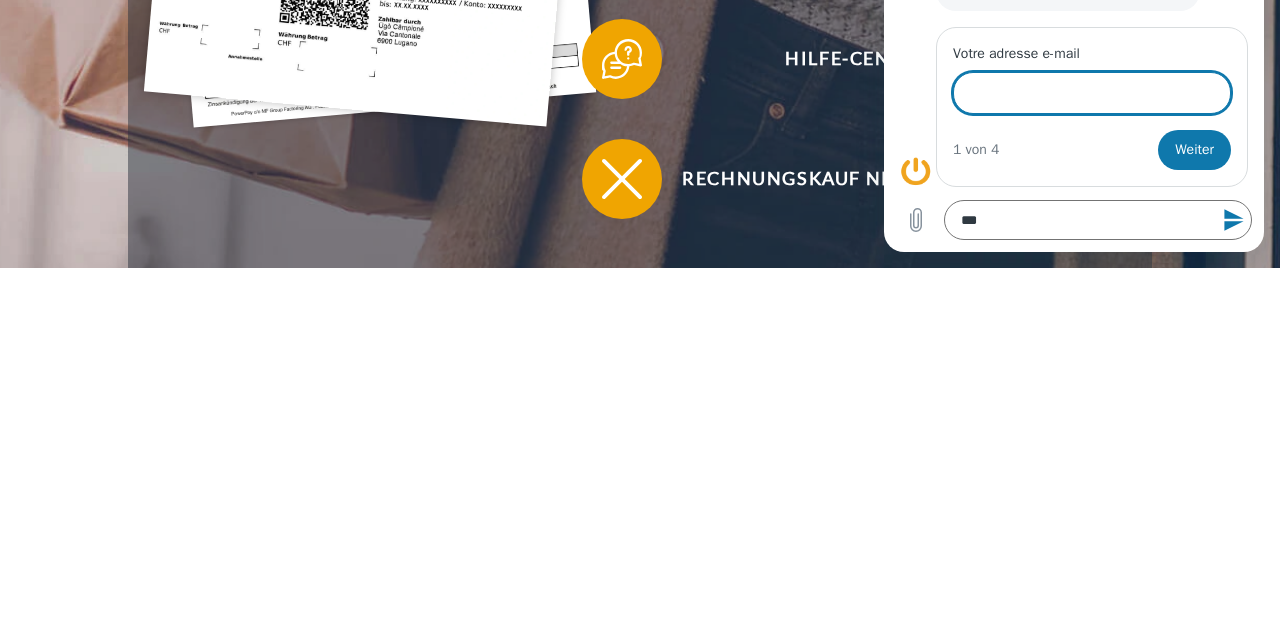 scroll, scrollTop: 322, scrollLeft: 0, axis: vertical 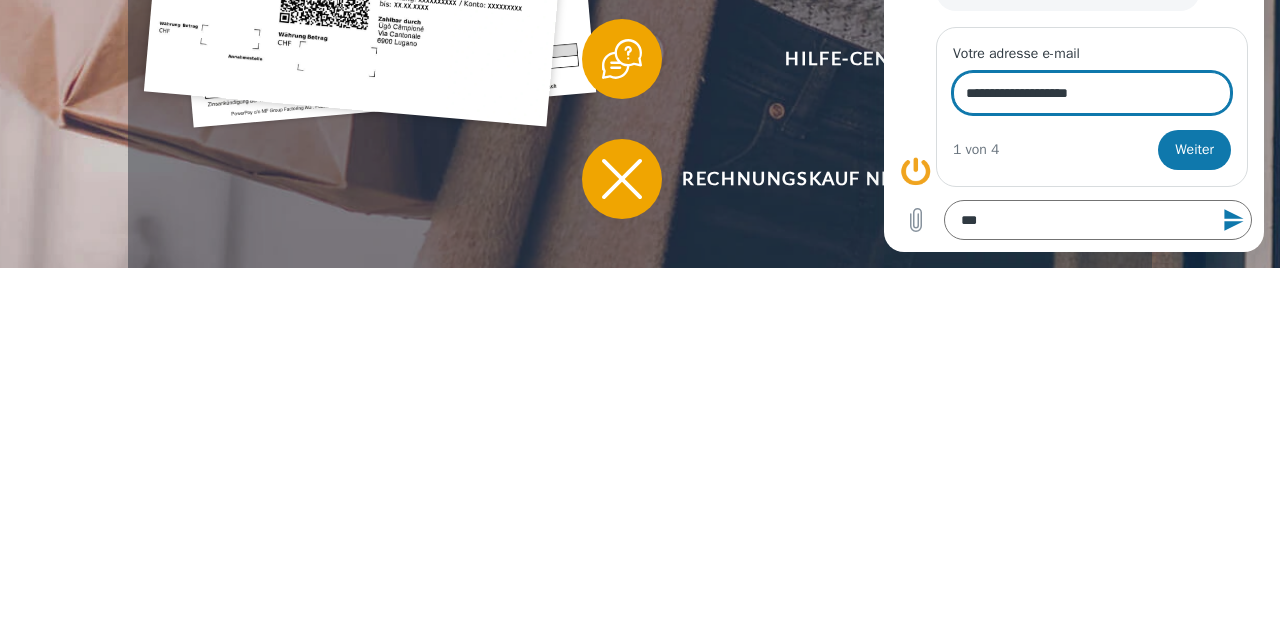 type on "**********" 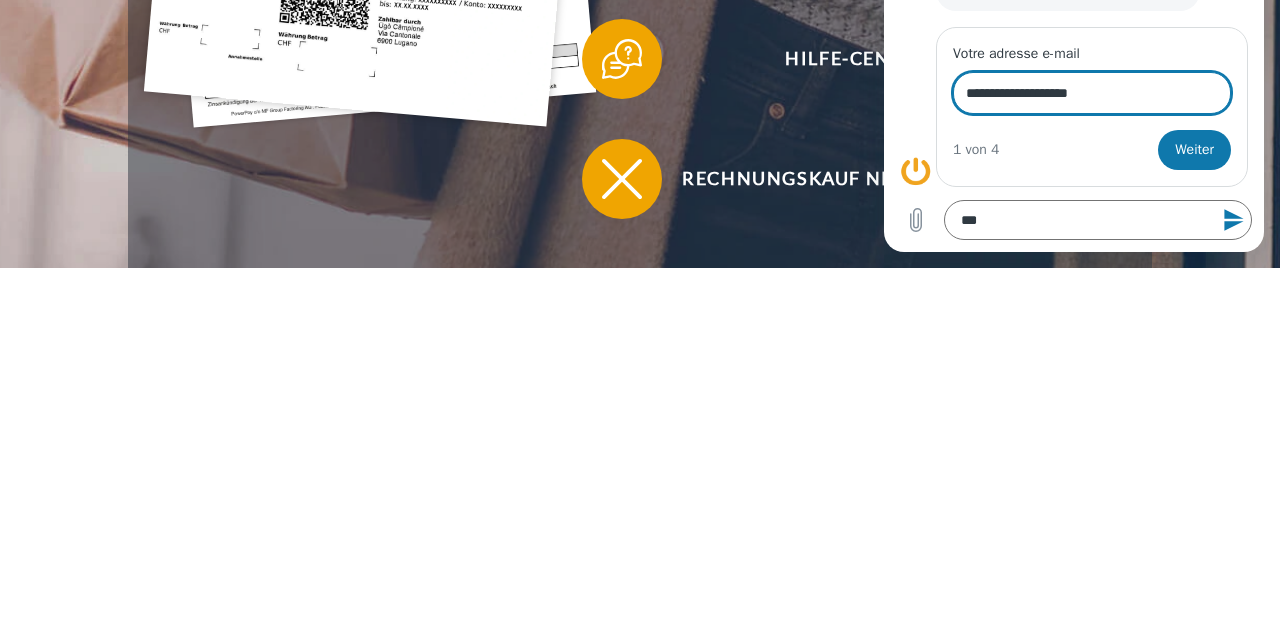 type on "*" 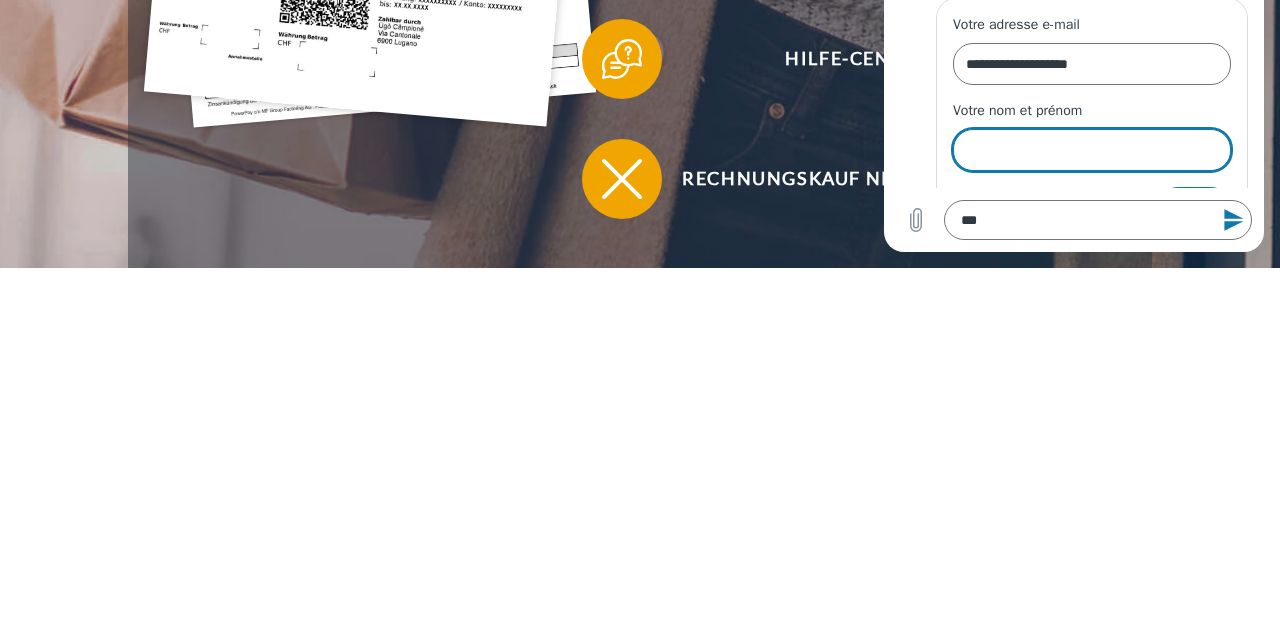 scroll, scrollTop: 368, scrollLeft: 0, axis: vertical 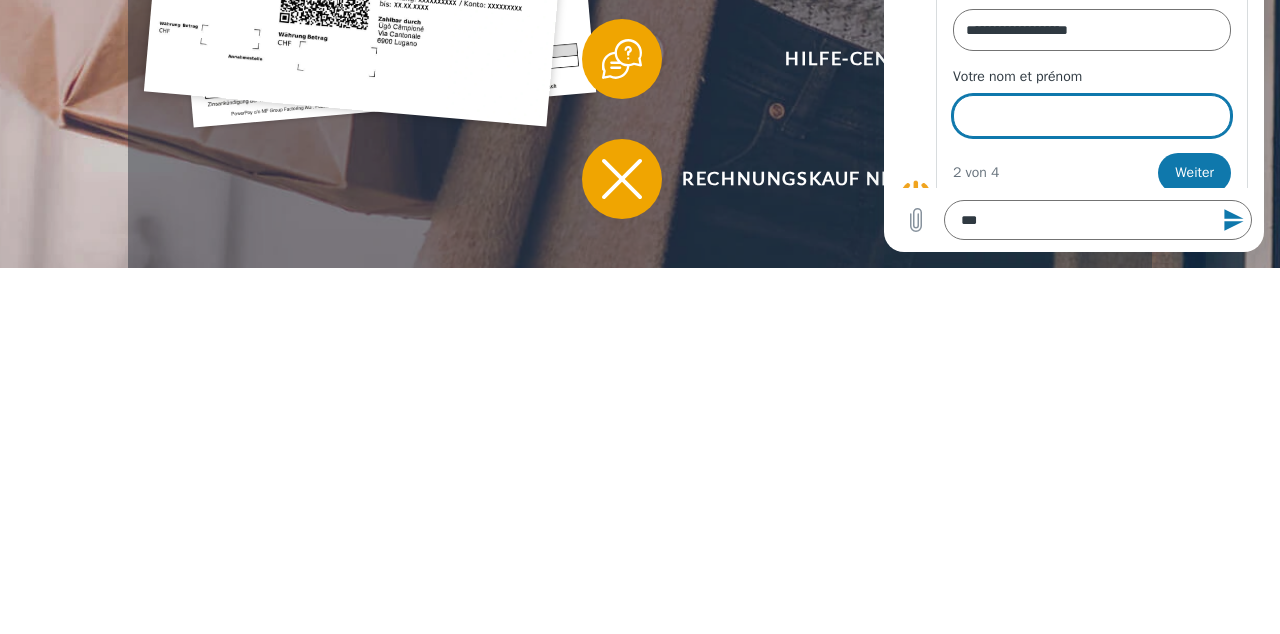 click on "Votre nom et prénom" at bounding box center (1092, 116) 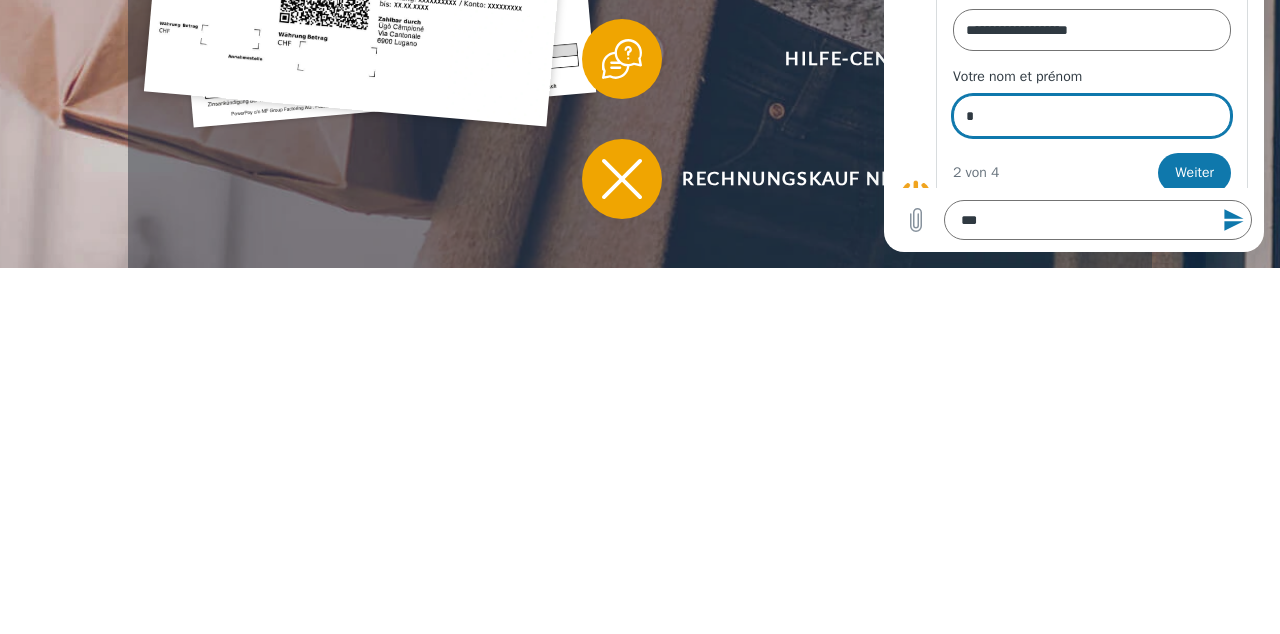 scroll, scrollTop: 408, scrollLeft: 0, axis: vertical 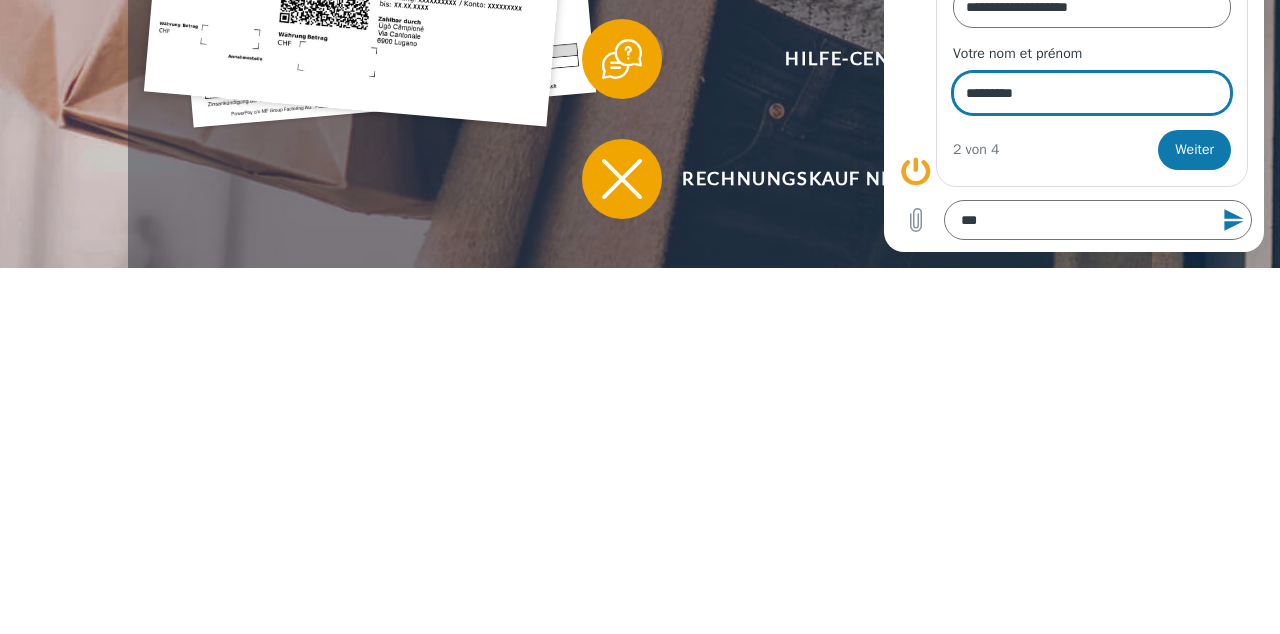 type on "*********" 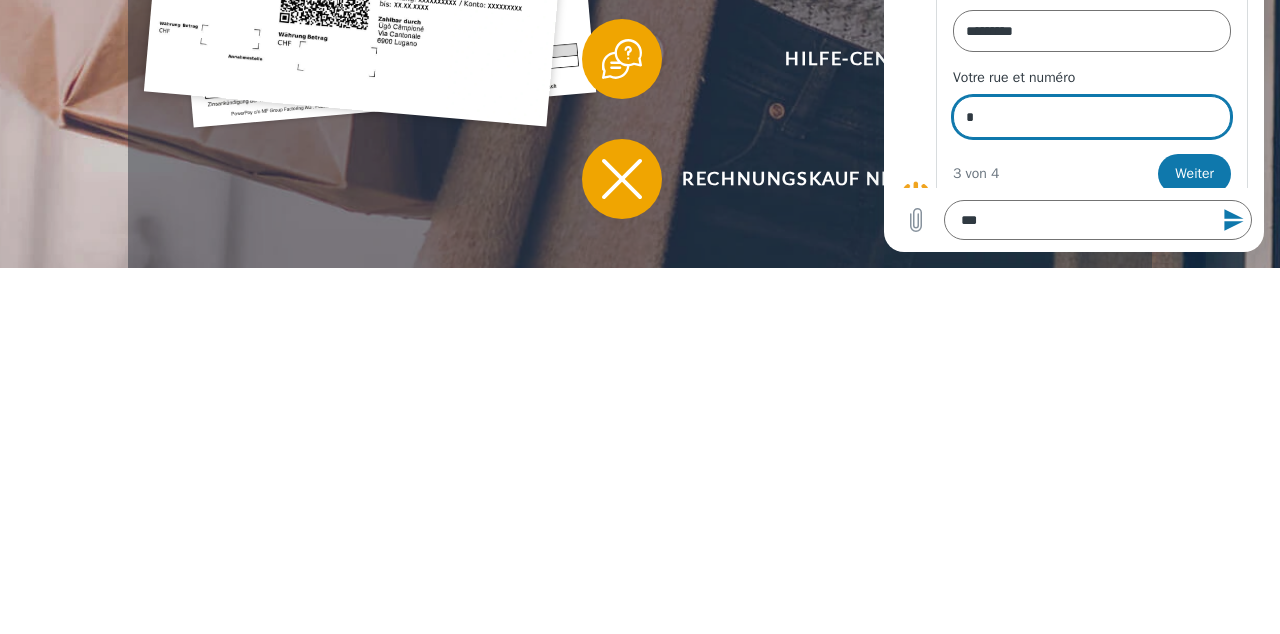 scroll, scrollTop: 493, scrollLeft: 0, axis: vertical 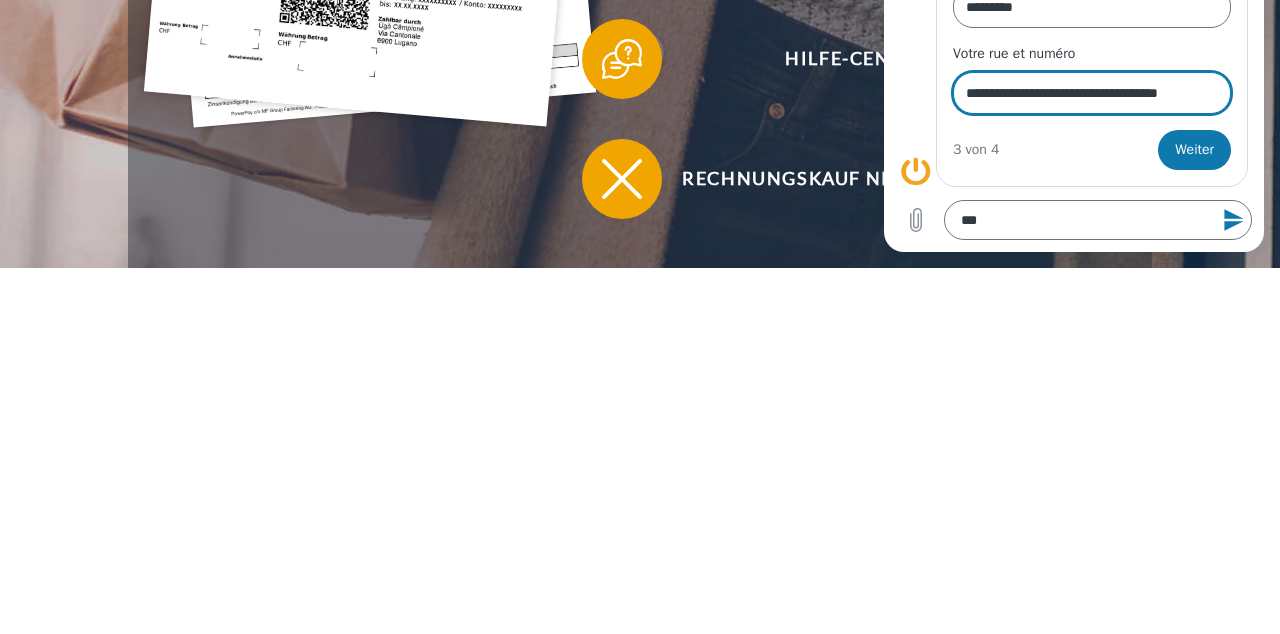 type on "**********" 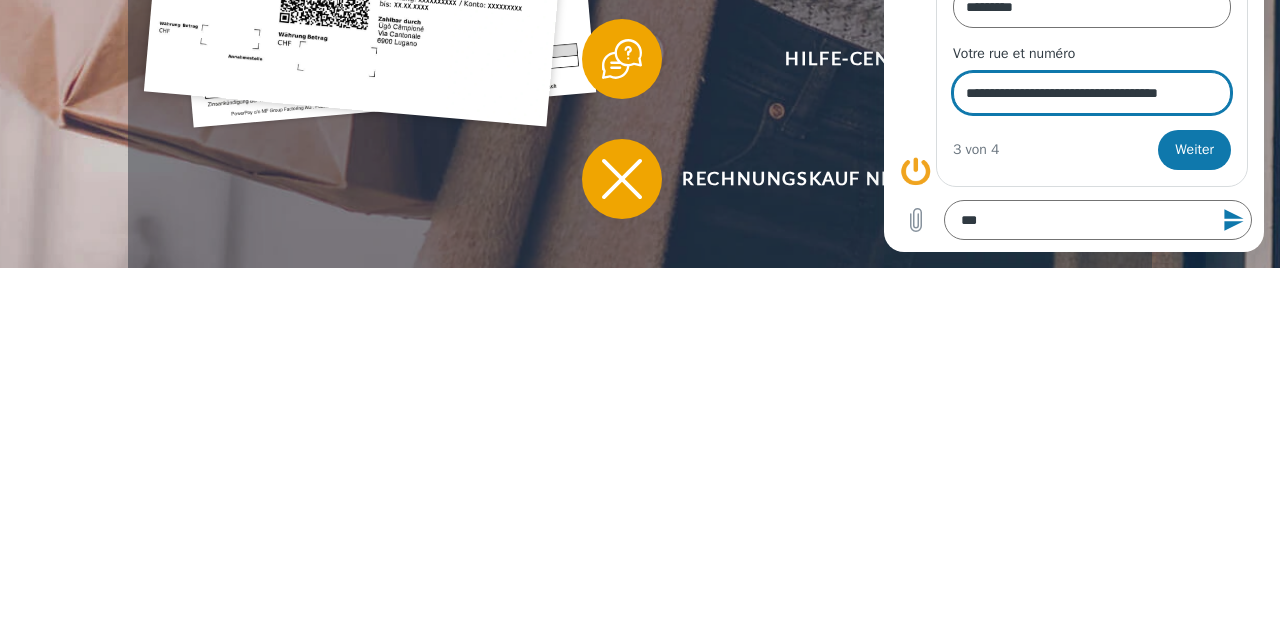 click on "Weiter" at bounding box center [1194, 150] 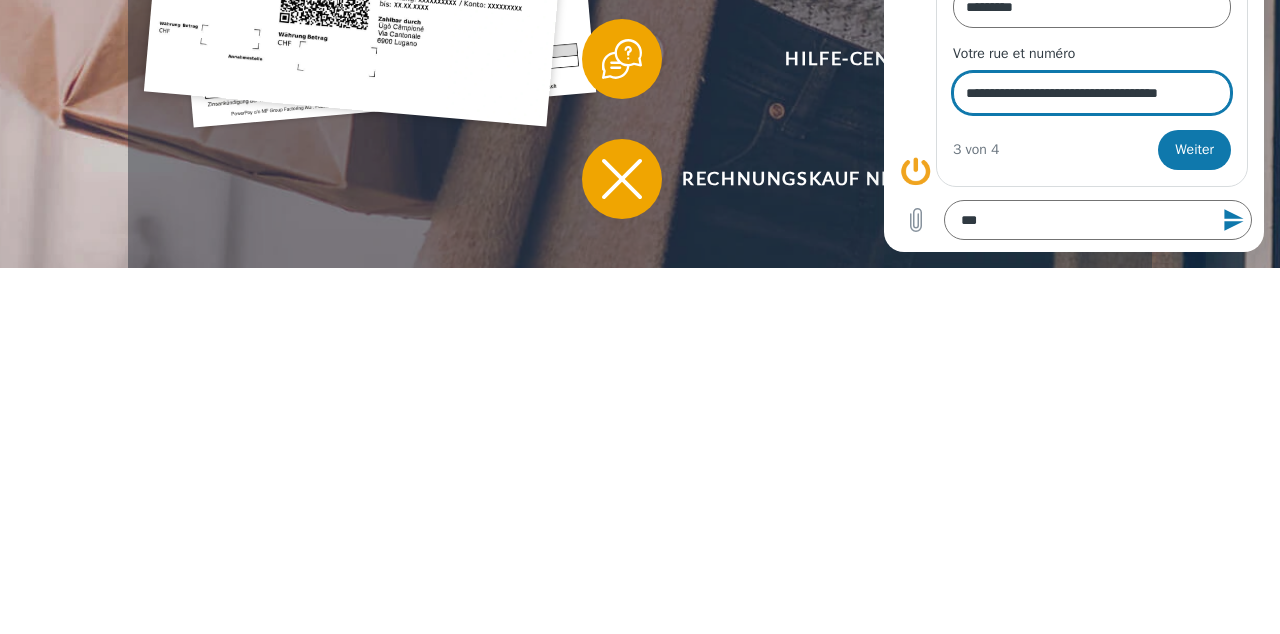 type on "*" 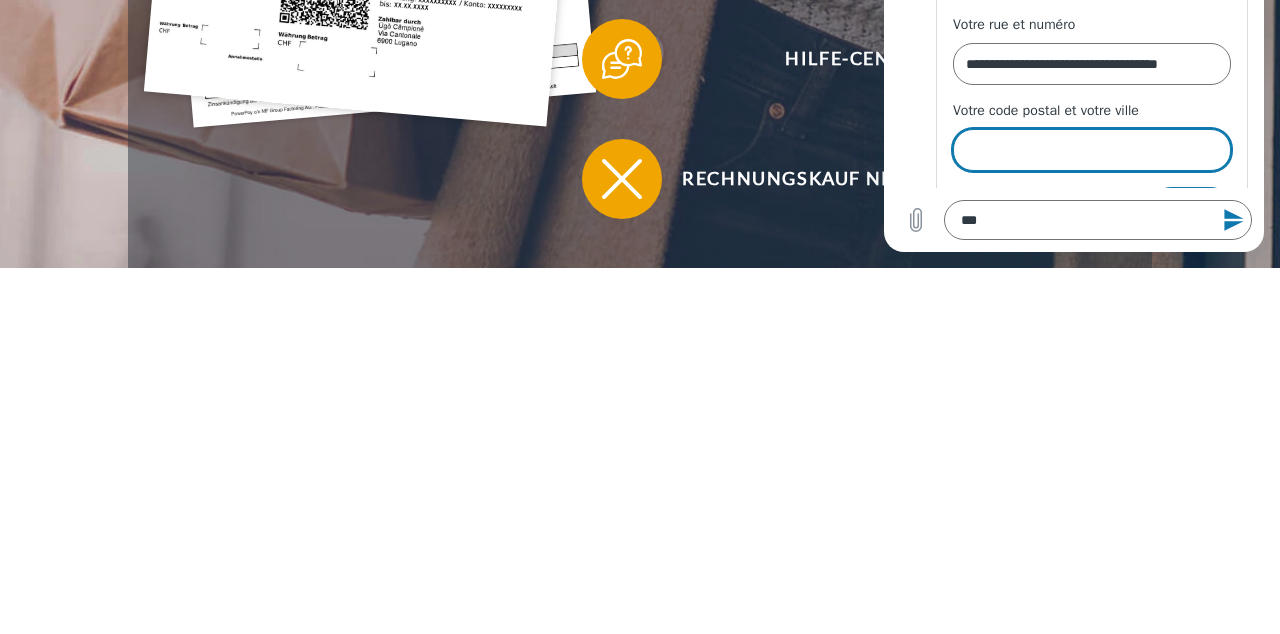 scroll, scrollTop: 518, scrollLeft: 0, axis: vertical 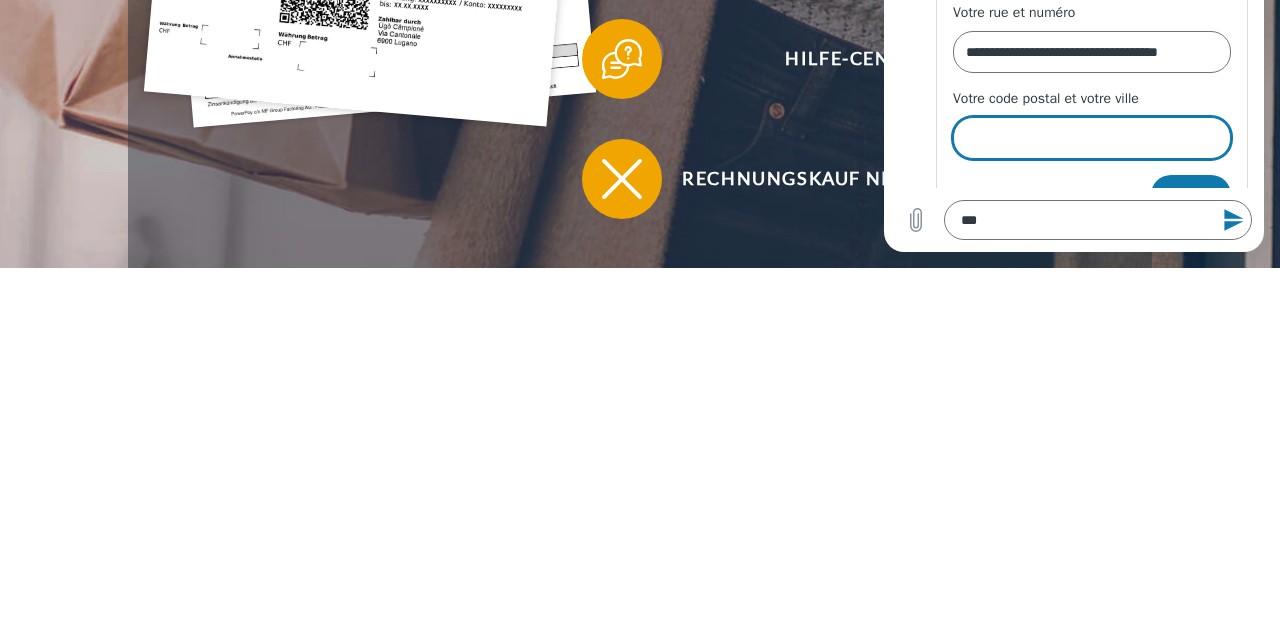 click on "Votre code postal et votre ville" at bounding box center [1092, 138] 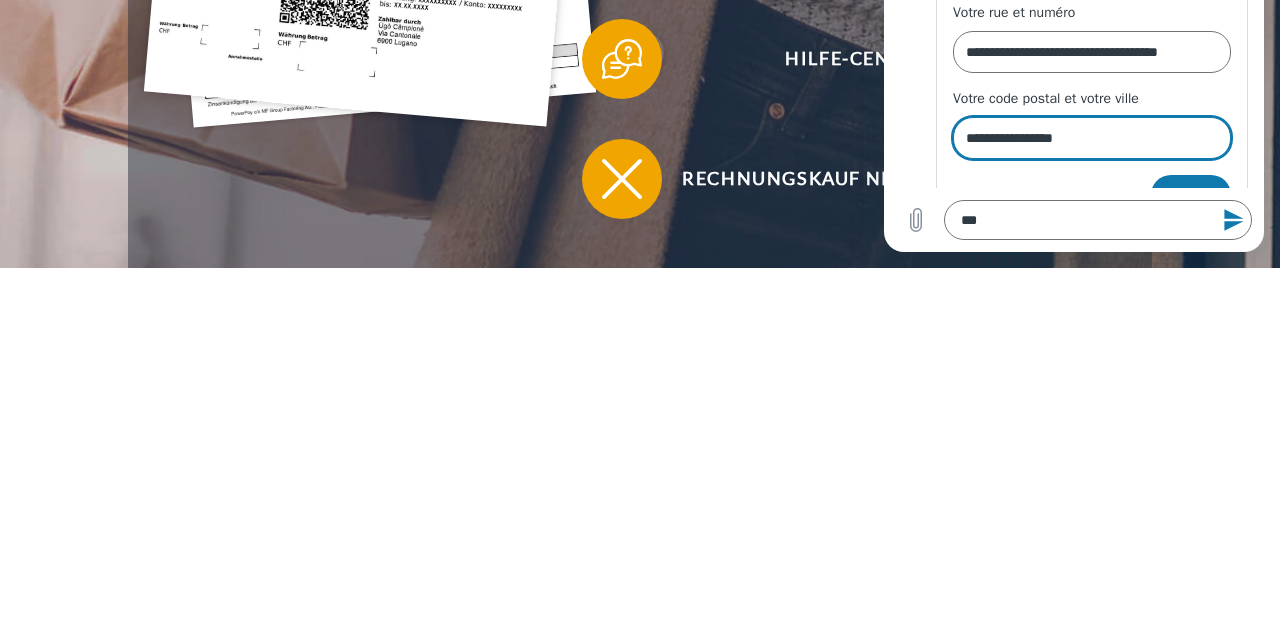 type on "**********" 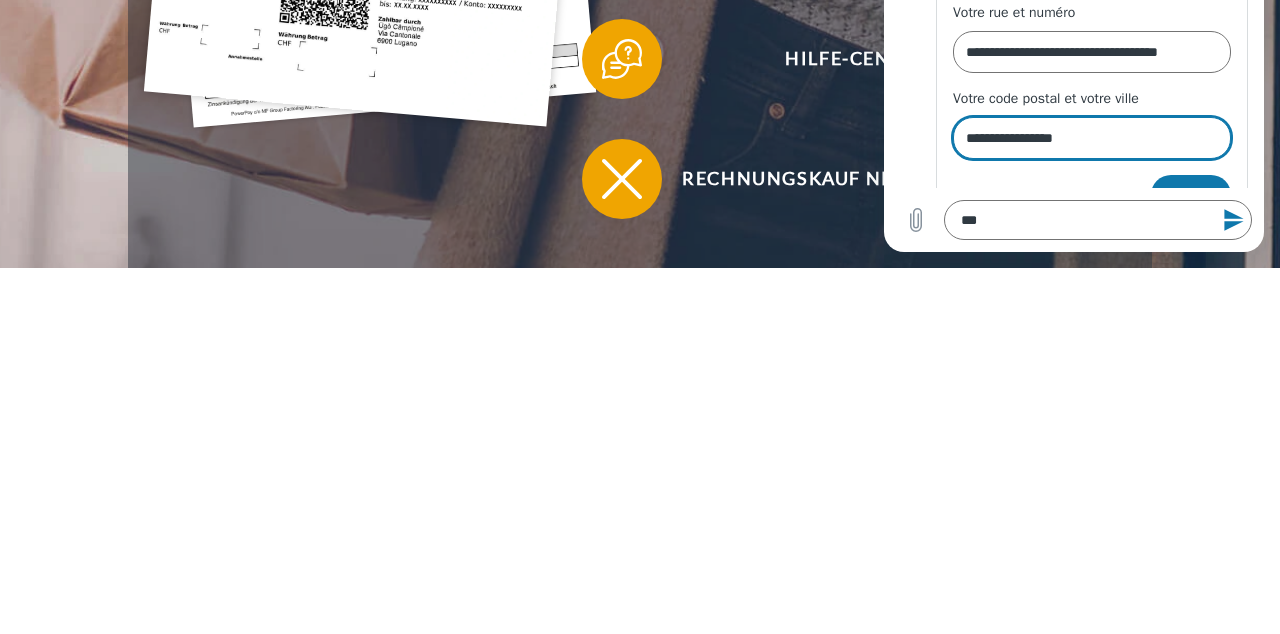 click on "Senden" at bounding box center [1191, 195] 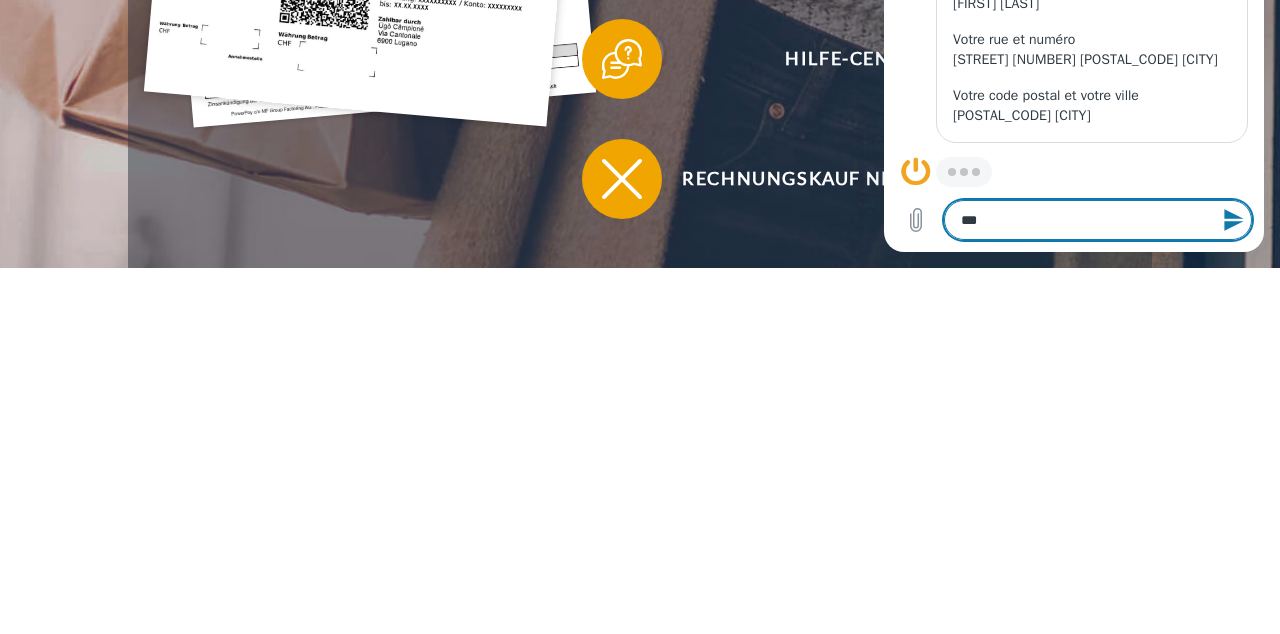 scroll, scrollTop: 510, scrollLeft: 0, axis: vertical 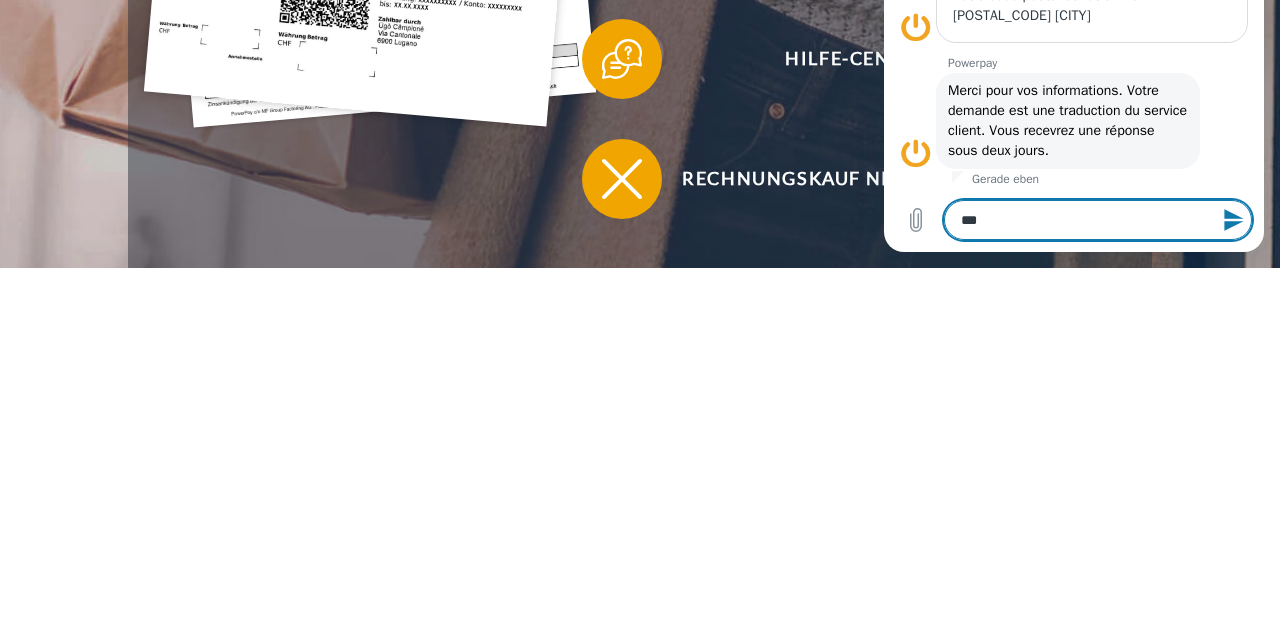 type on "*" 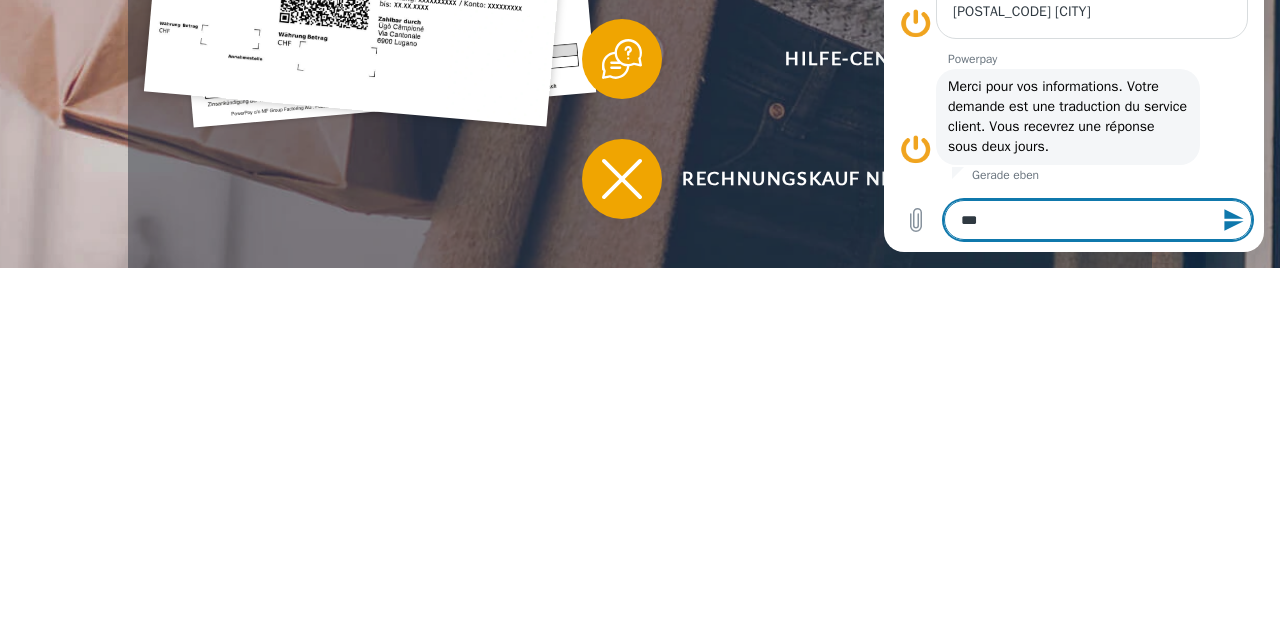scroll, scrollTop: 648, scrollLeft: 0, axis: vertical 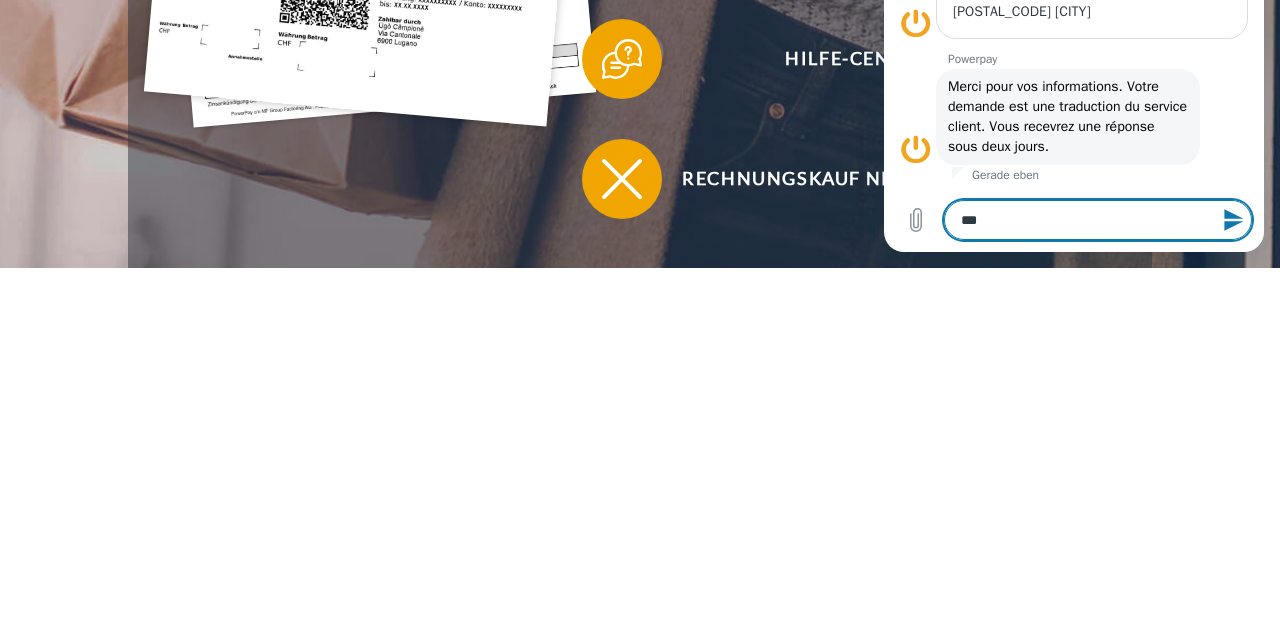 type on "**" 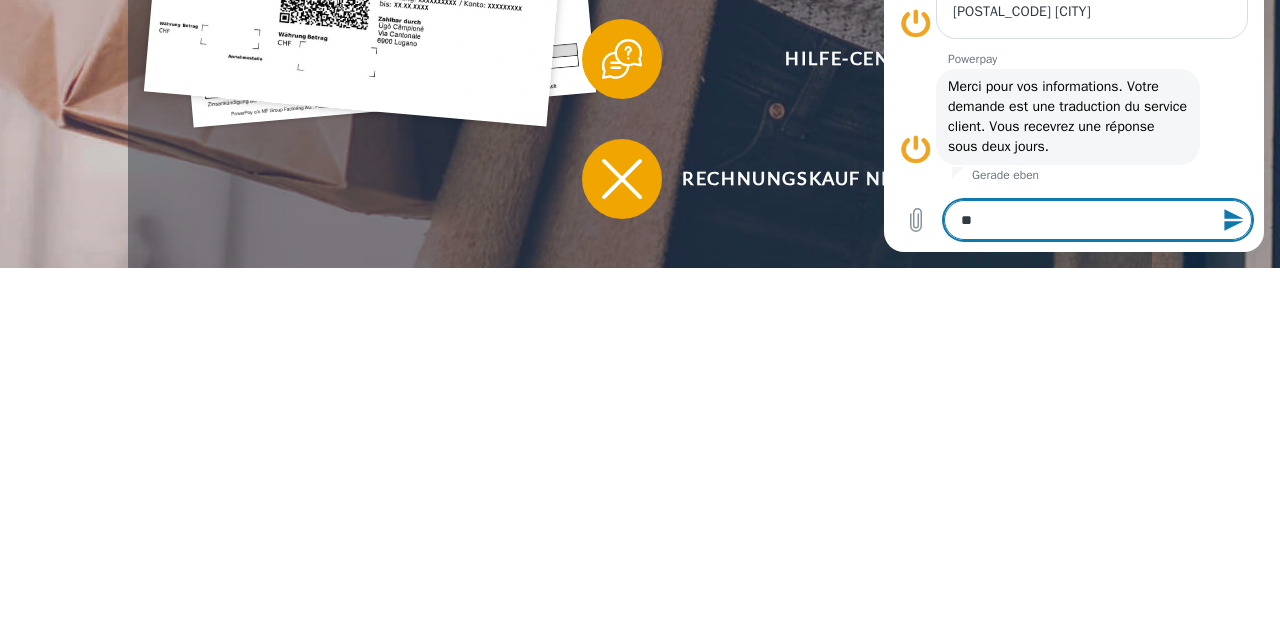 type on "*" 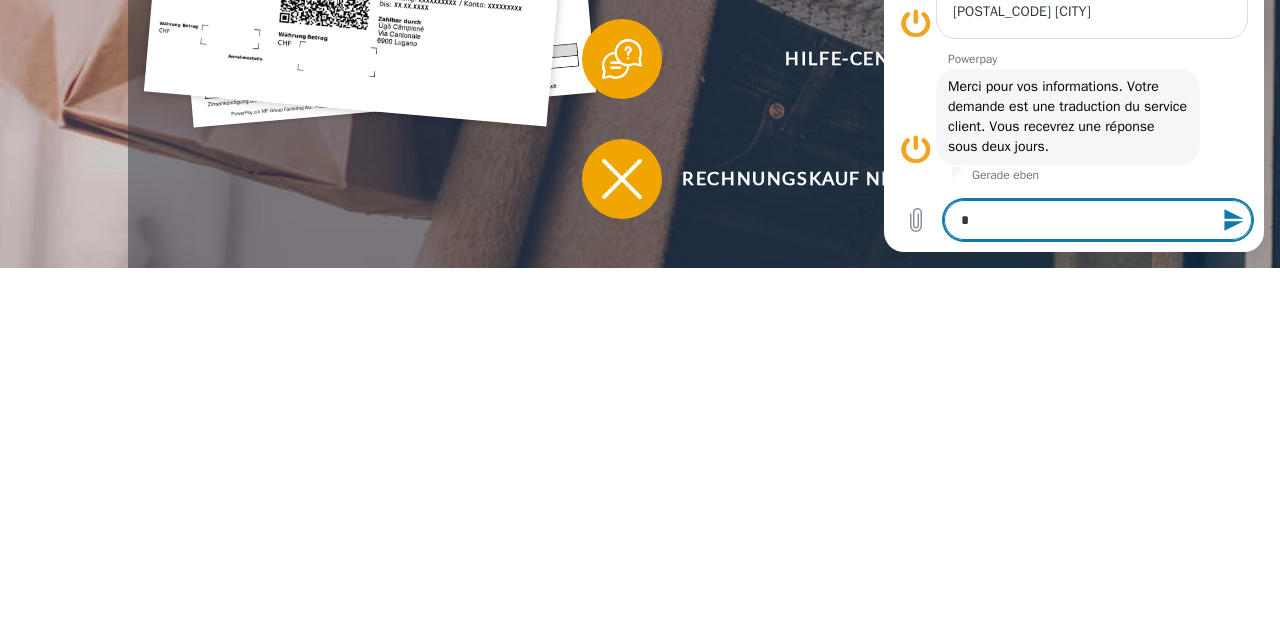 type on "*" 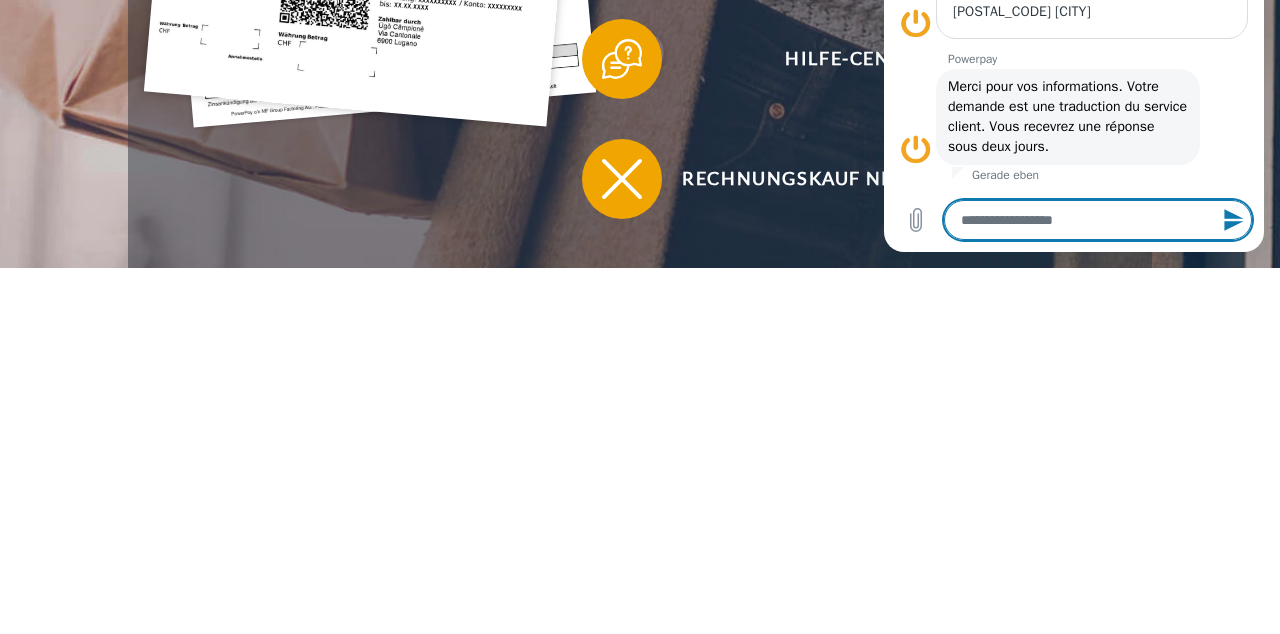 type on "*" 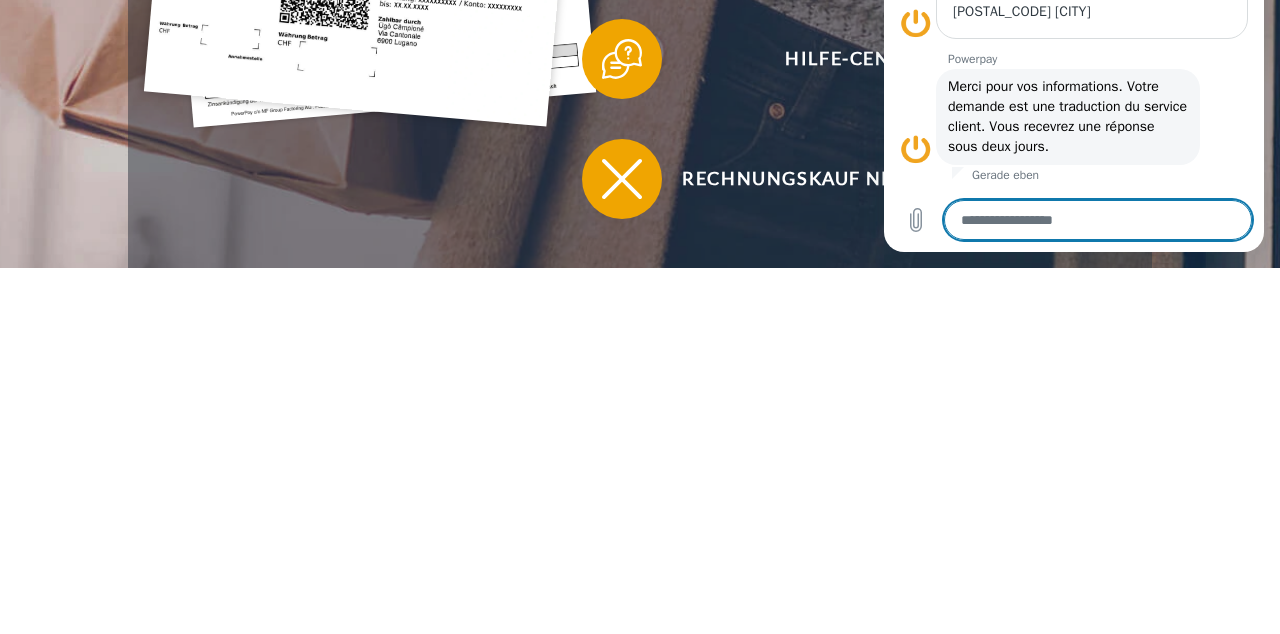 type 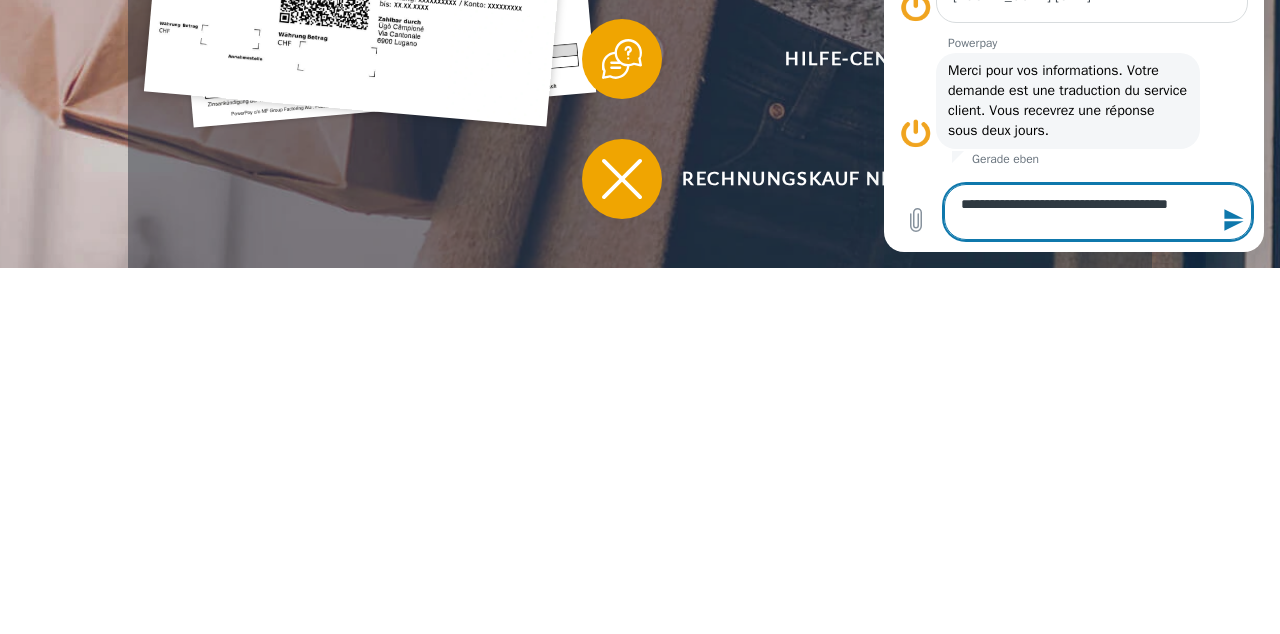 scroll, scrollTop: 1, scrollLeft: 0, axis: vertical 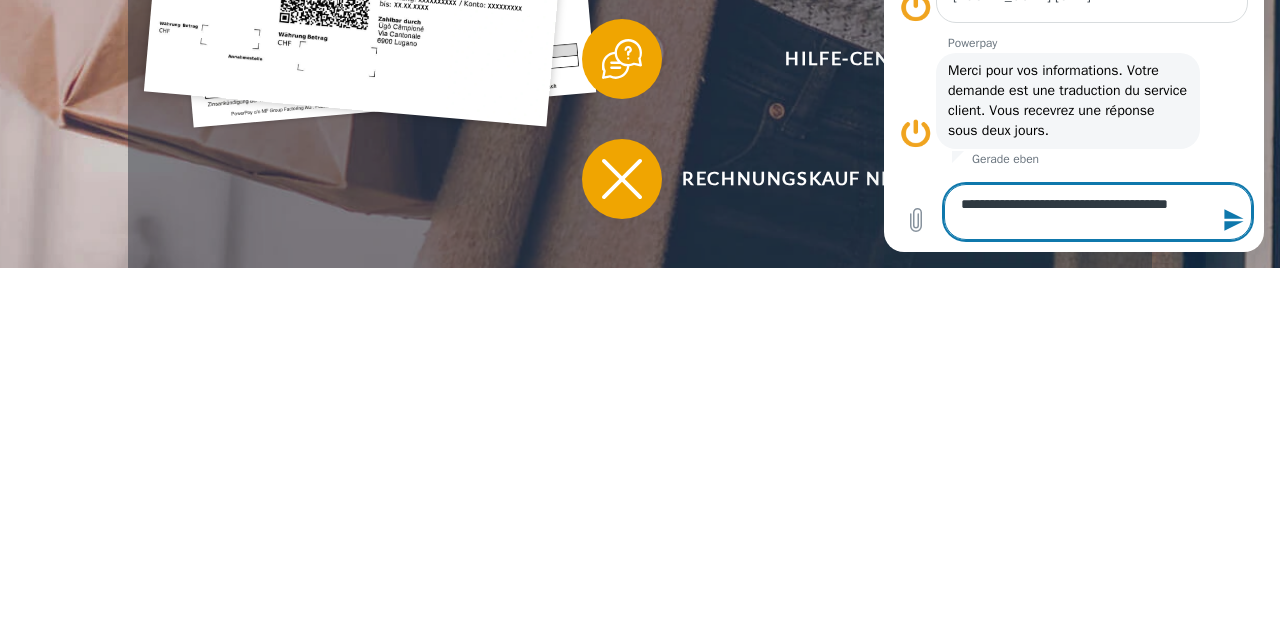 click 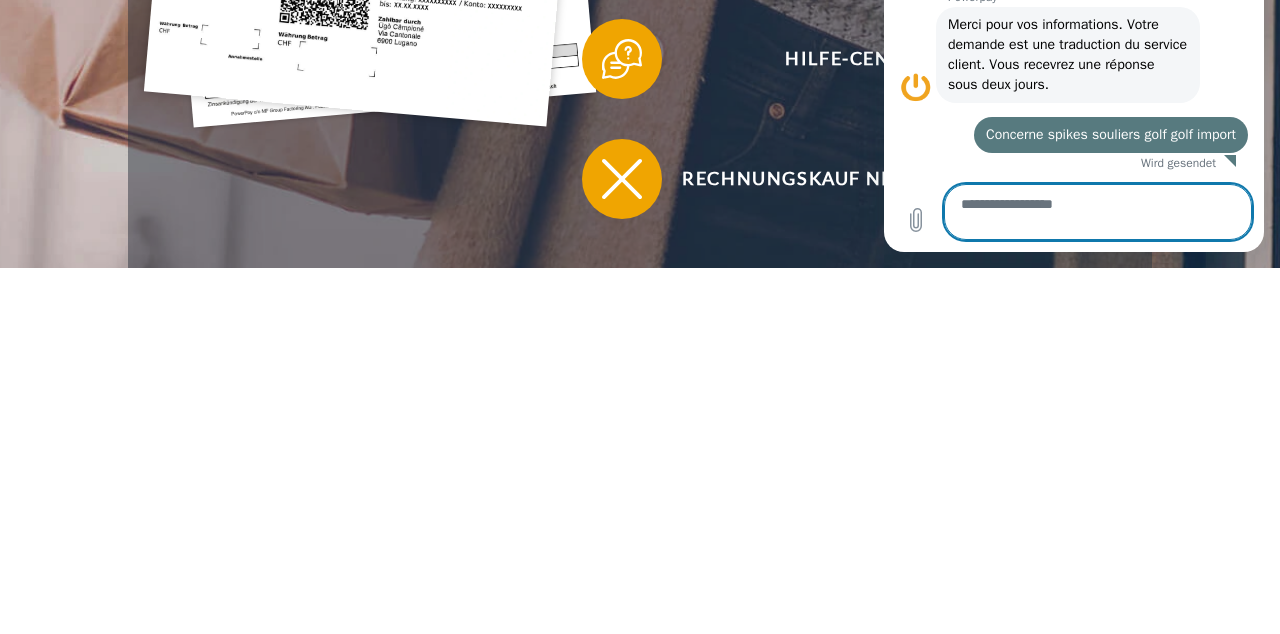 scroll, scrollTop: 0, scrollLeft: 0, axis: both 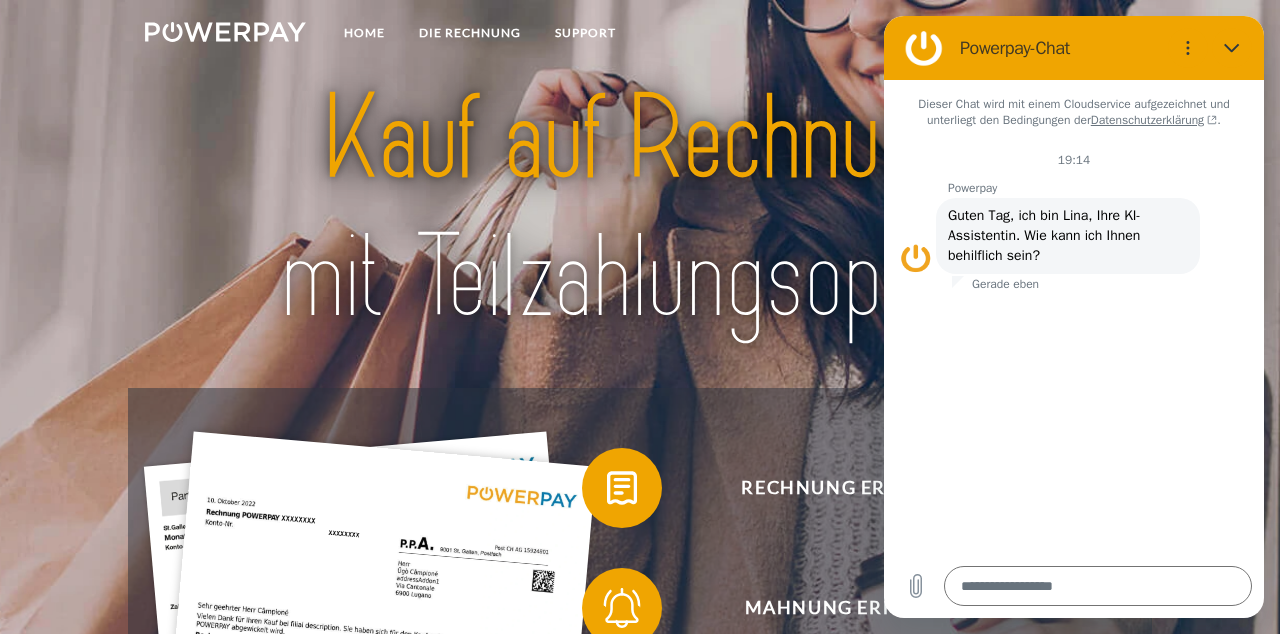 type on "*" 